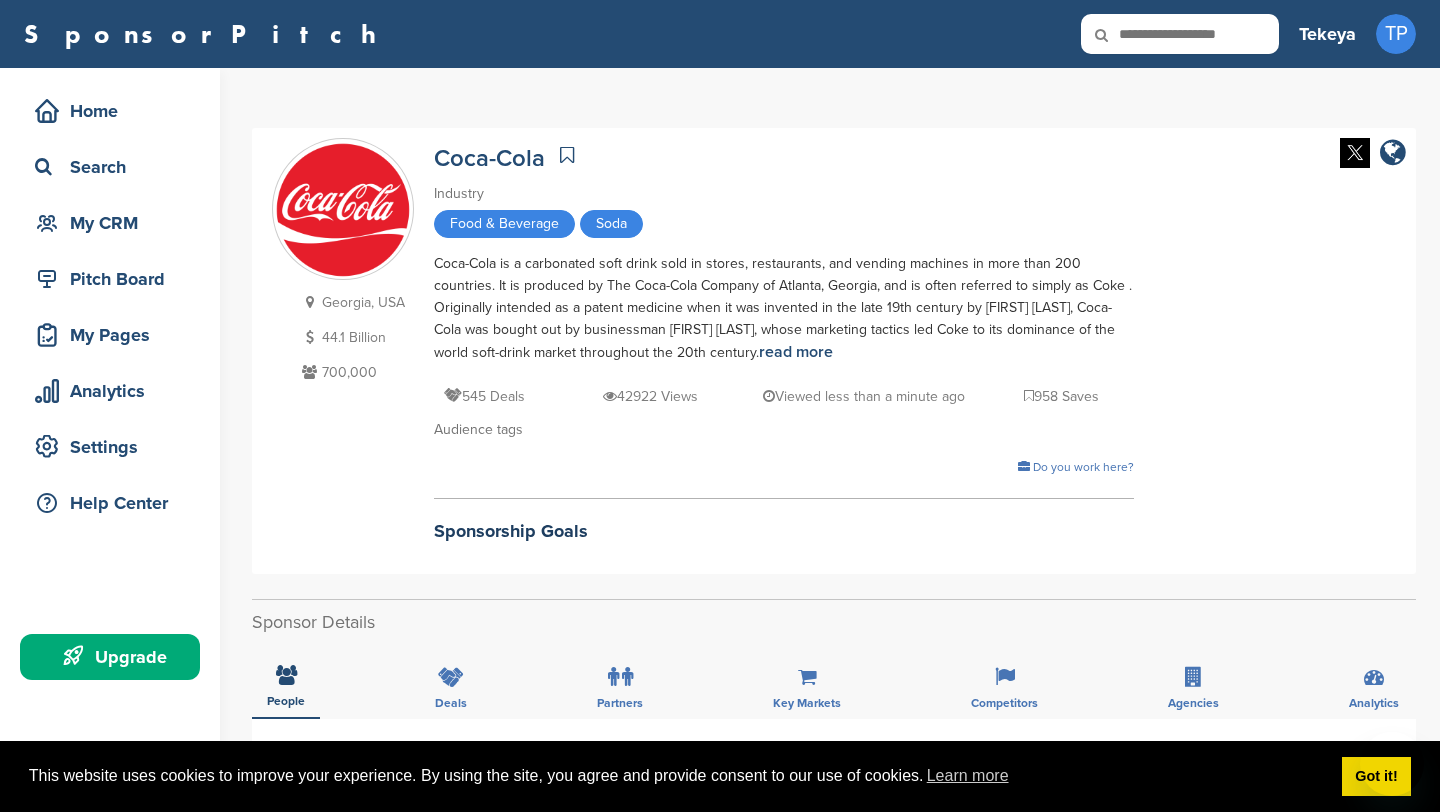 scroll, scrollTop: 346, scrollLeft: 0, axis: vertical 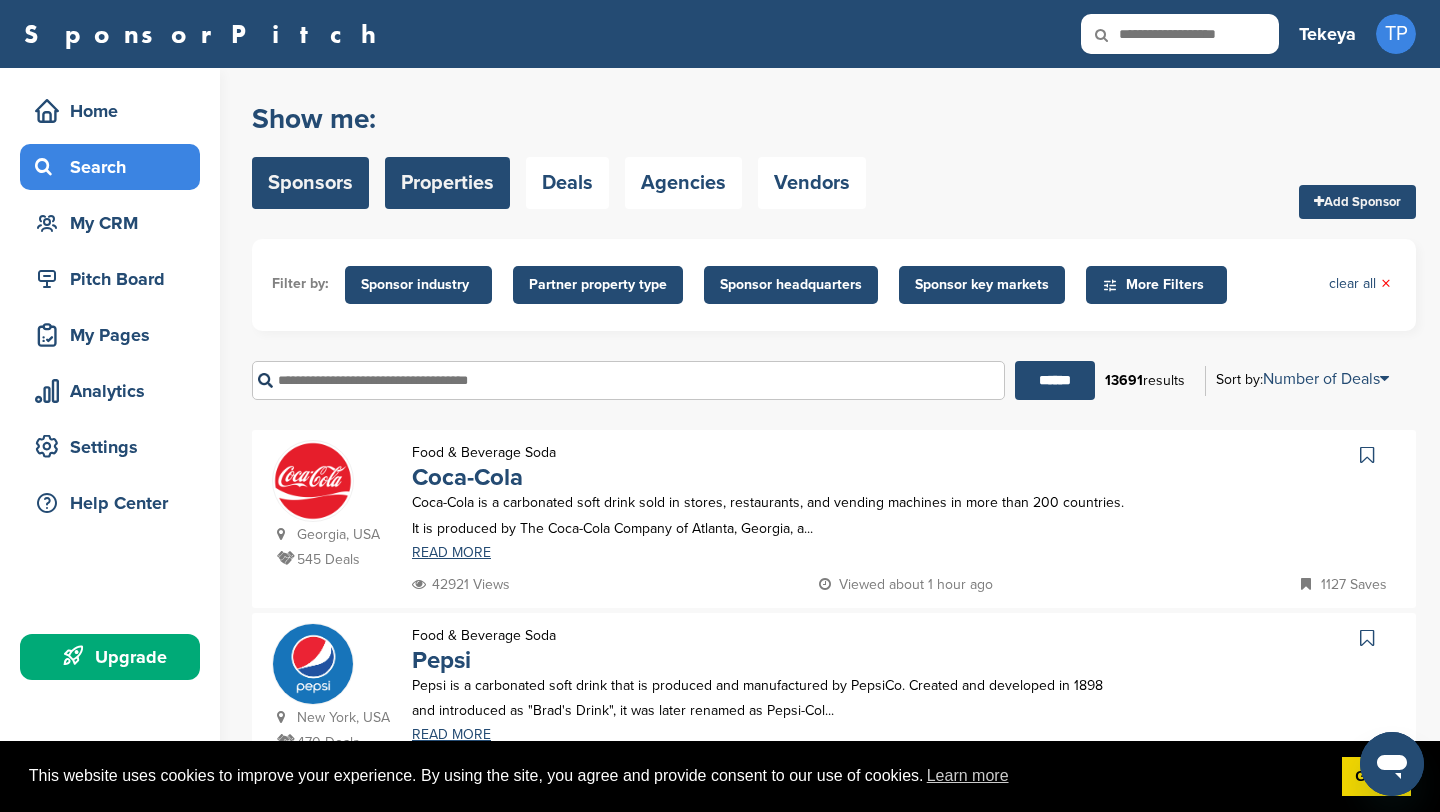 click on "Properties" at bounding box center (447, 183) 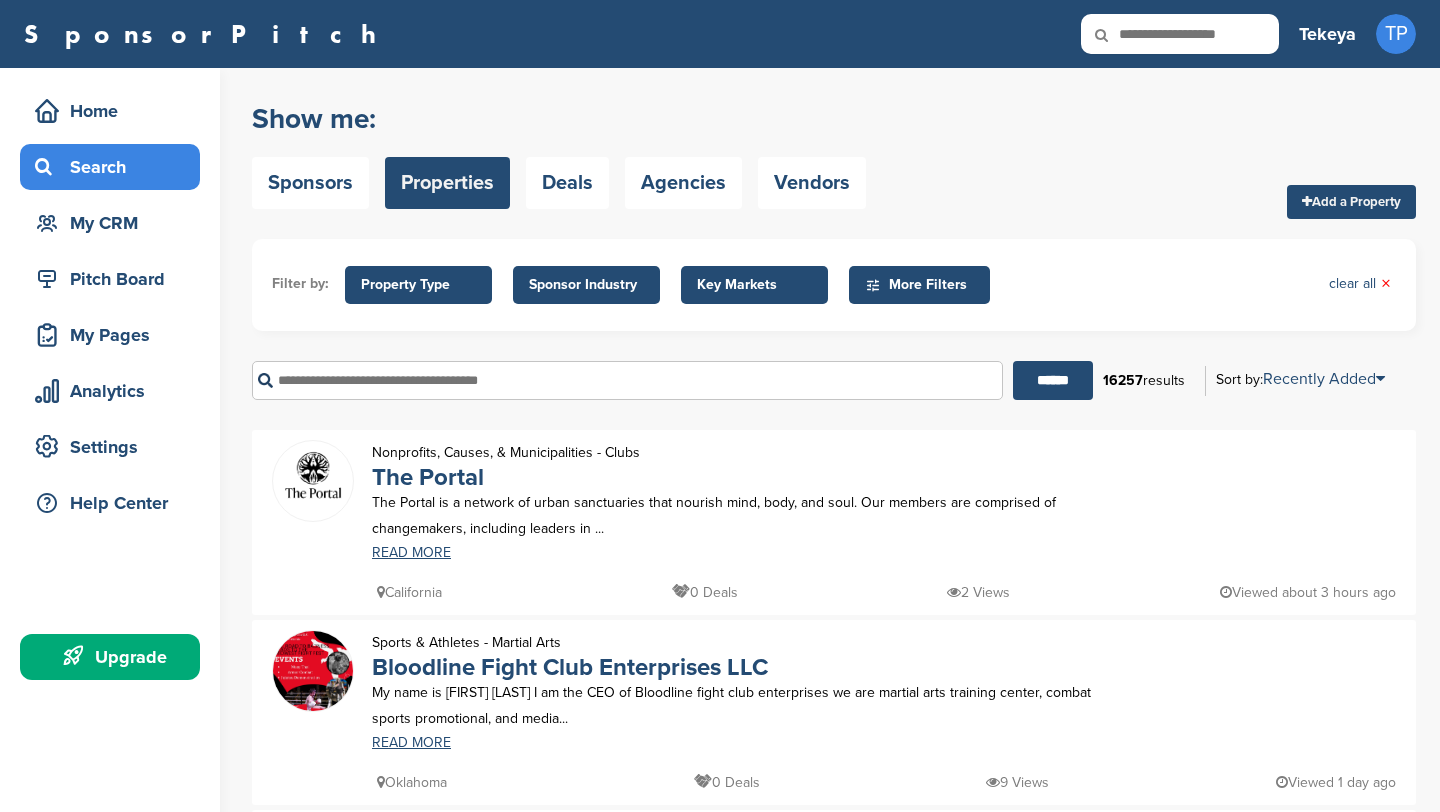 scroll, scrollTop: 0, scrollLeft: 0, axis: both 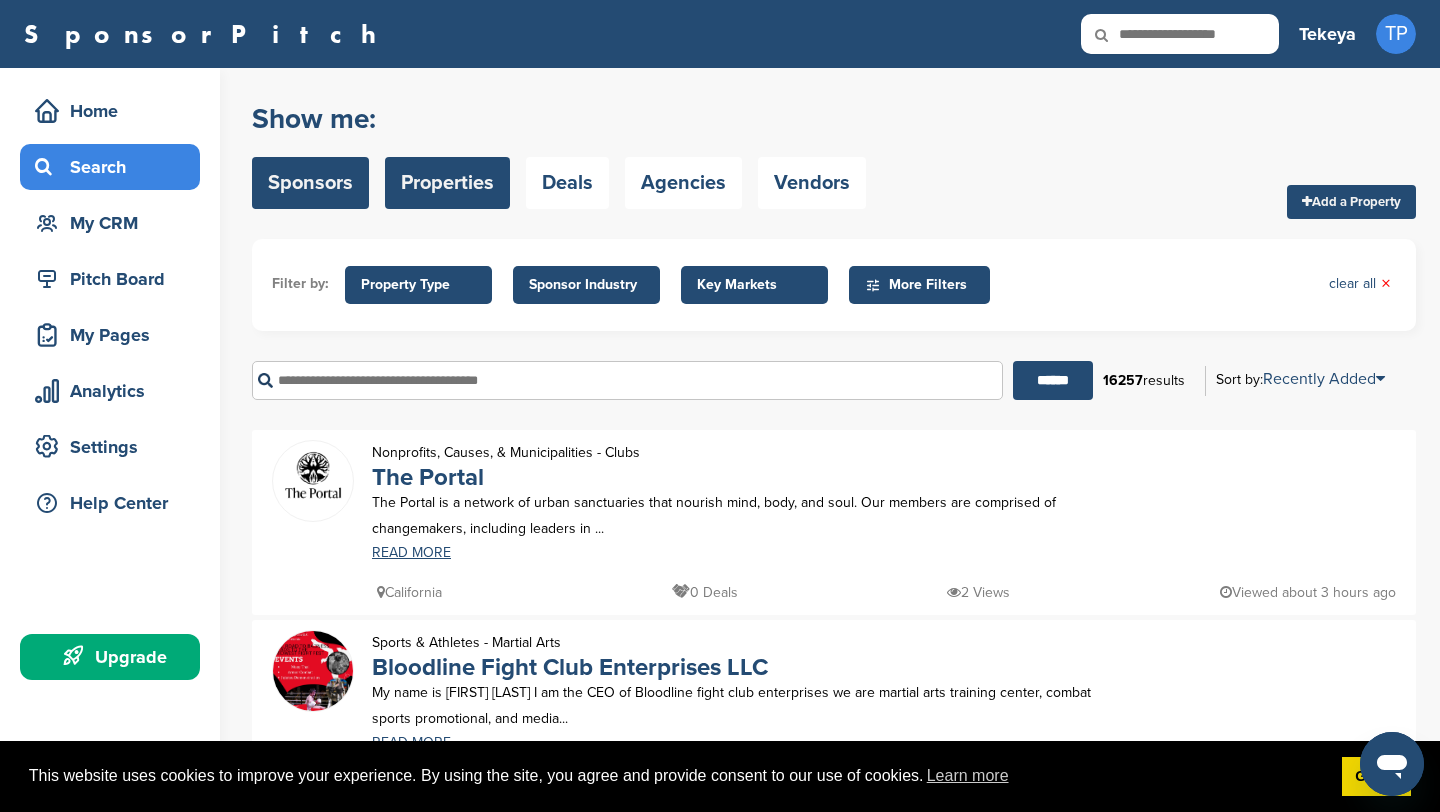 click on "Sponsors" at bounding box center [310, 183] 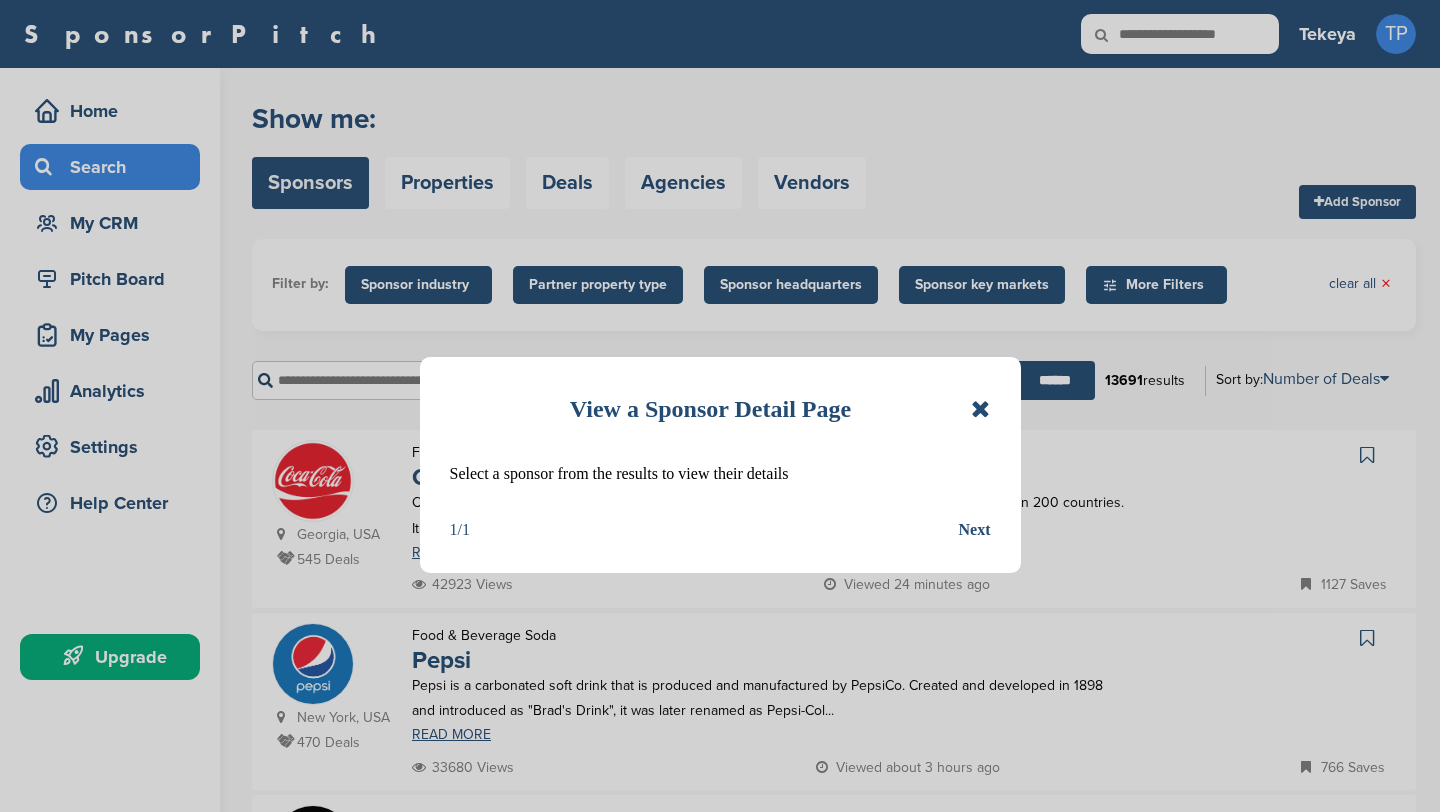 scroll, scrollTop: 0, scrollLeft: 0, axis: both 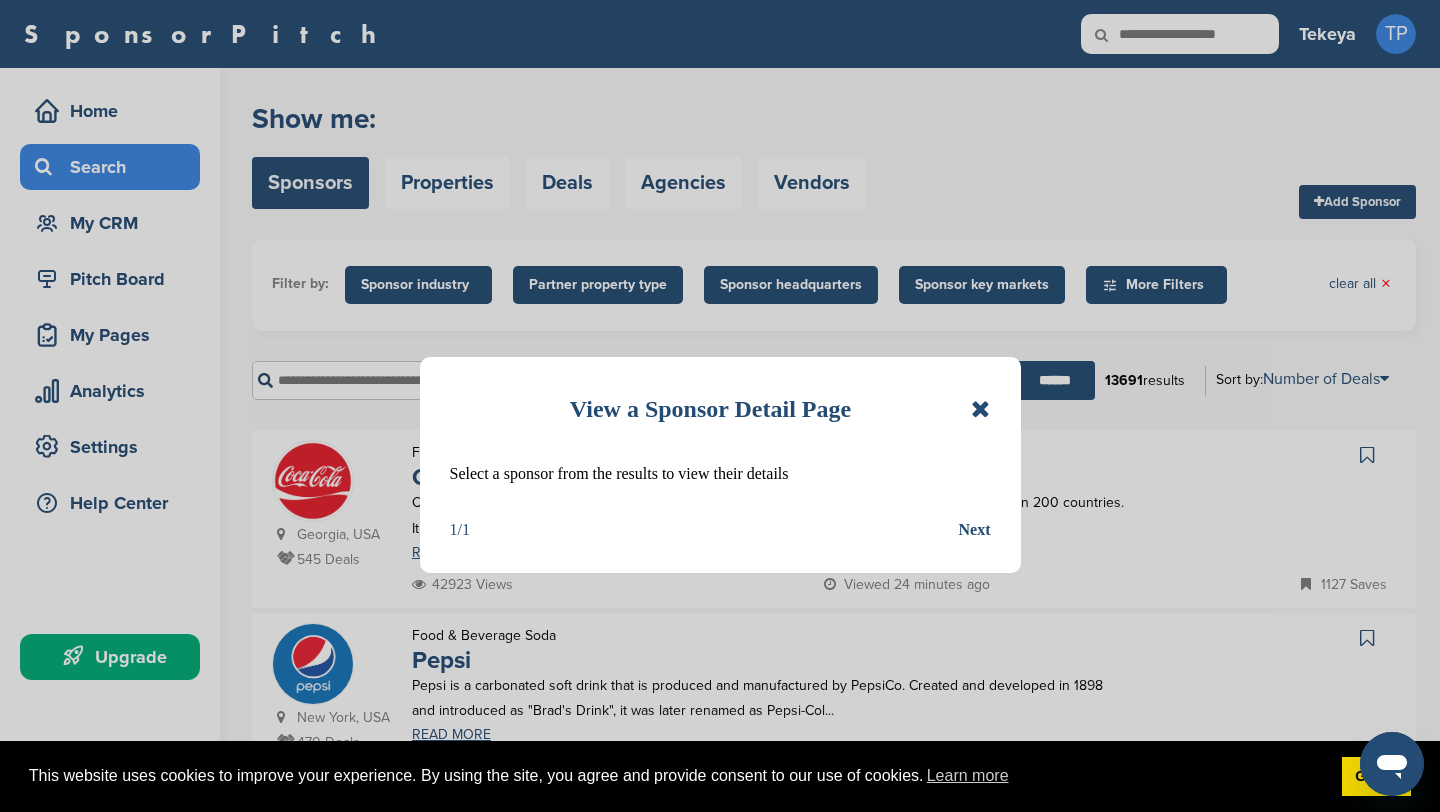 click at bounding box center [980, 409] 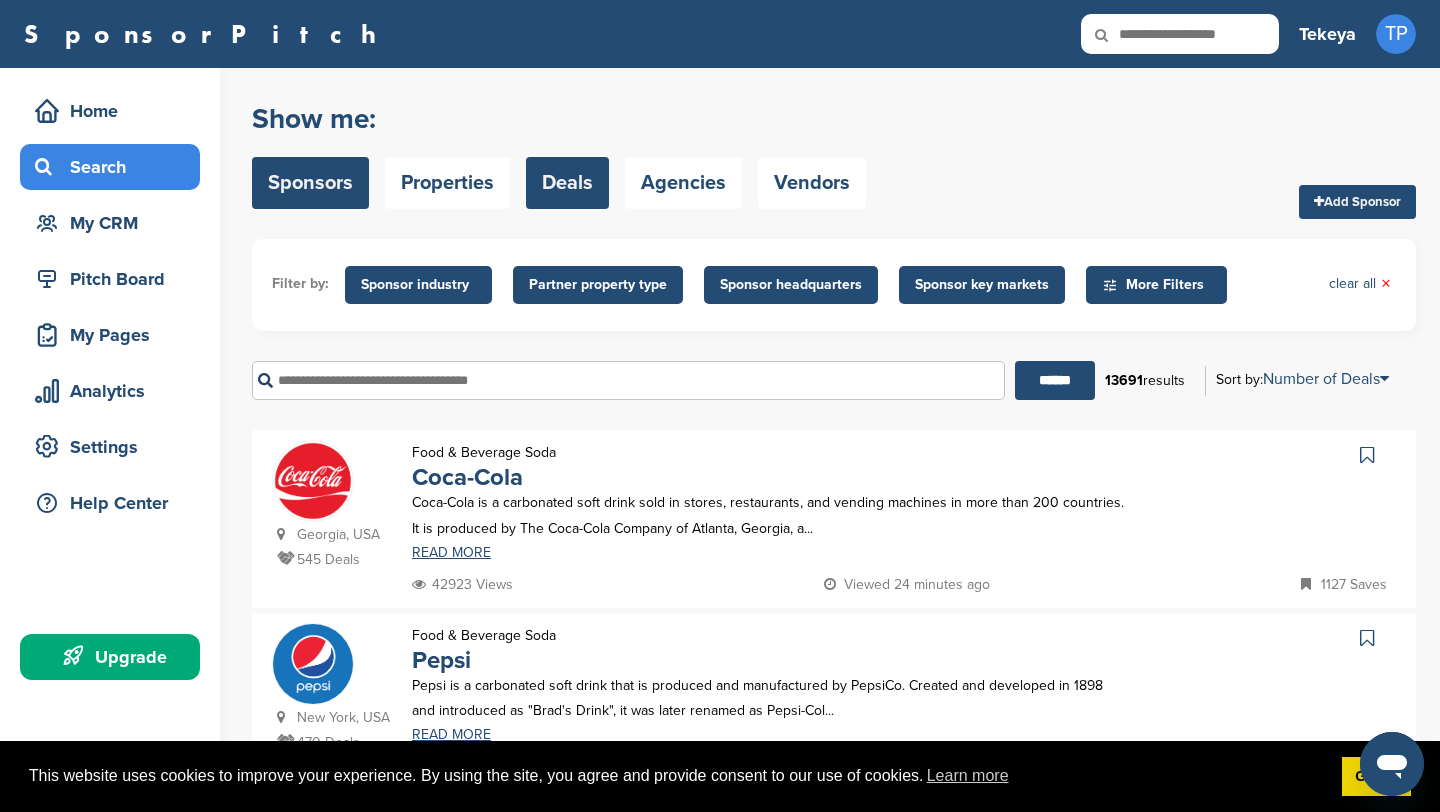 click on "Deals" at bounding box center (567, 183) 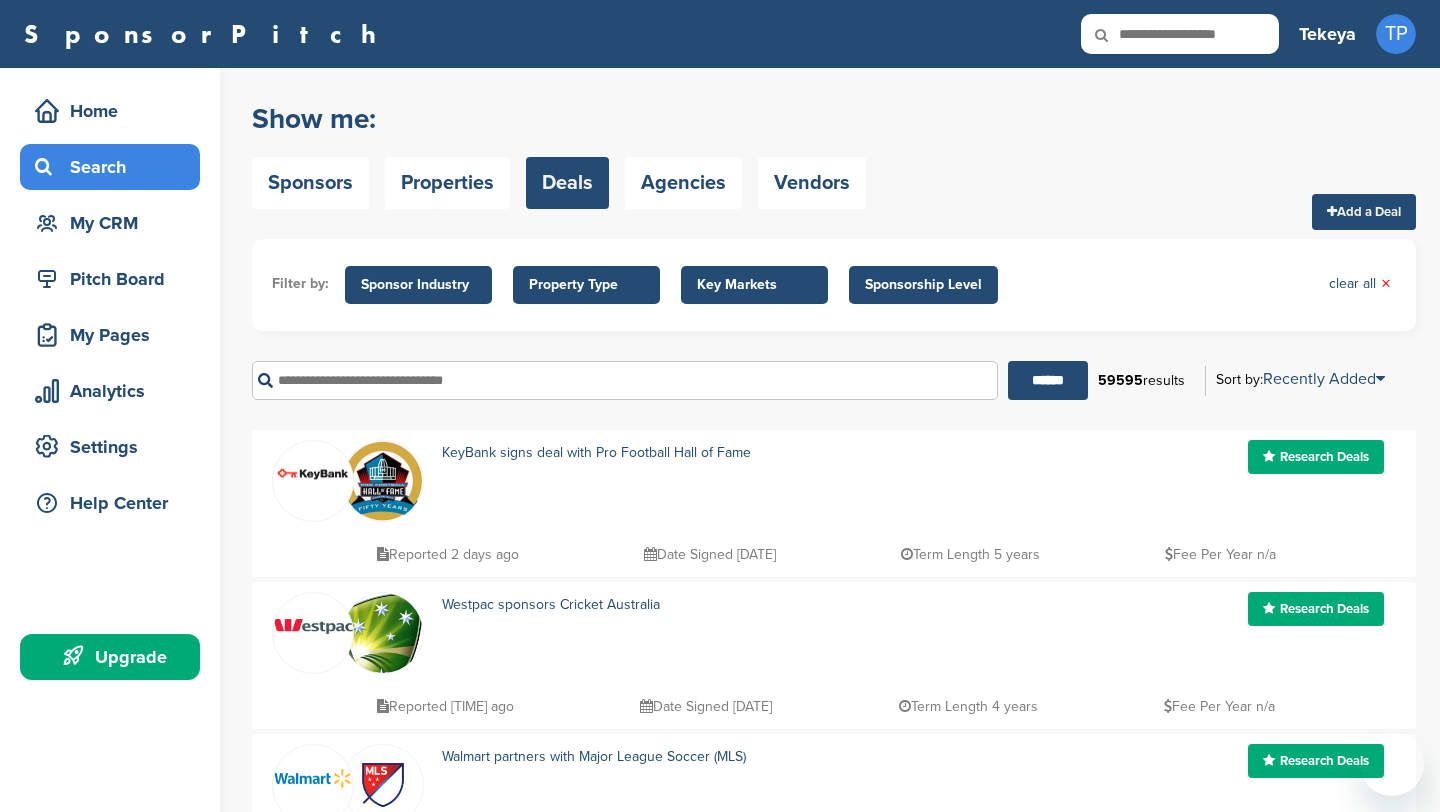 scroll, scrollTop: 0, scrollLeft: 0, axis: both 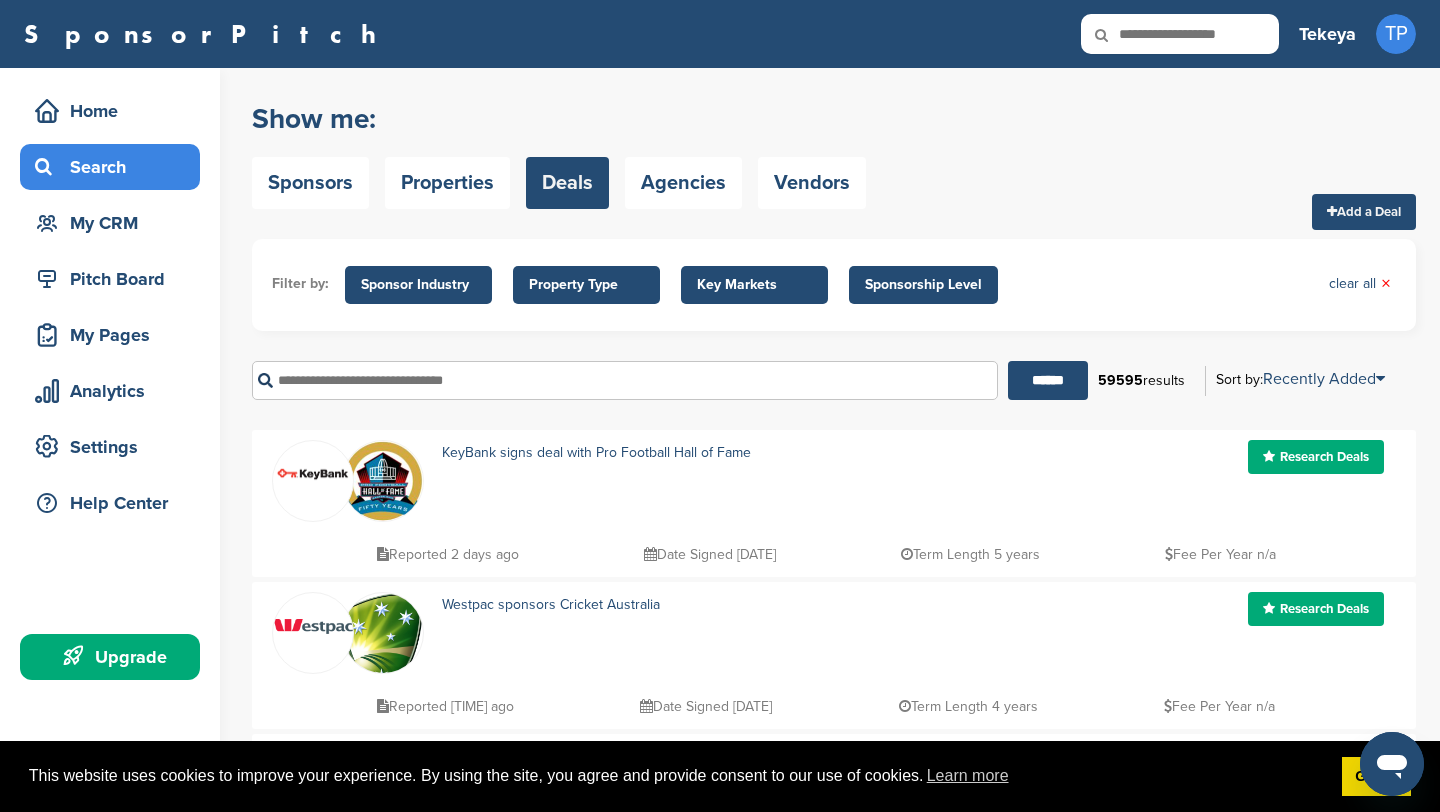 click at bounding box center [625, 380] 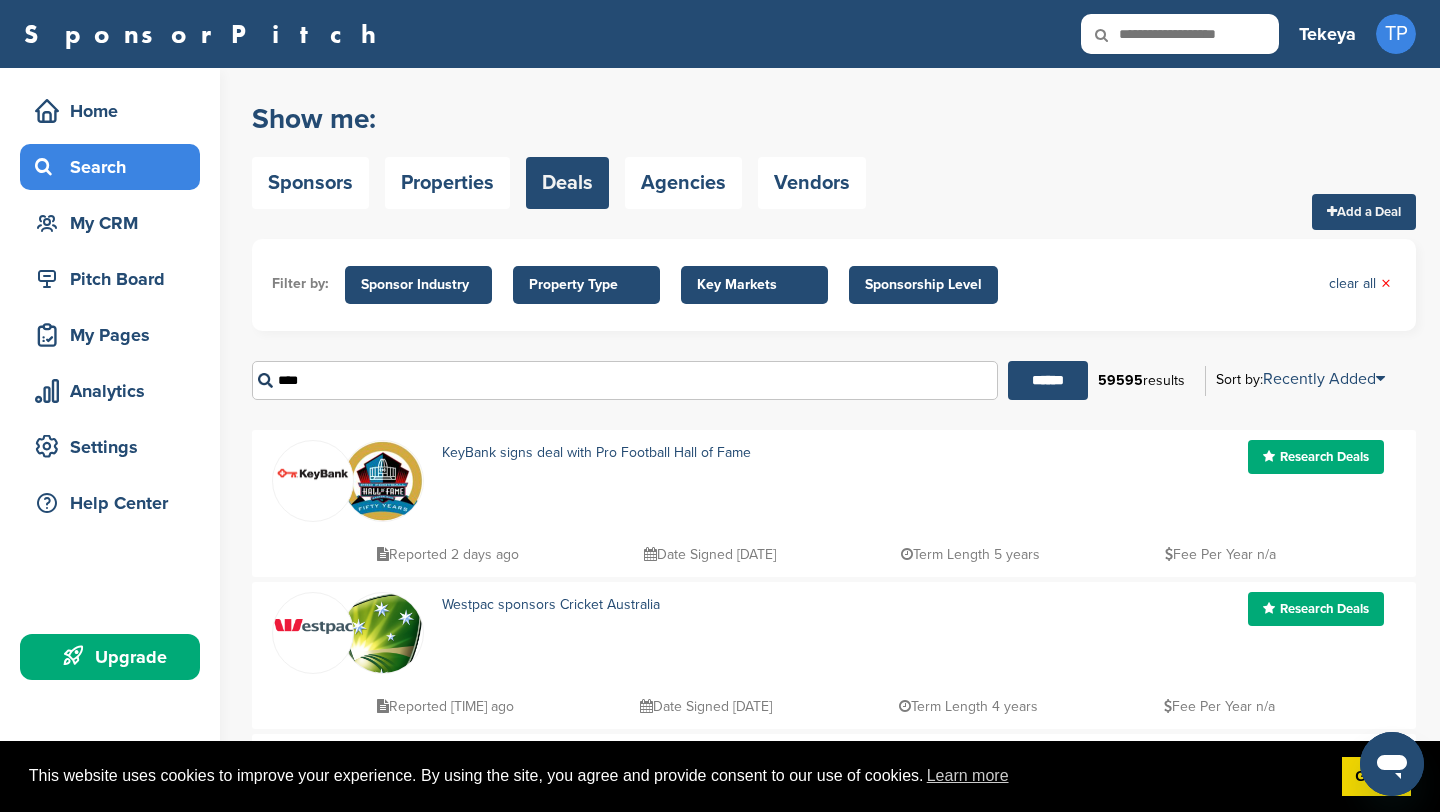 click on "******" at bounding box center [1048, 380] 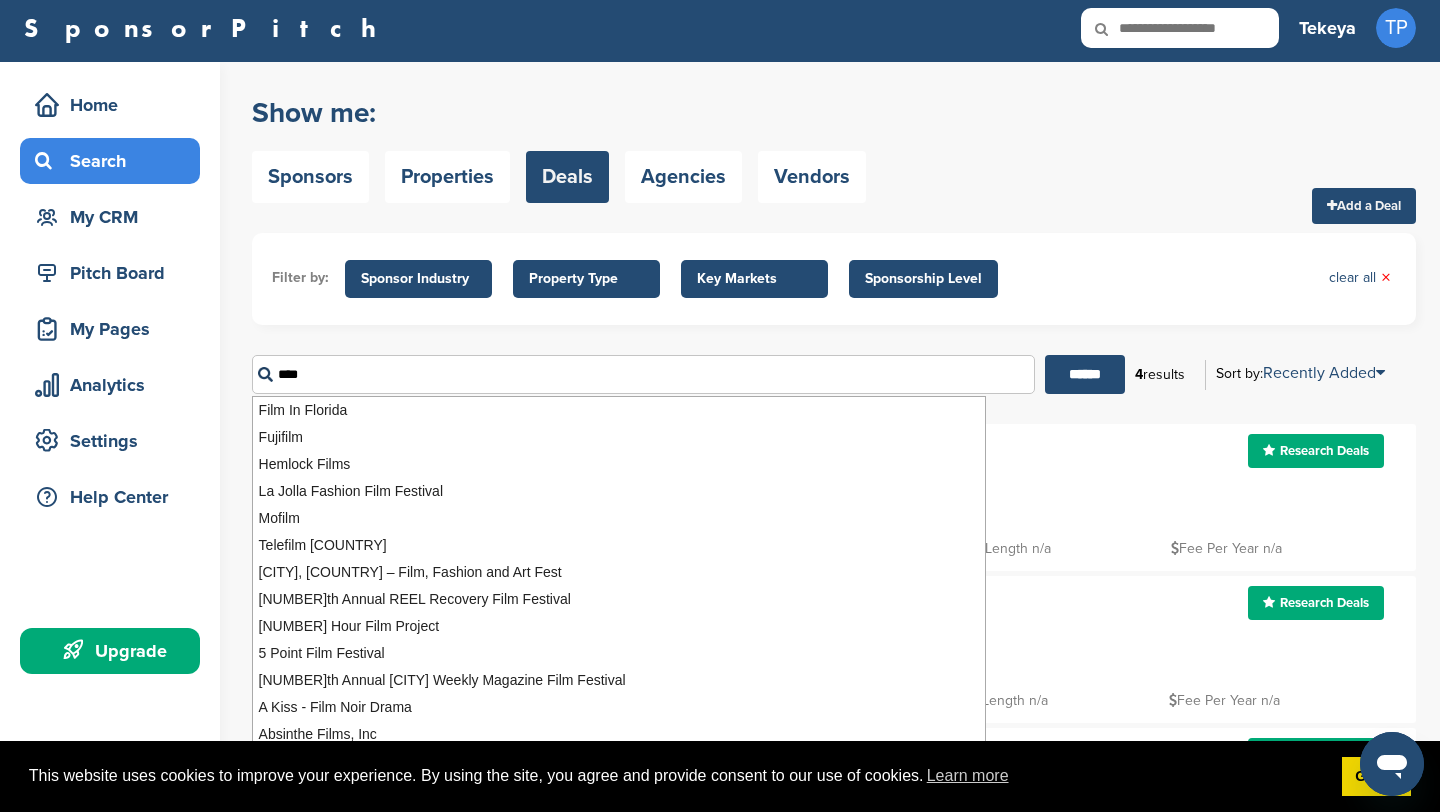scroll, scrollTop: 1, scrollLeft: 0, axis: vertical 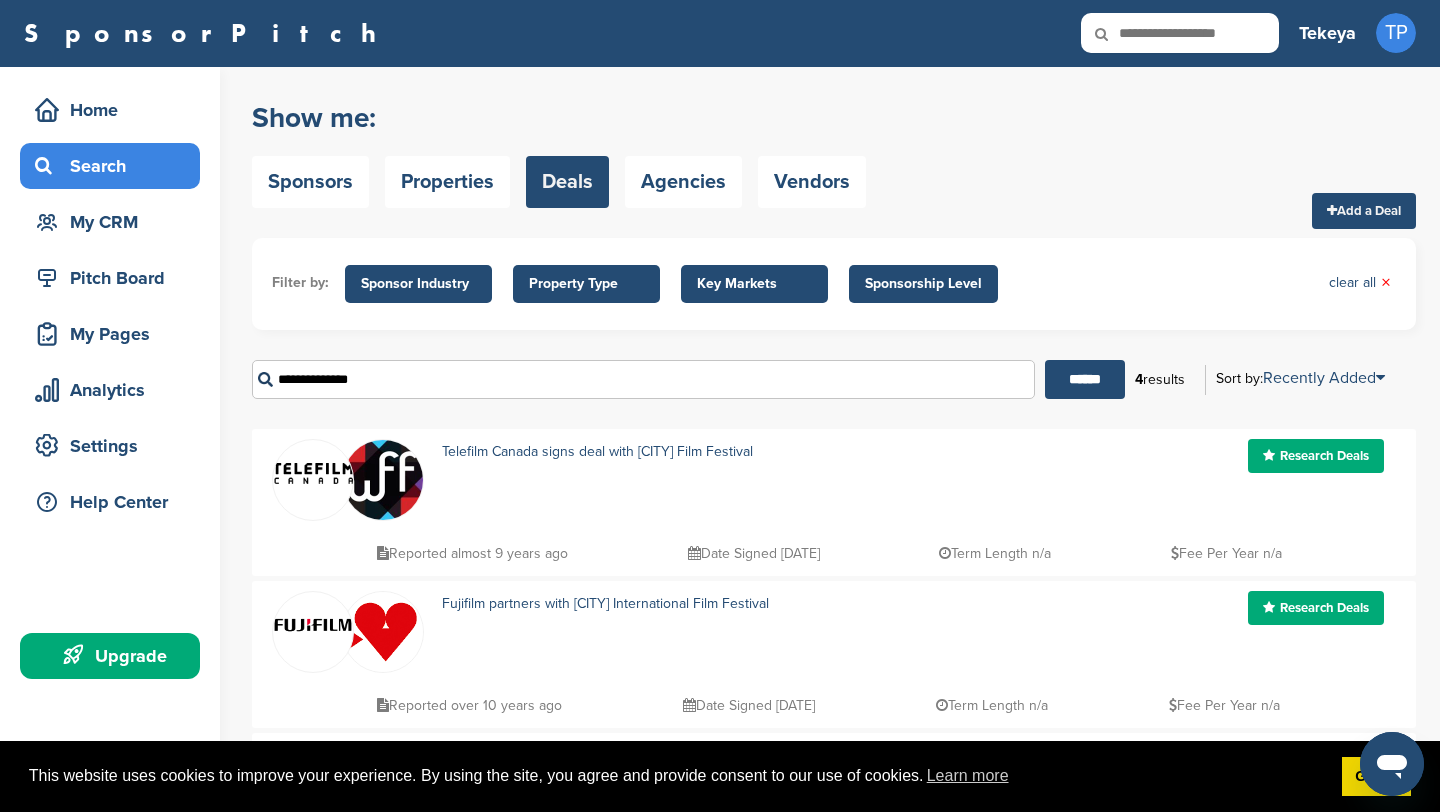 click on "******" at bounding box center [1085, 379] 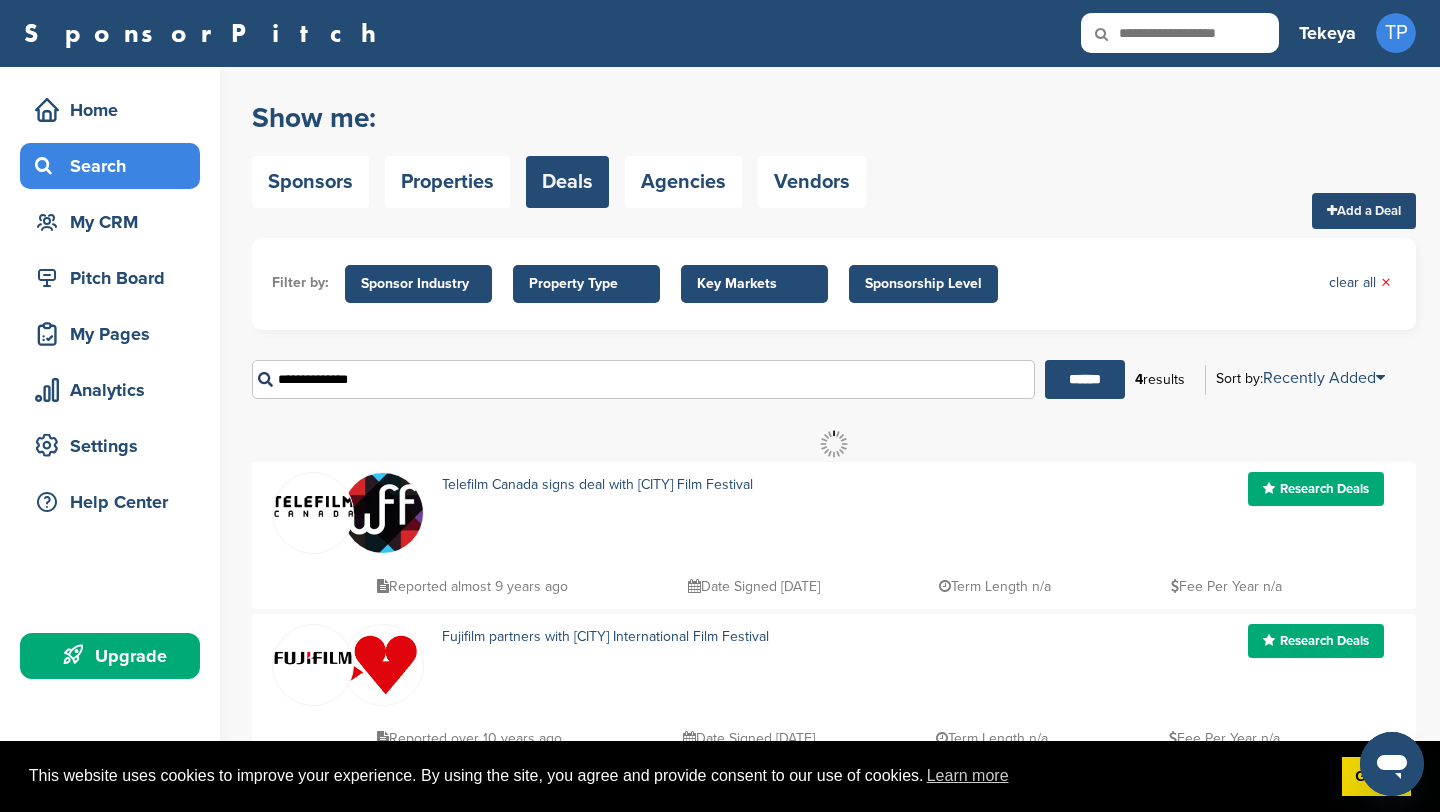 scroll, scrollTop: 0, scrollLeft: 0, axis: both 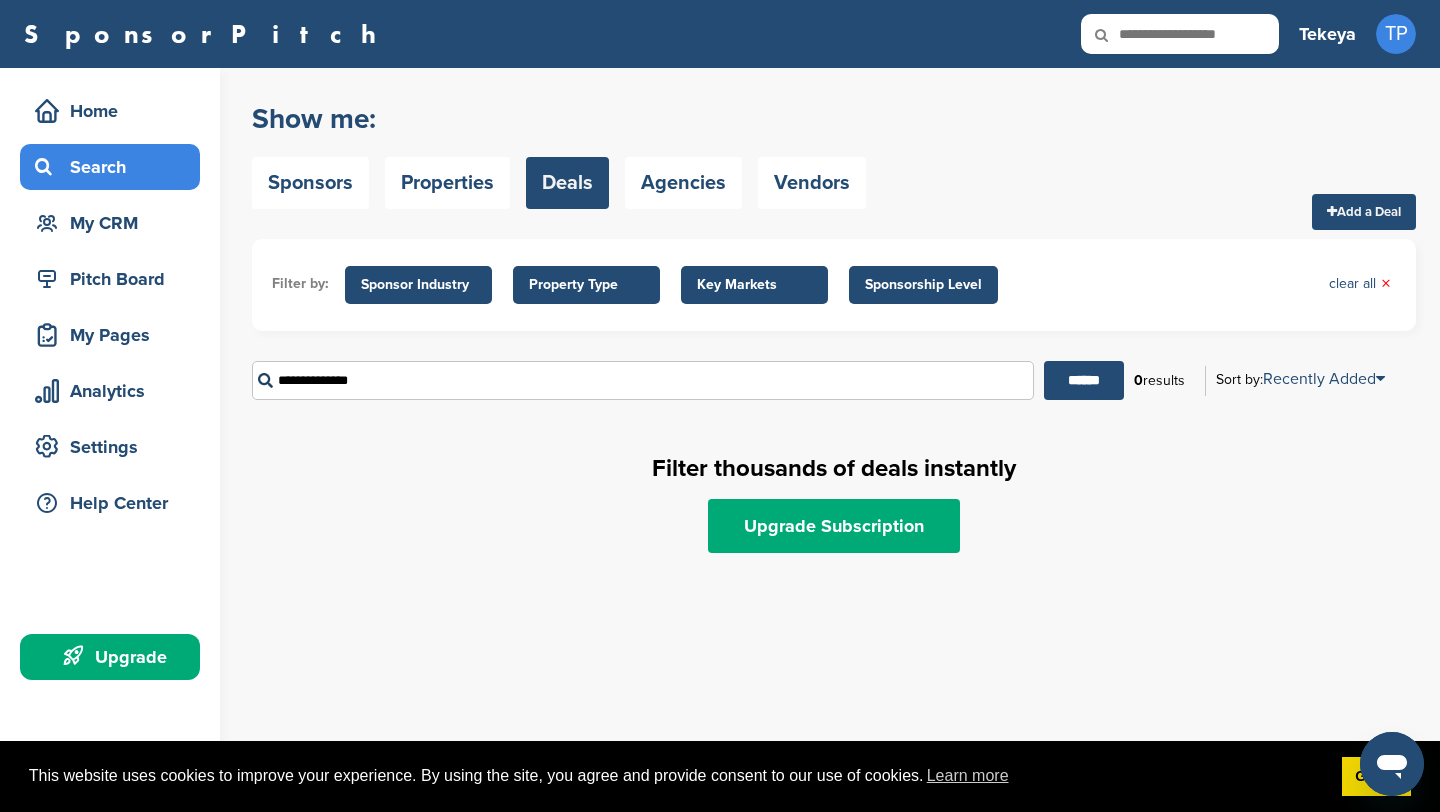 drag, startPoint x: 302, startPoint y: 380, endPoint x: 249, endPoint y: 372, distance: 53.600372 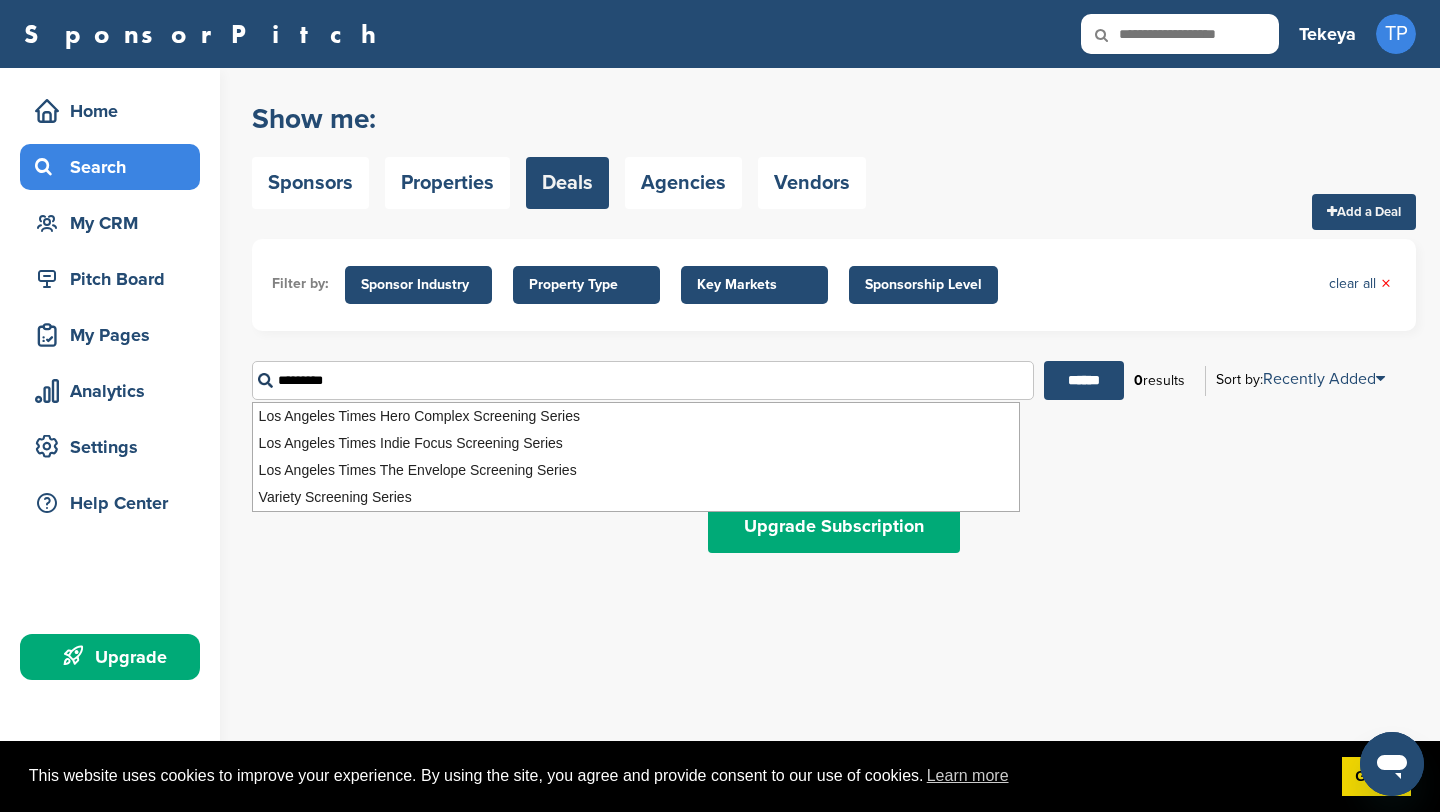 click on "******" at bounding box center (1084, 380) 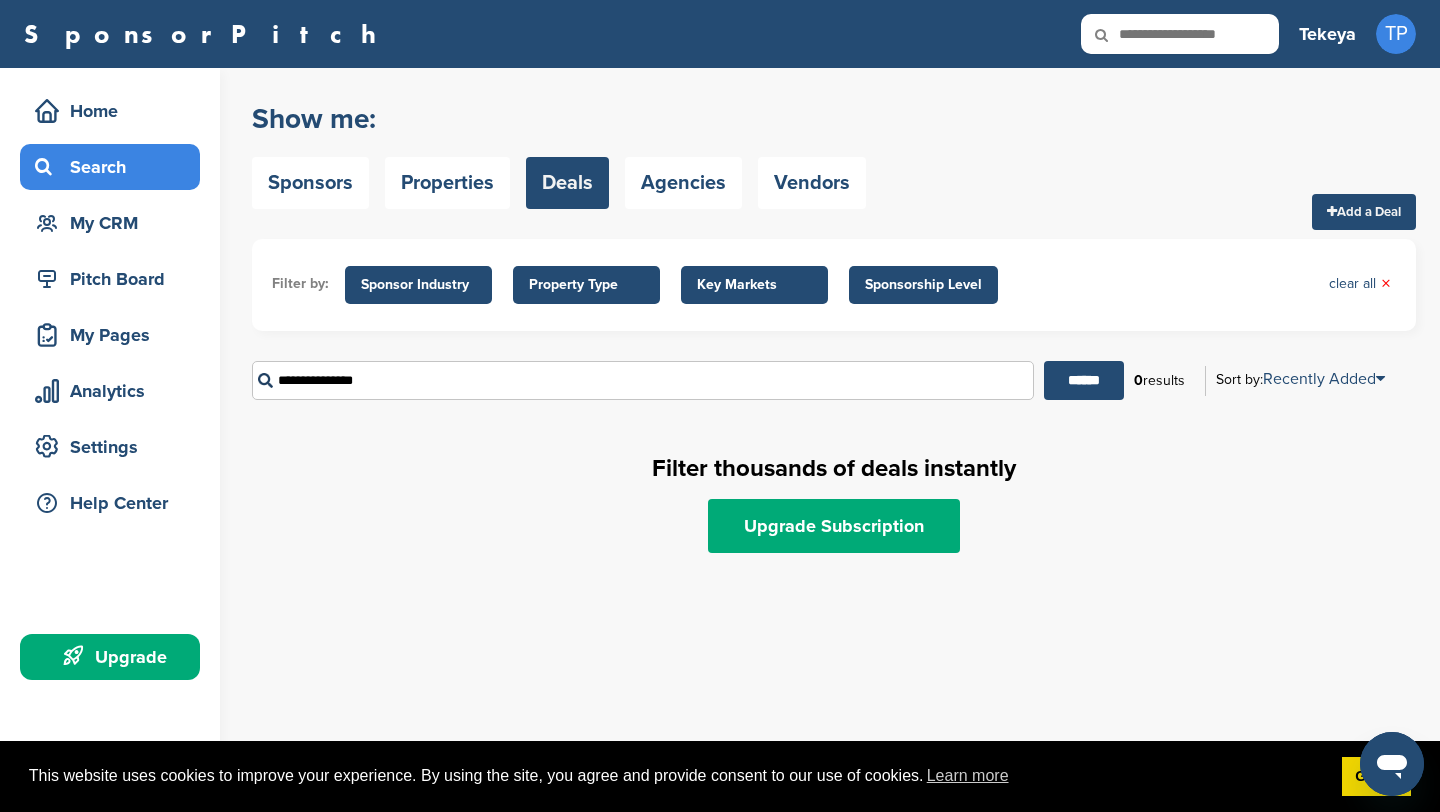 click on "******" at bounding box center (1084, 380) 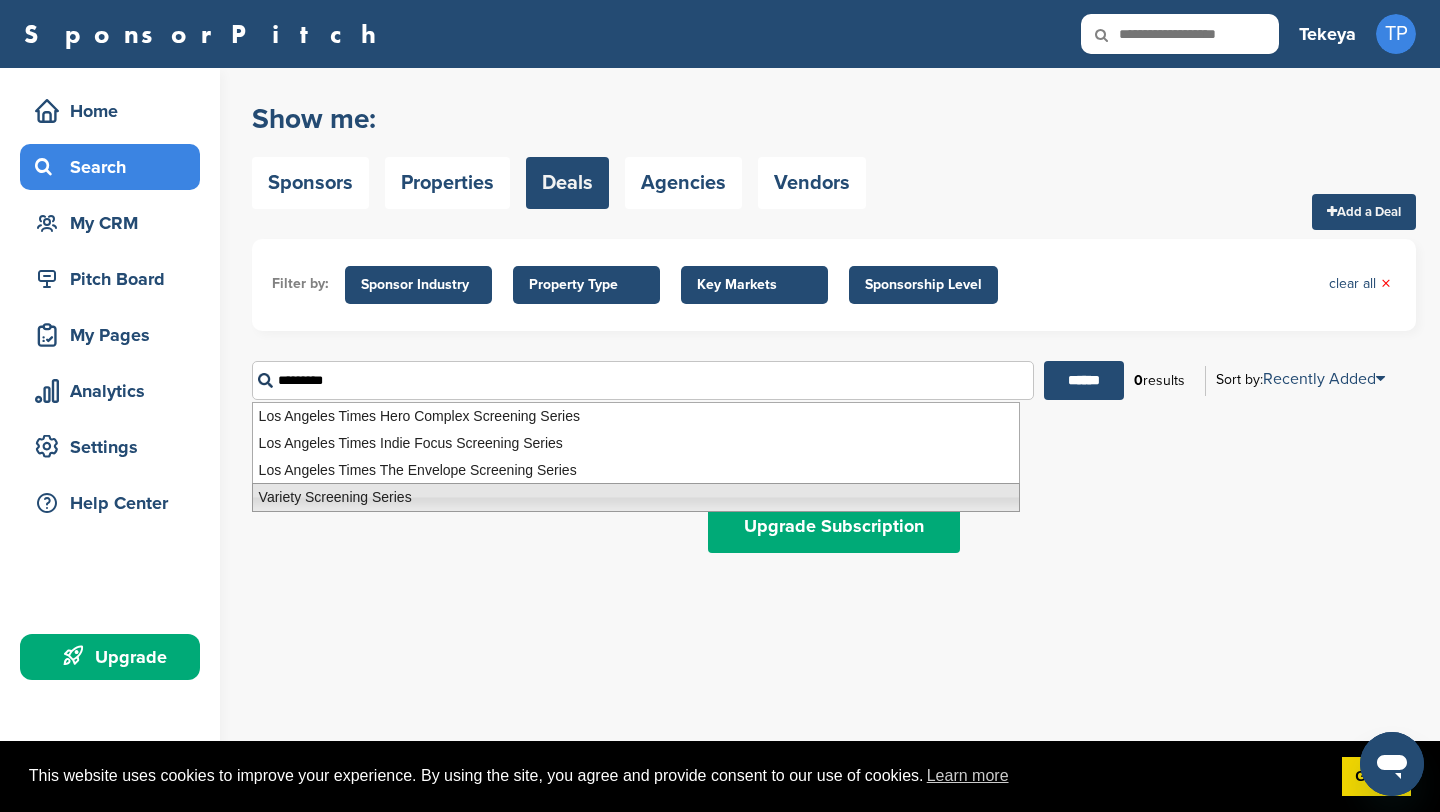 click on "Variety Screening Series" at bounding box center [636, 497] 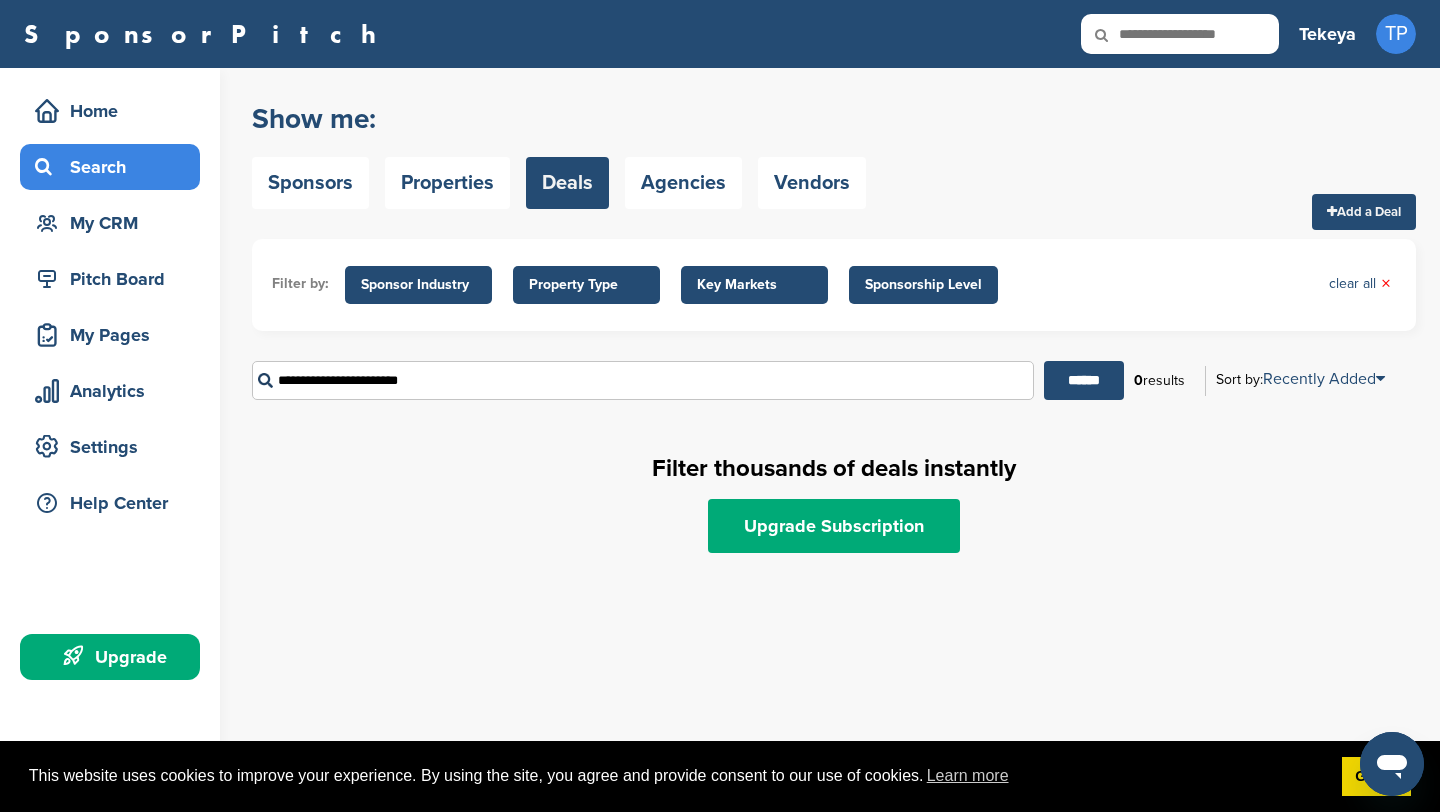 drag, startPoint x: 431, startPoint y: 379, endPoint x: 206, endPoint y: 371, distance: 225.14218 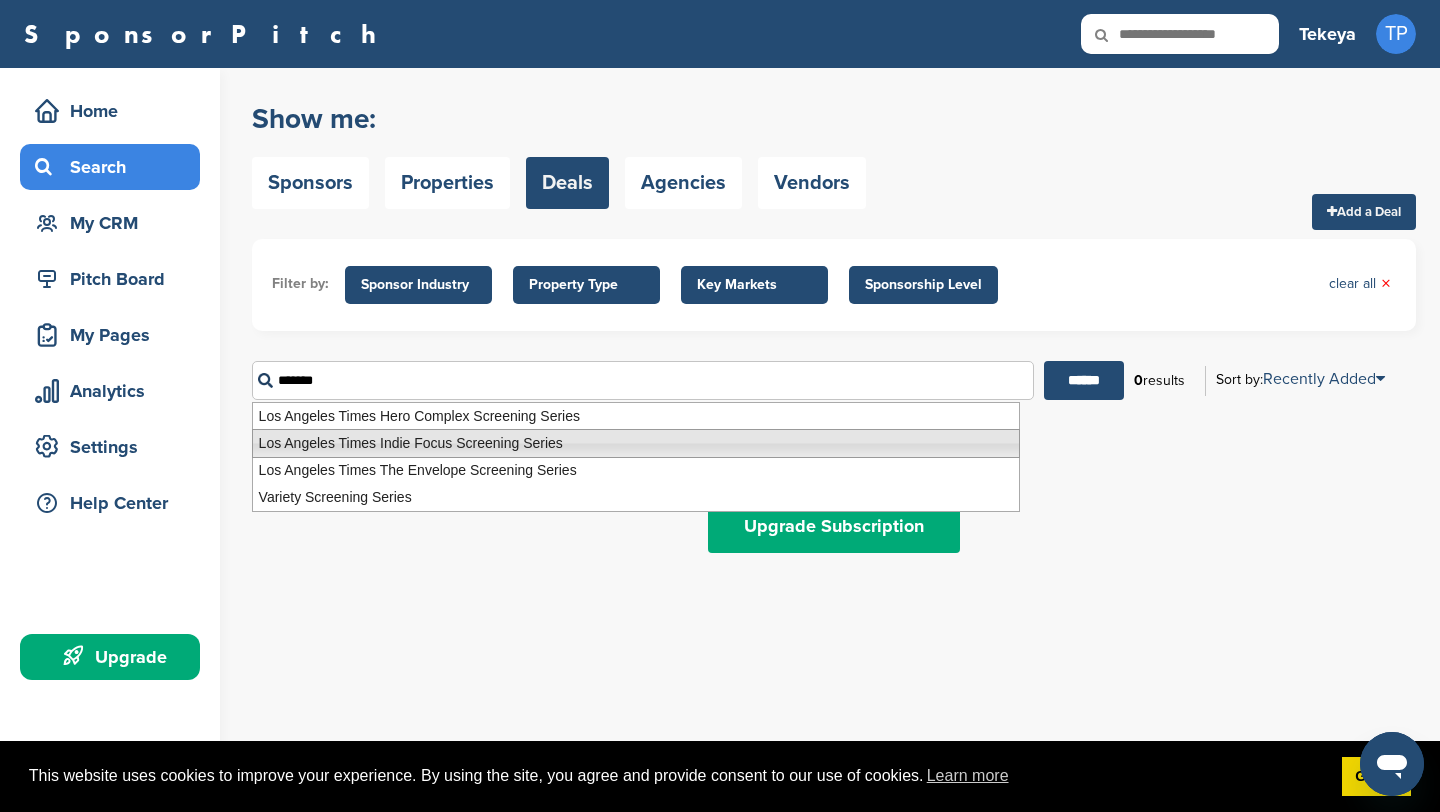 click on "Los Angeles Times Indie Focus Screening Series" at bounding box center [636, 443] 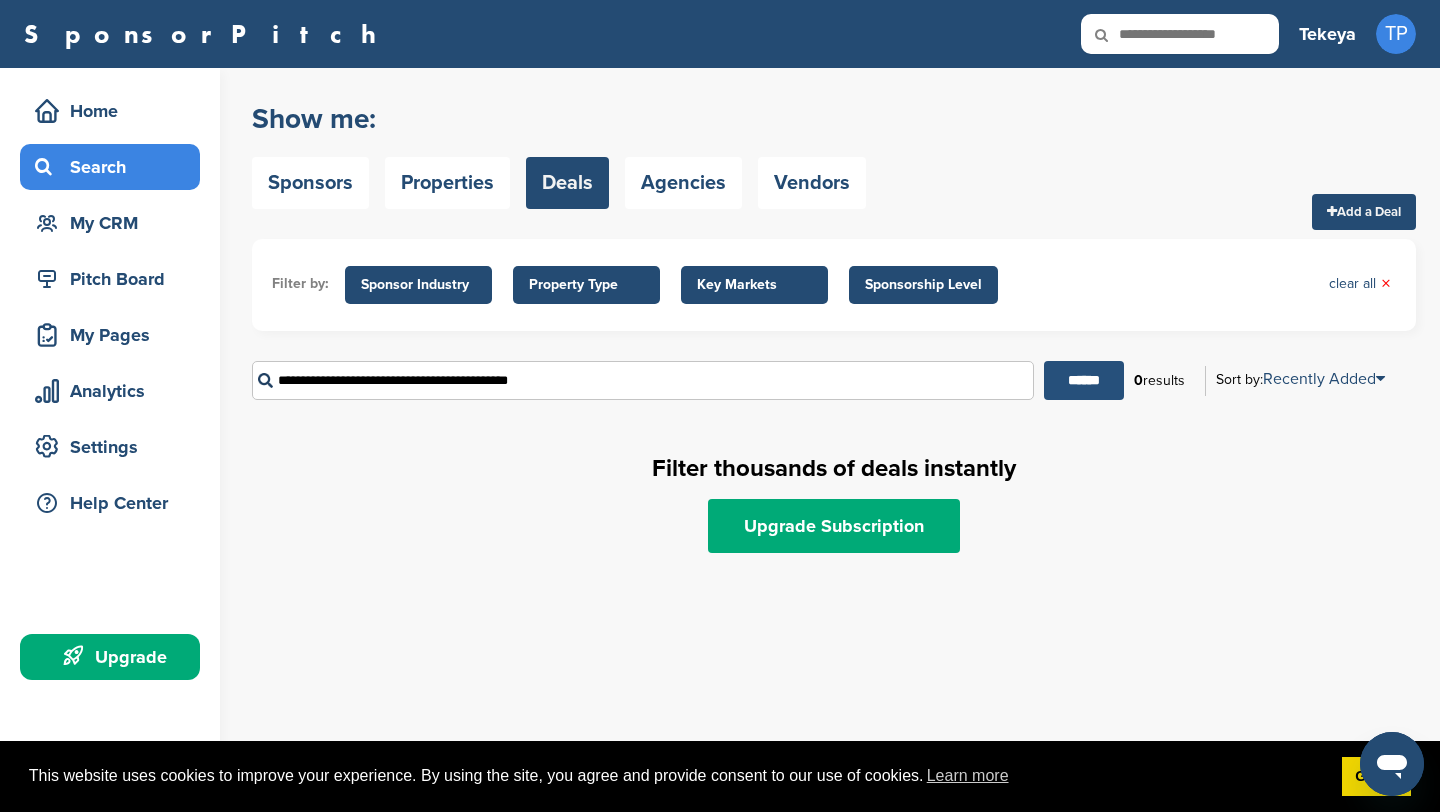 click on "******" at bounding box center (1084, 380) 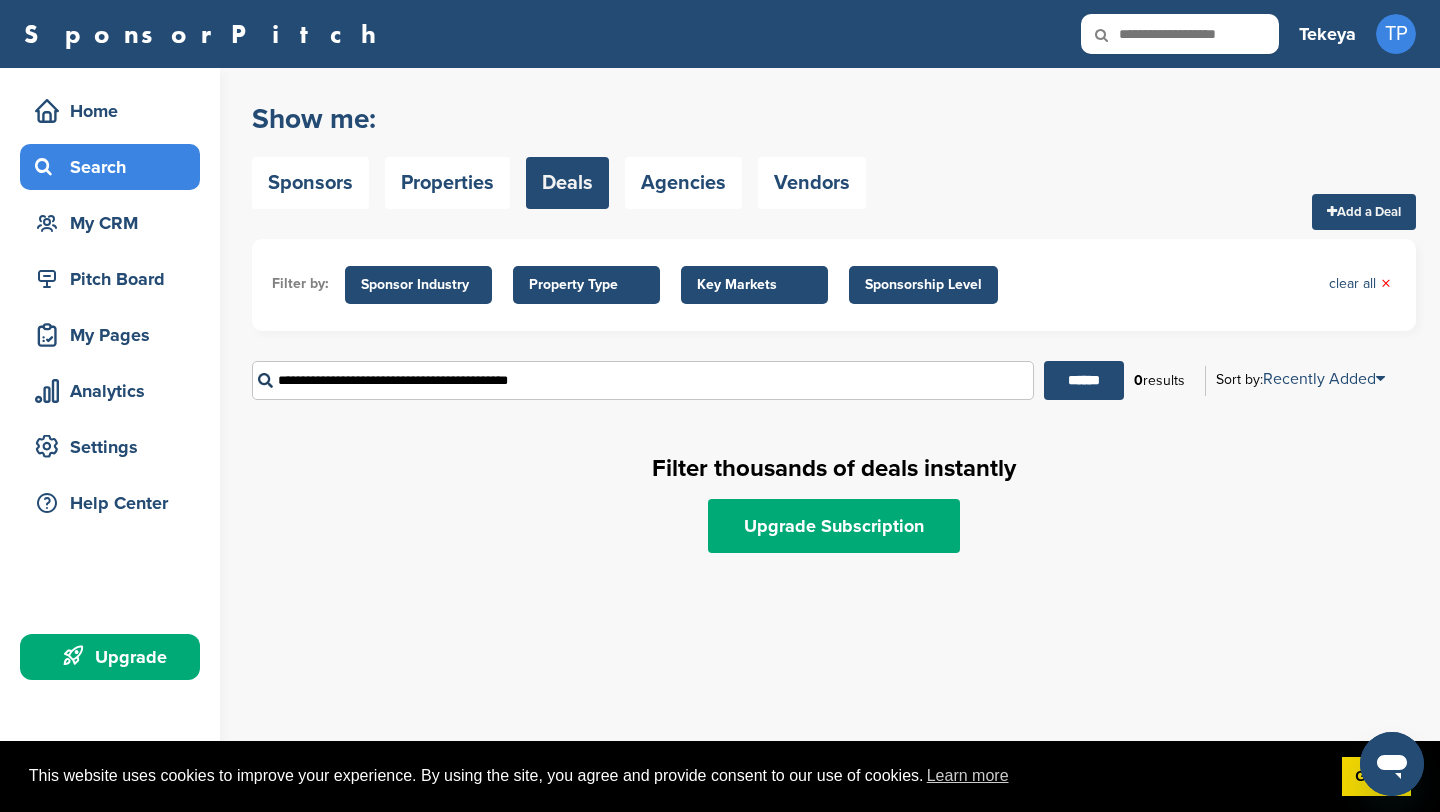 drag, startPoint x: 619, startPoint y: 373, endPoint x: 655, endPoint y: 397, distance: 43.266617 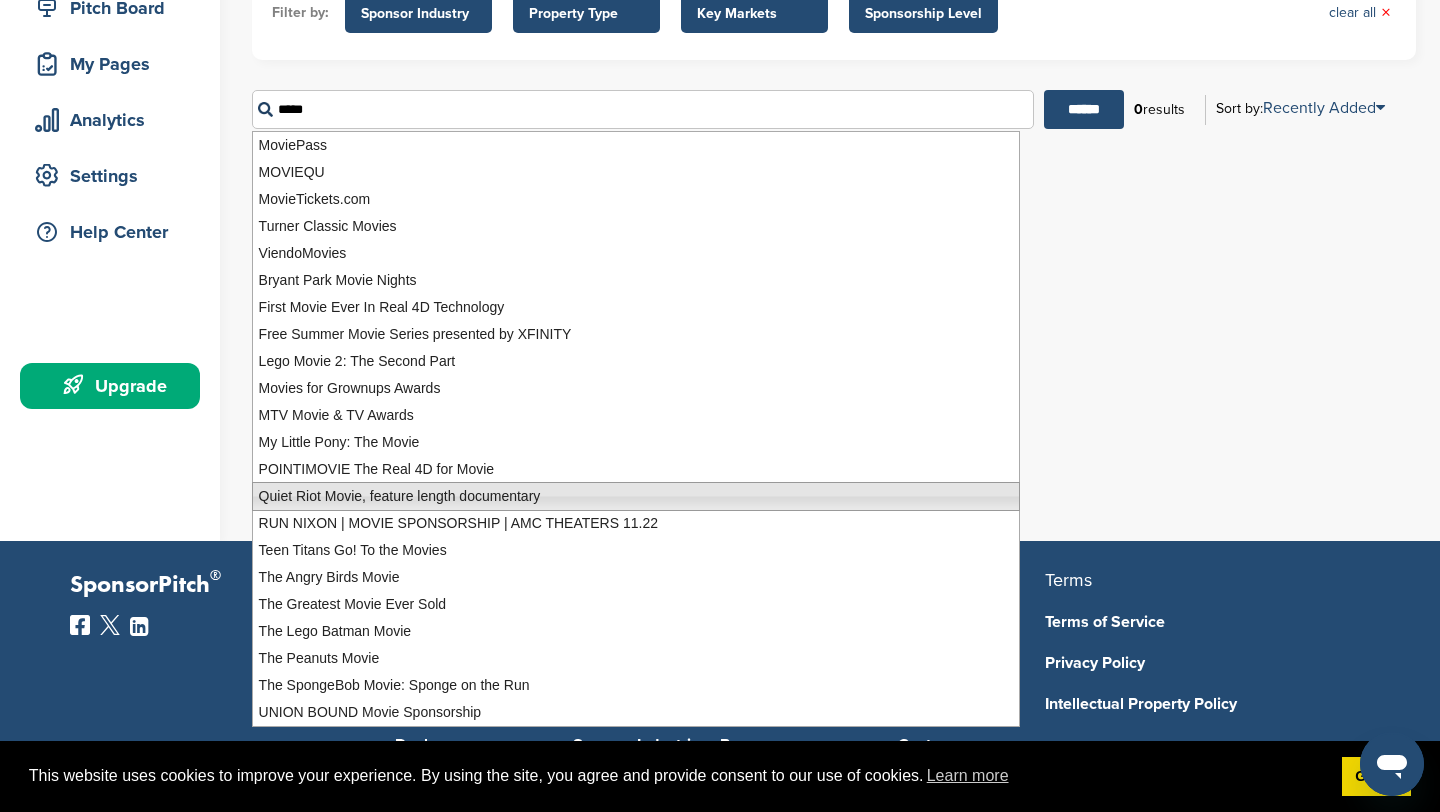 scroll, scrollTop: 274, scrollLeft: 0, axis: vertical 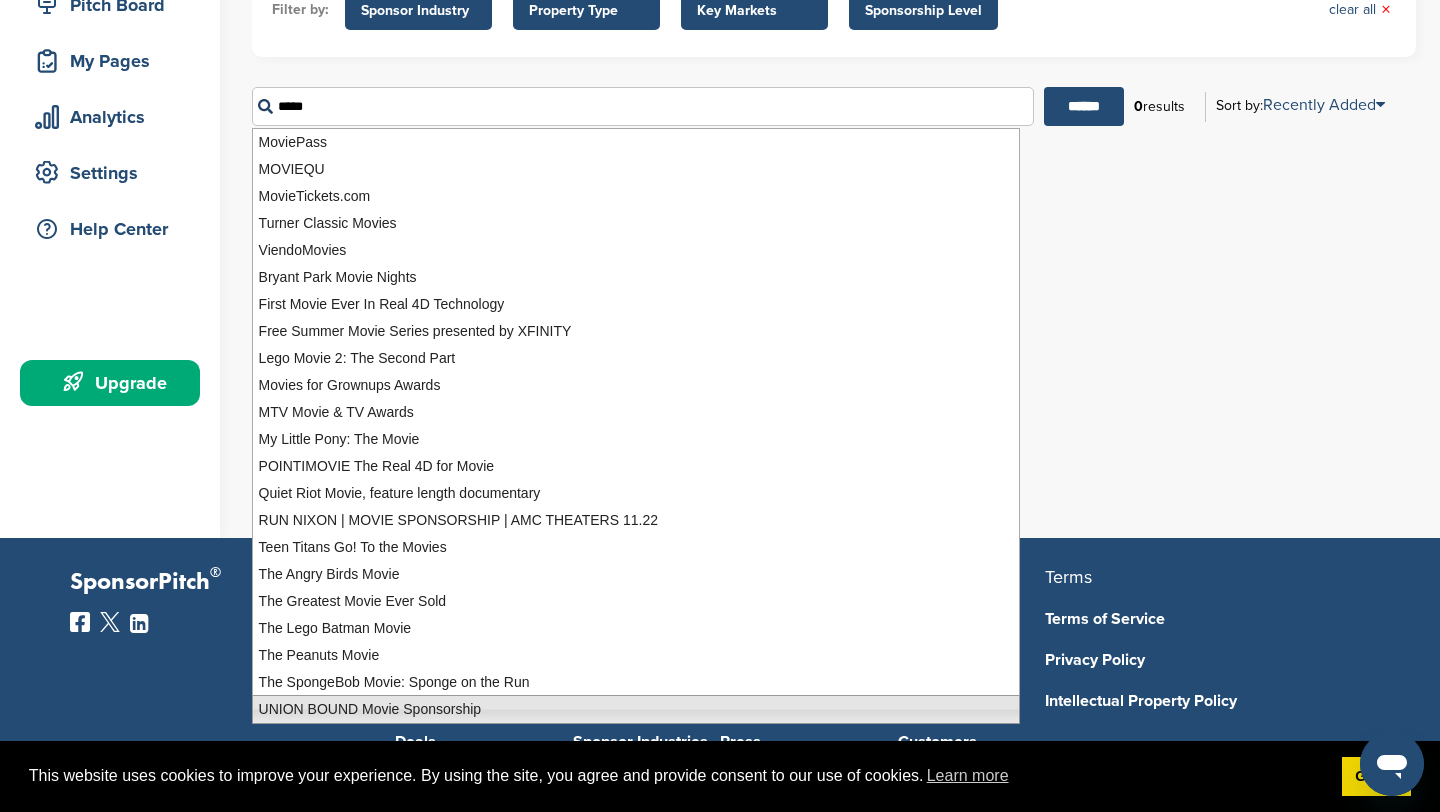 click on "UNION BOUND Movie Sponsorship" at bounding box center (636, 709) 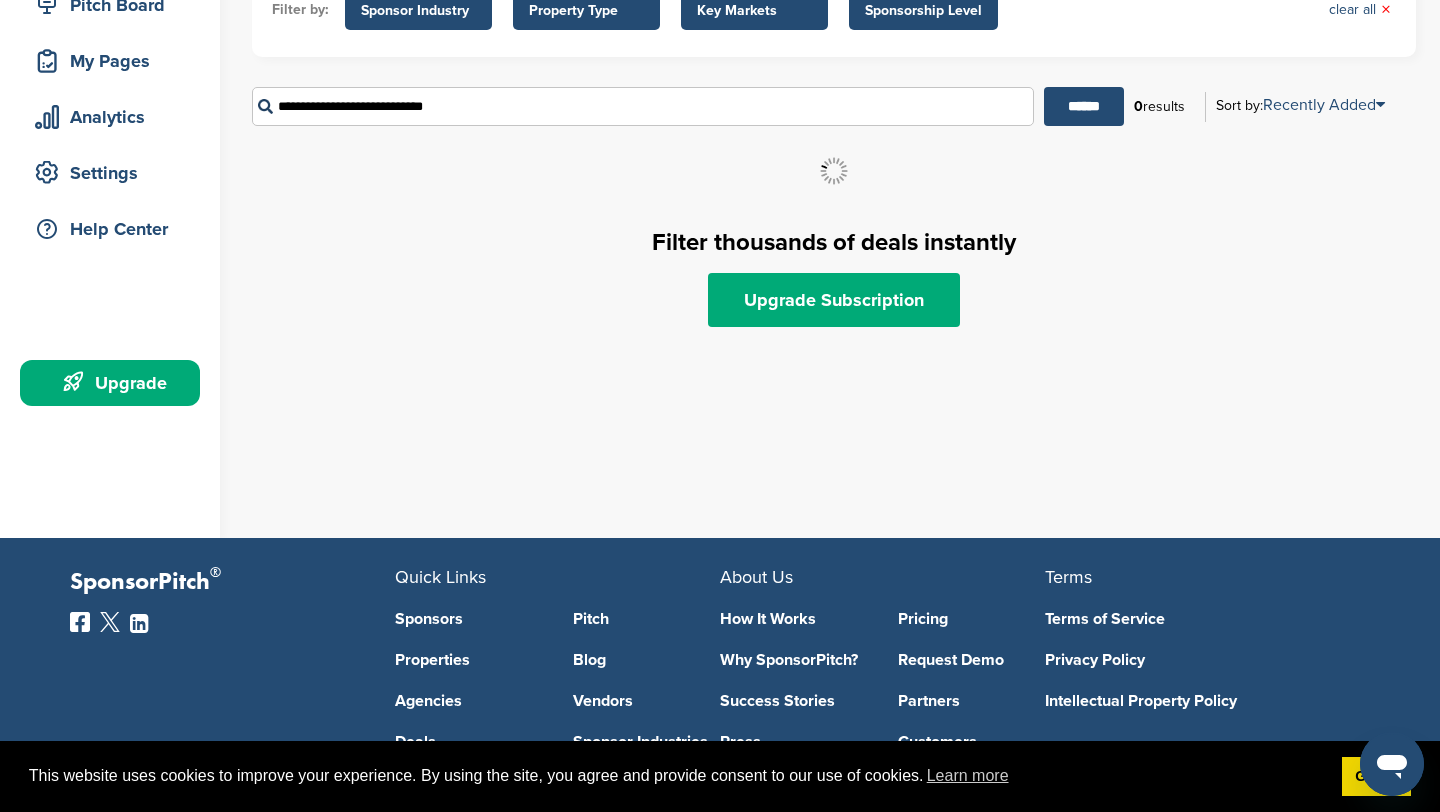 scroll, scrollTop: 0, scrollLeft: 0, axis: both 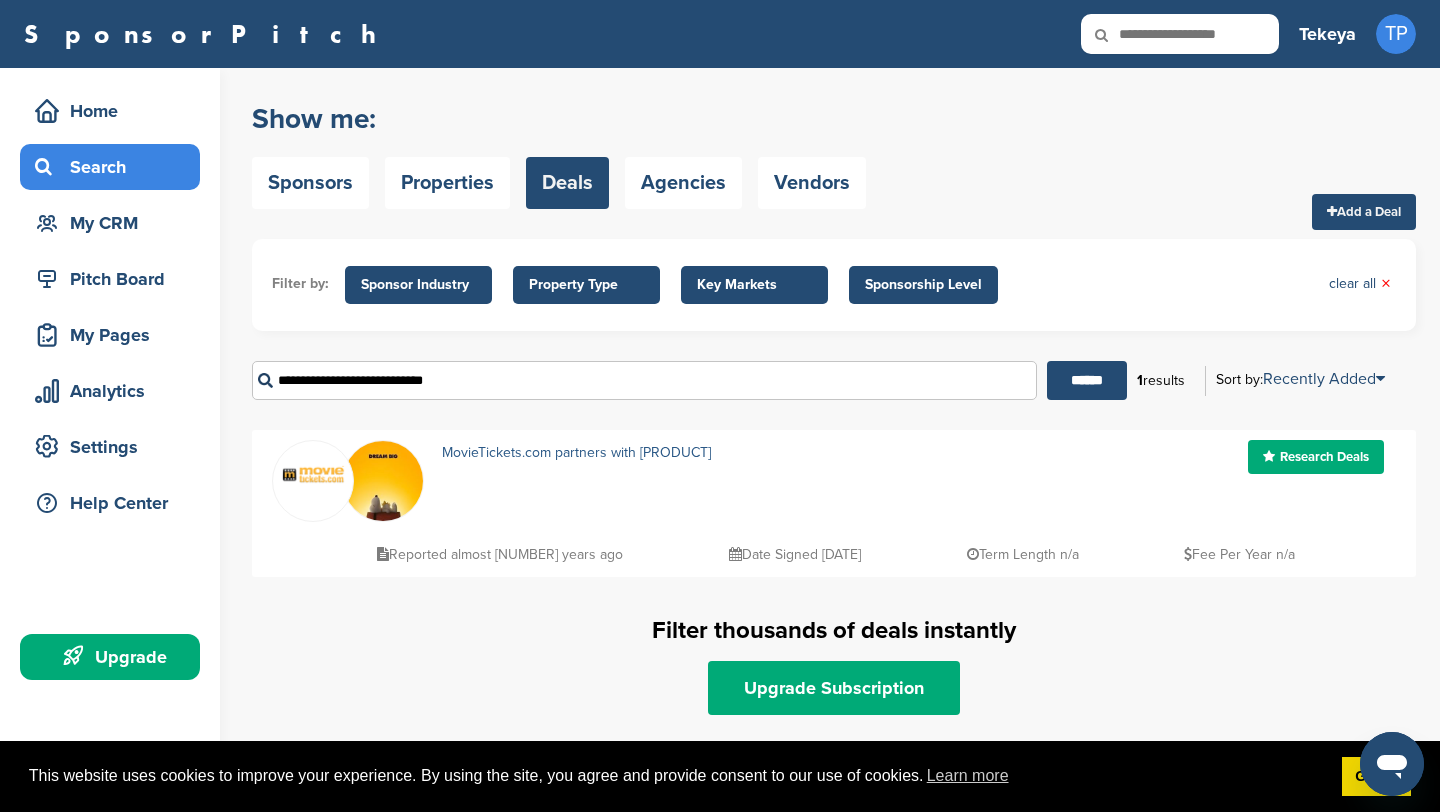 type on "**********" 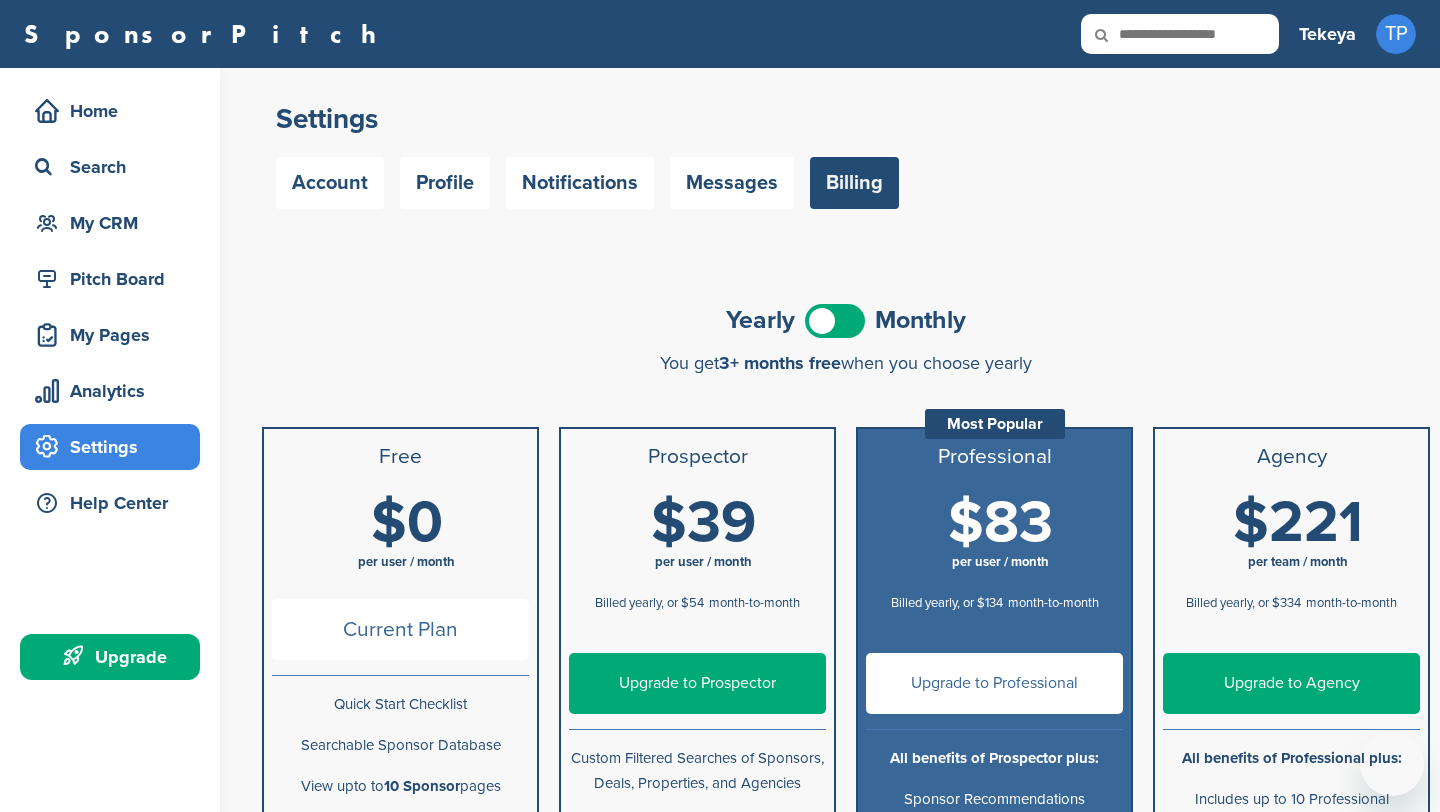 scroll, scrollTop: 0, scrollLeft: 0, axis: both 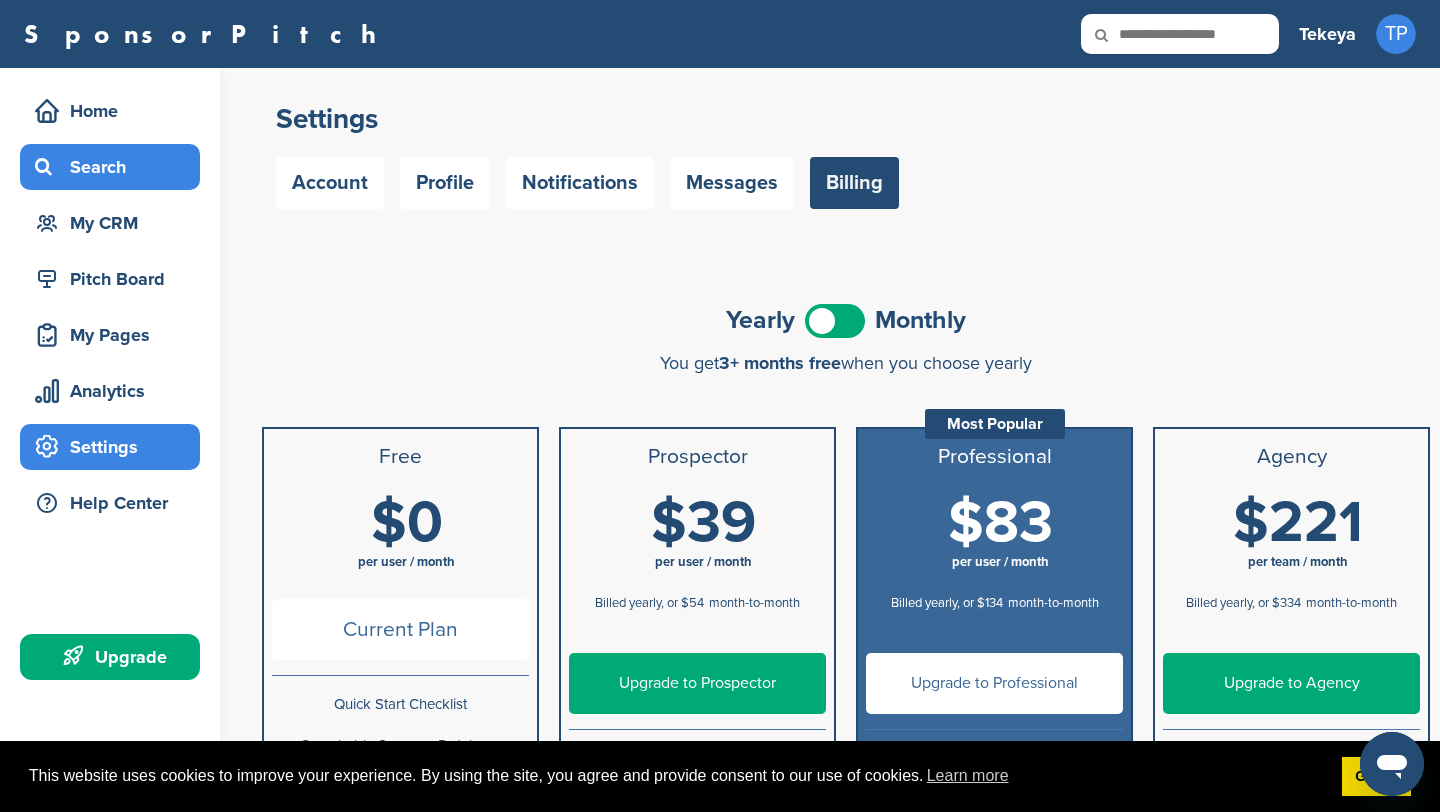 click on "Search" at bounding box center (115, 167) 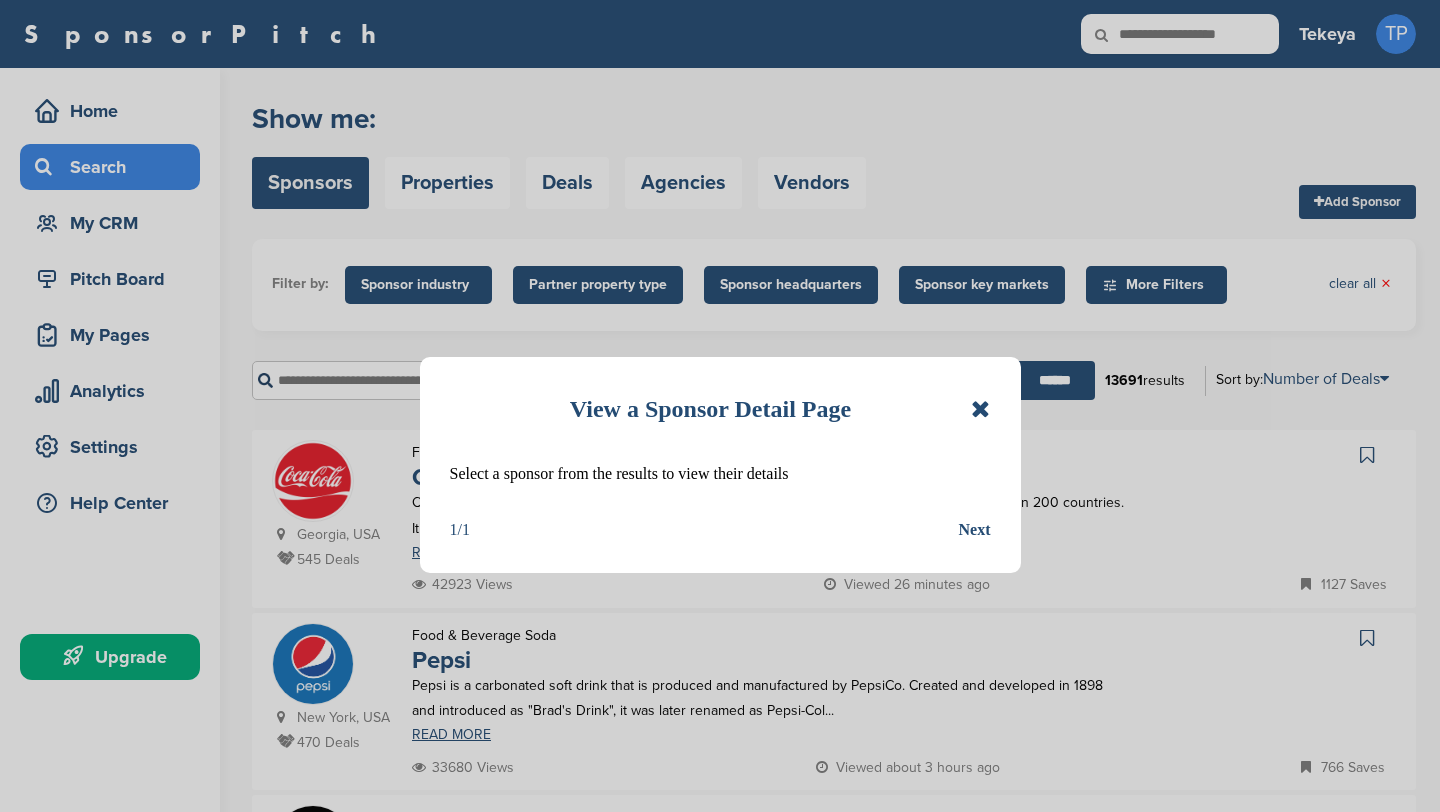 scroll, scrollTop: 0, scrollLeft: 0, axis: both 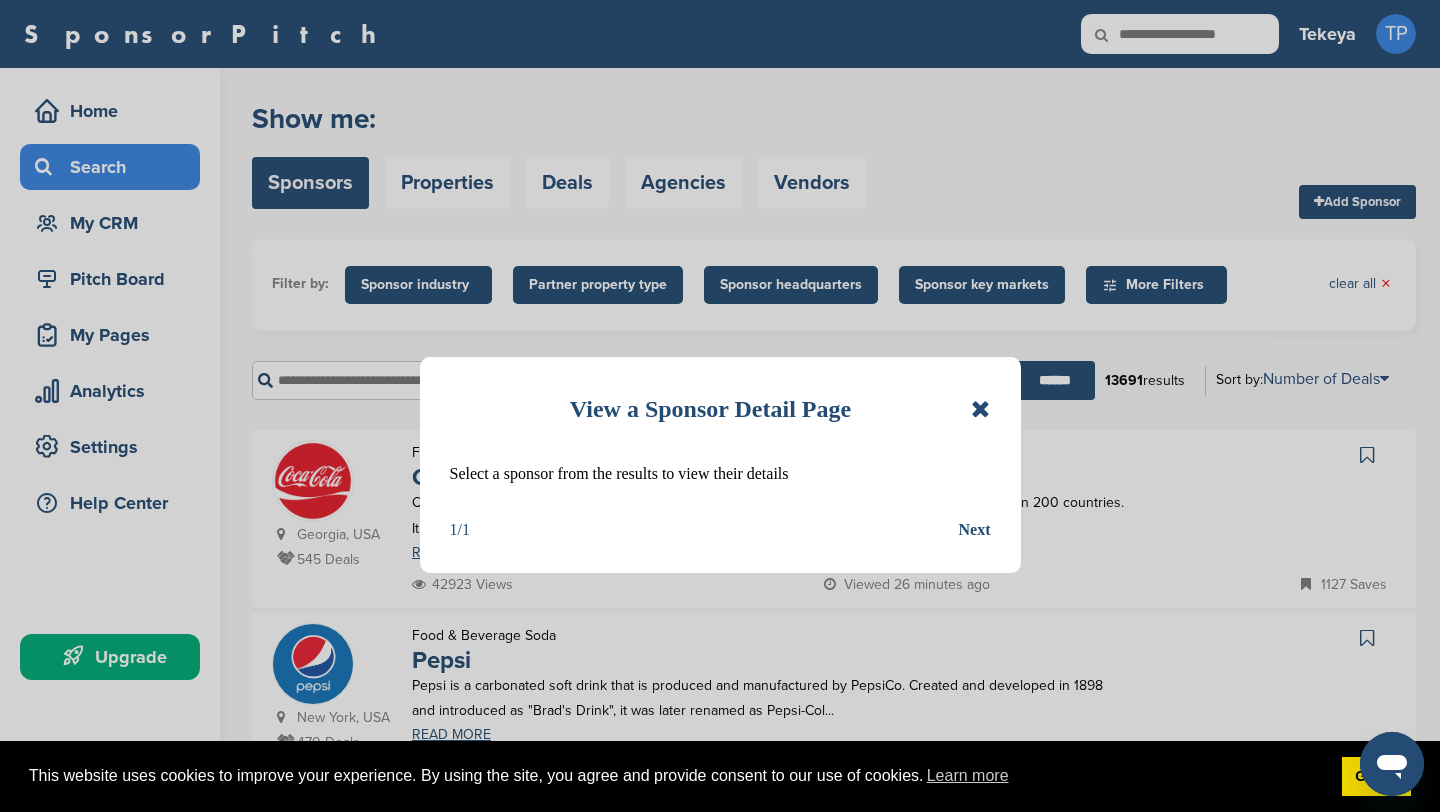 click on "View a Sponsor Detail Page
Select a sponsor from the results to view their details
1/1
Next" at bounding box center (720, 465) 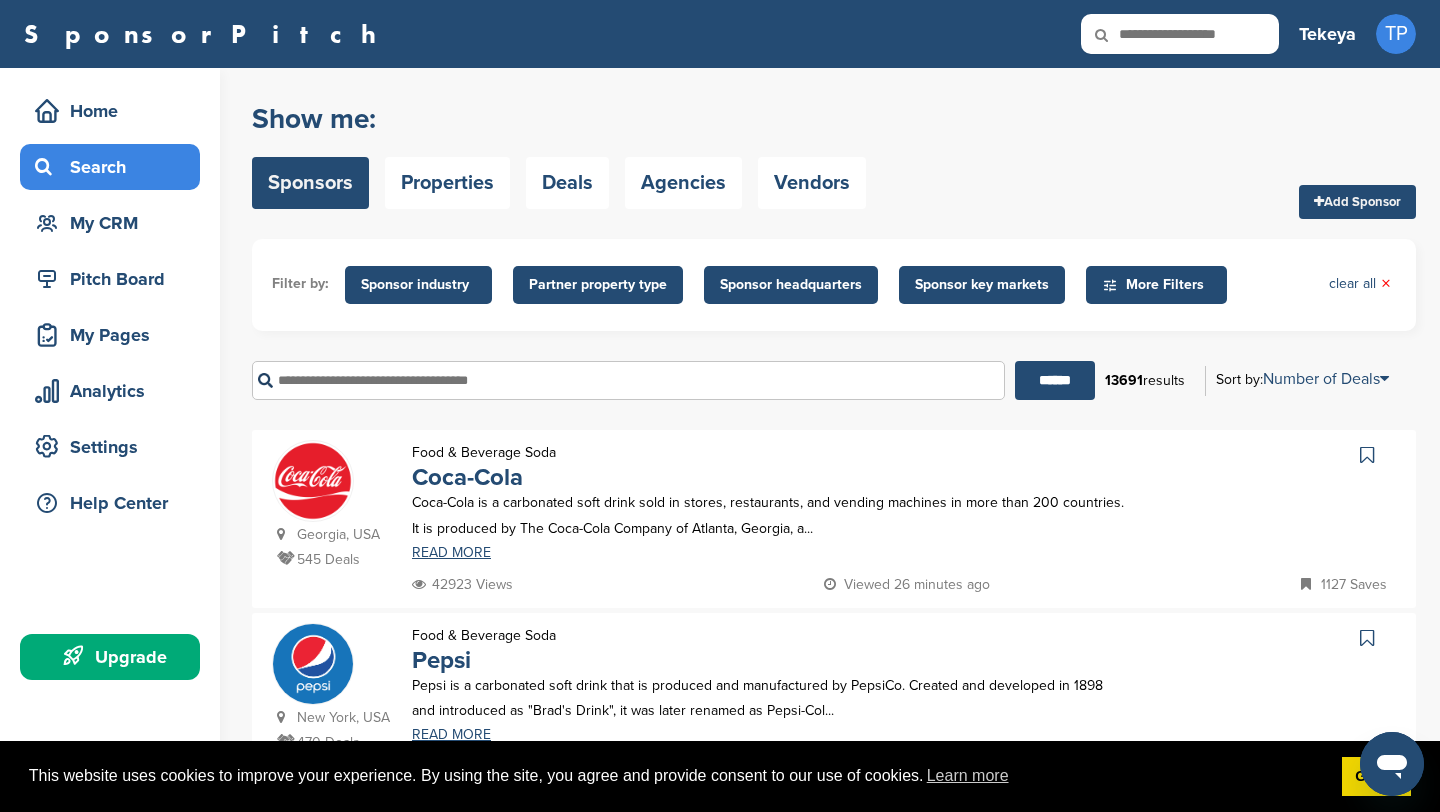 click on "More Filters" at bounding box center [1159, 285] 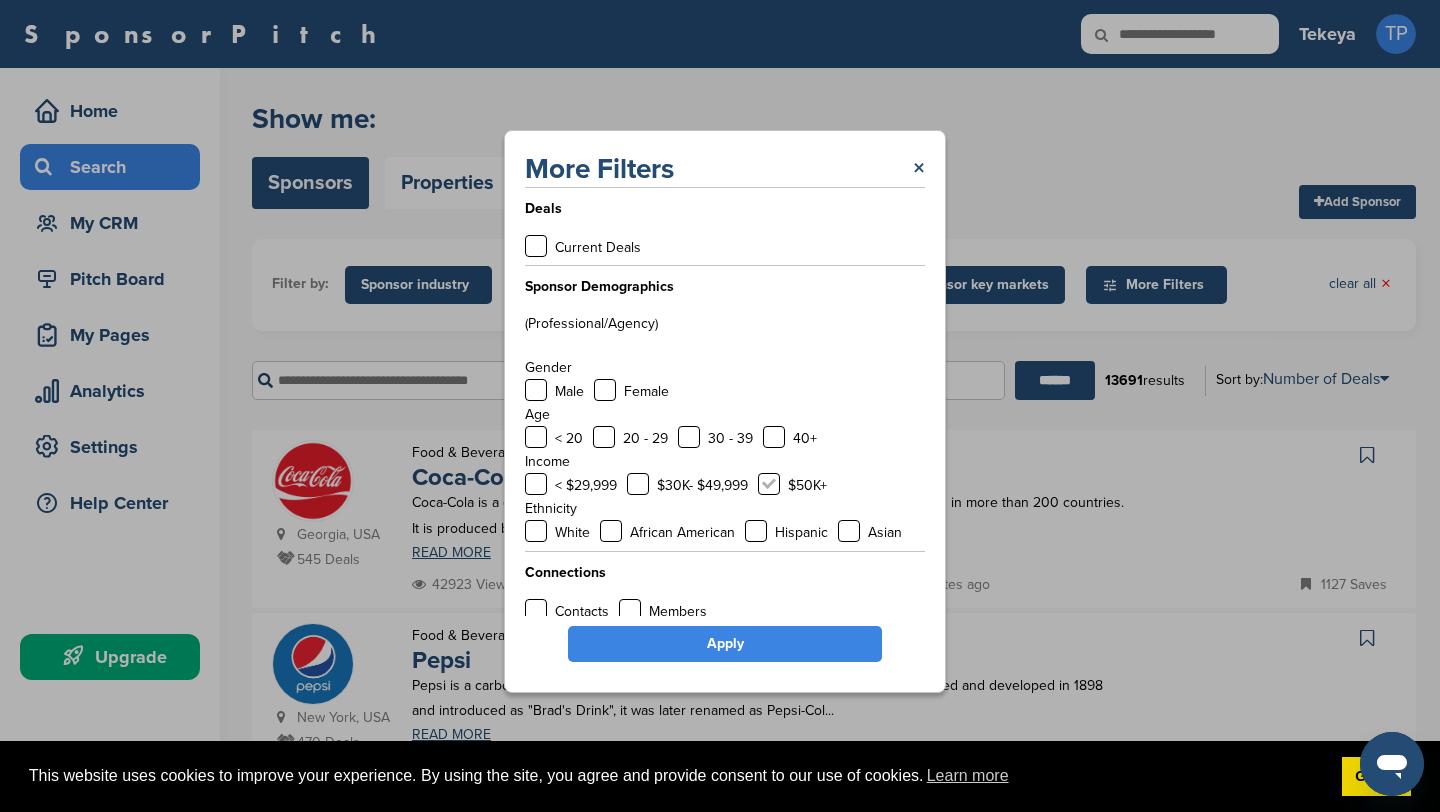 scroll, scrollTop: 8, scrollLeft: 0, axis: vertical 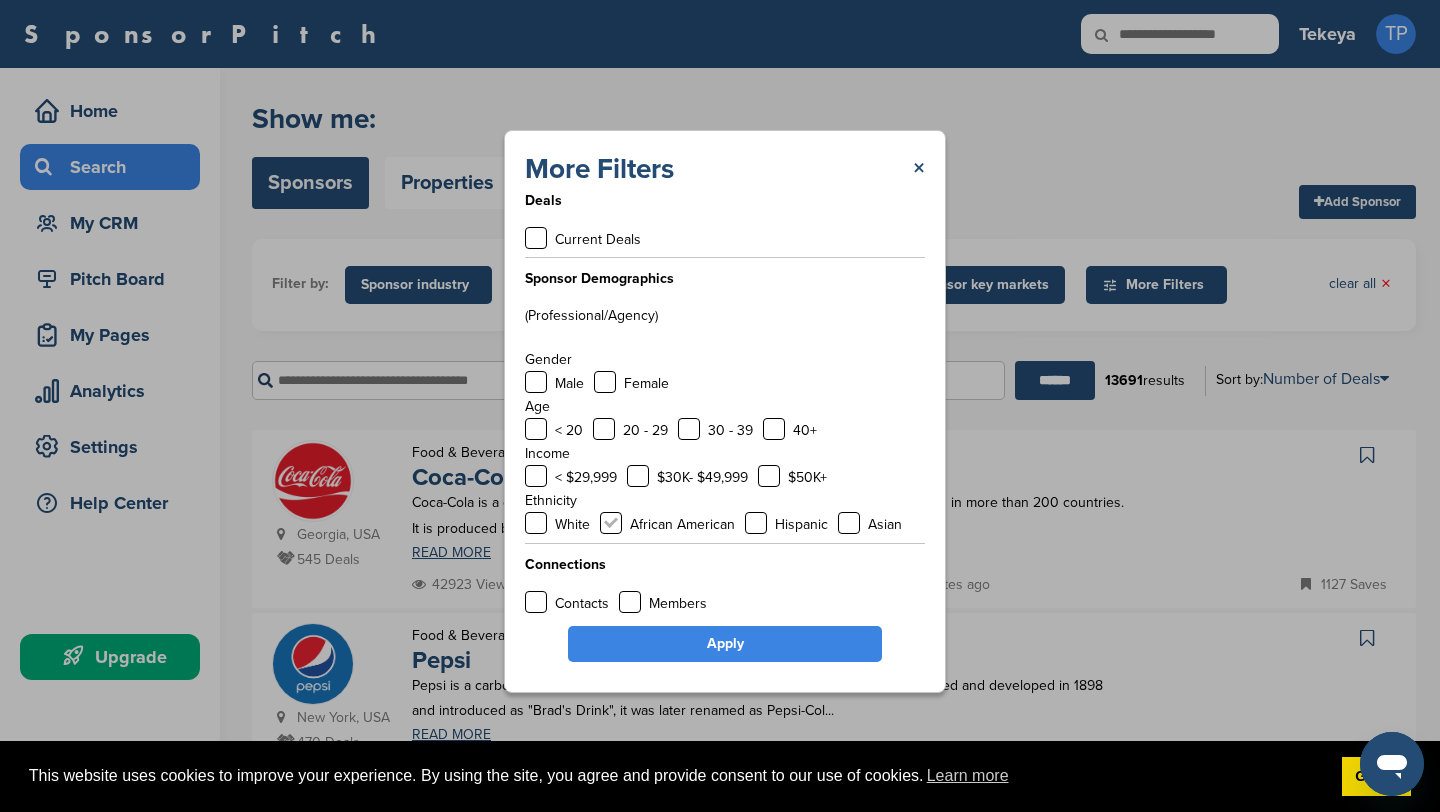click at bounding box center (611, 523) 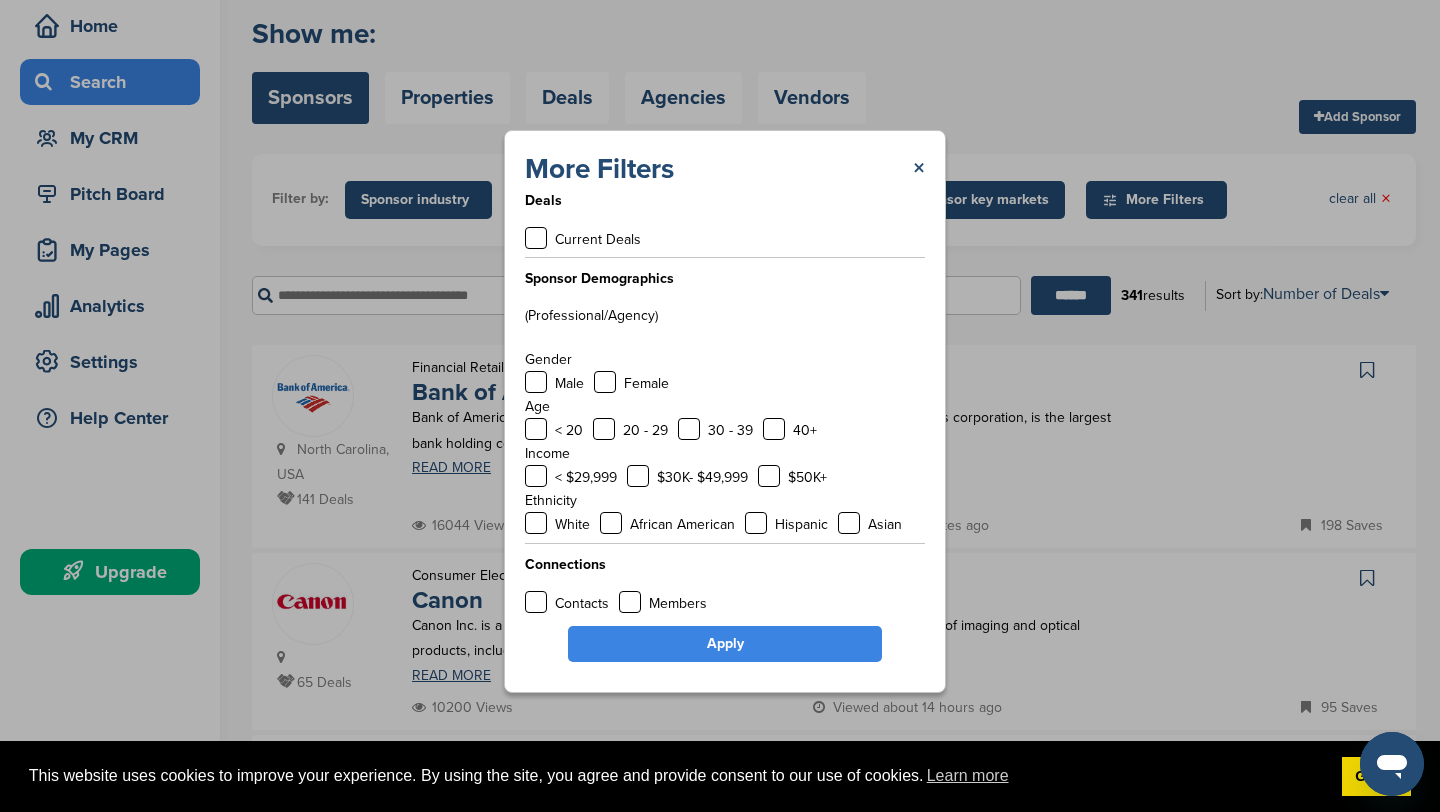 scroll, scrollTop: 131, scrollLeft: 0, axis: vertical 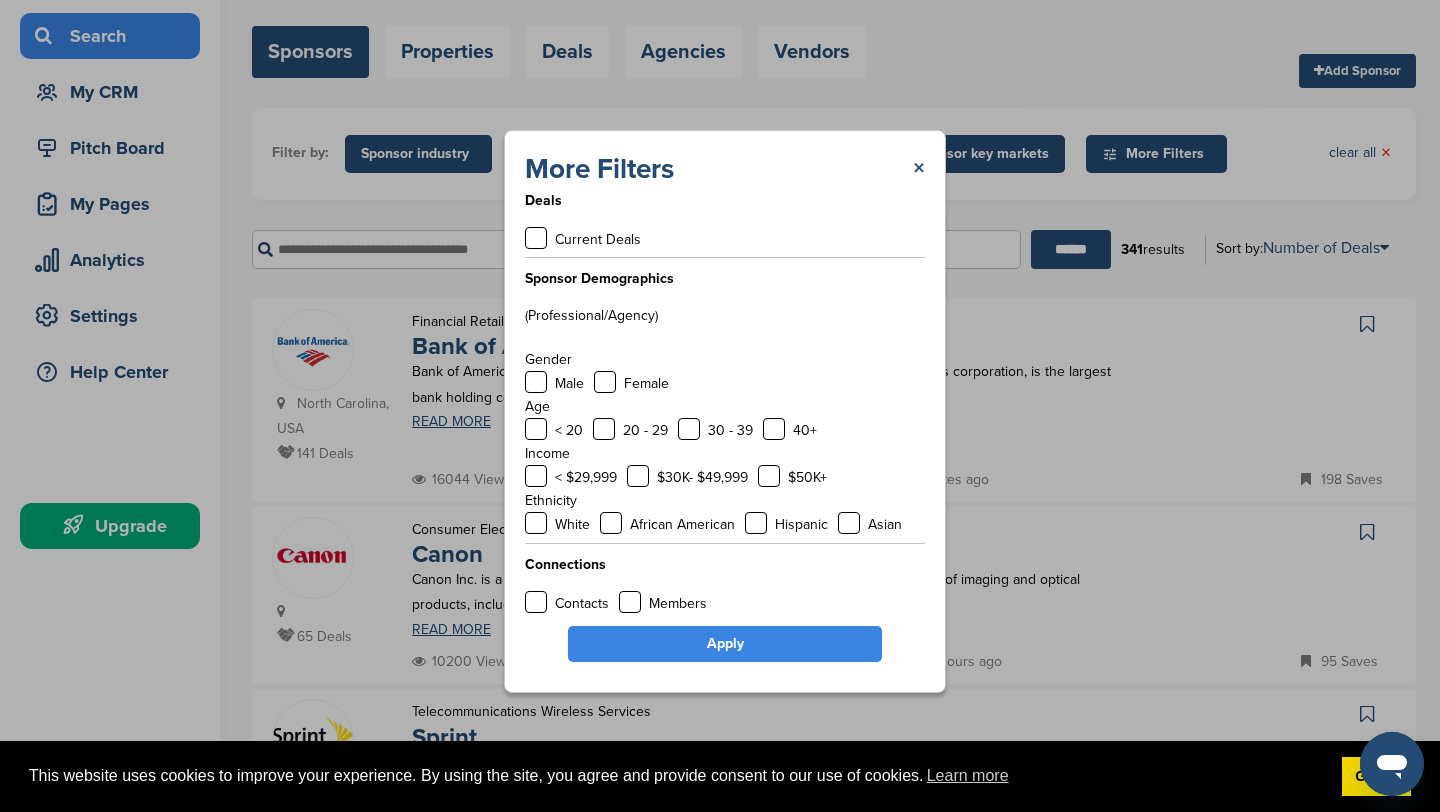 click on "Apply" at bounding box center (725, 644) 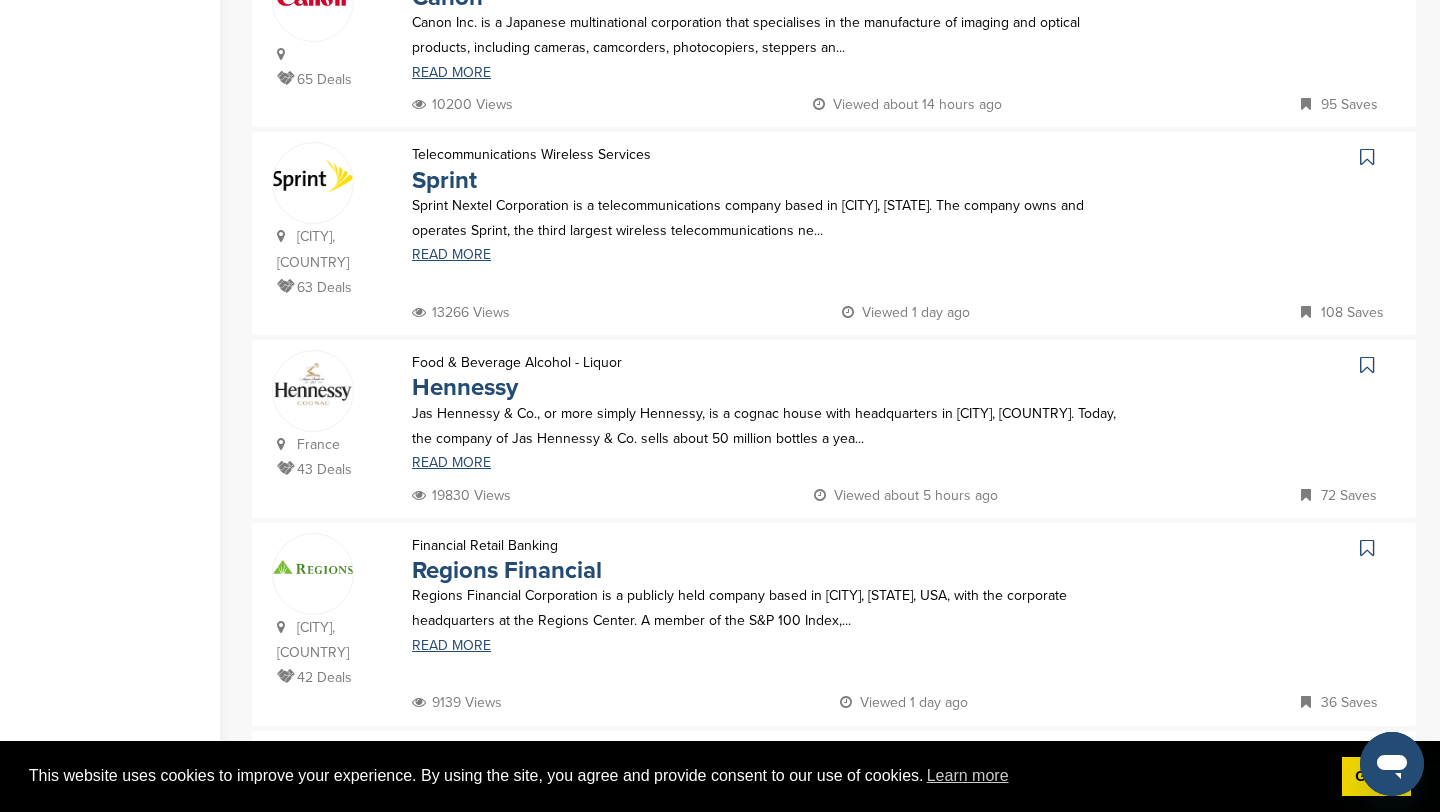 scroll, scrollTop: 690, scrollLeft: 0, axis: vertical 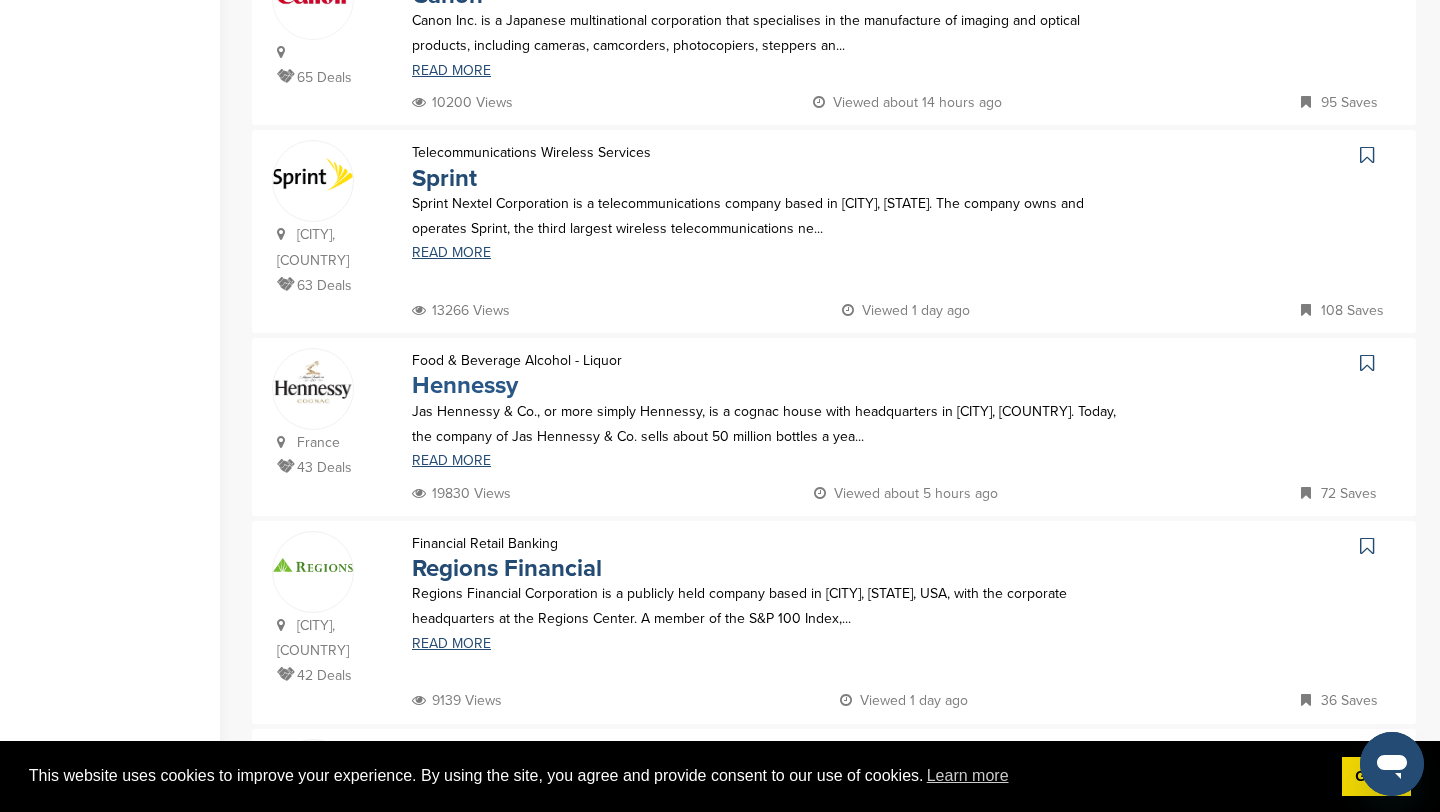 click on "Hennessy" at bounding box center [465, 385] 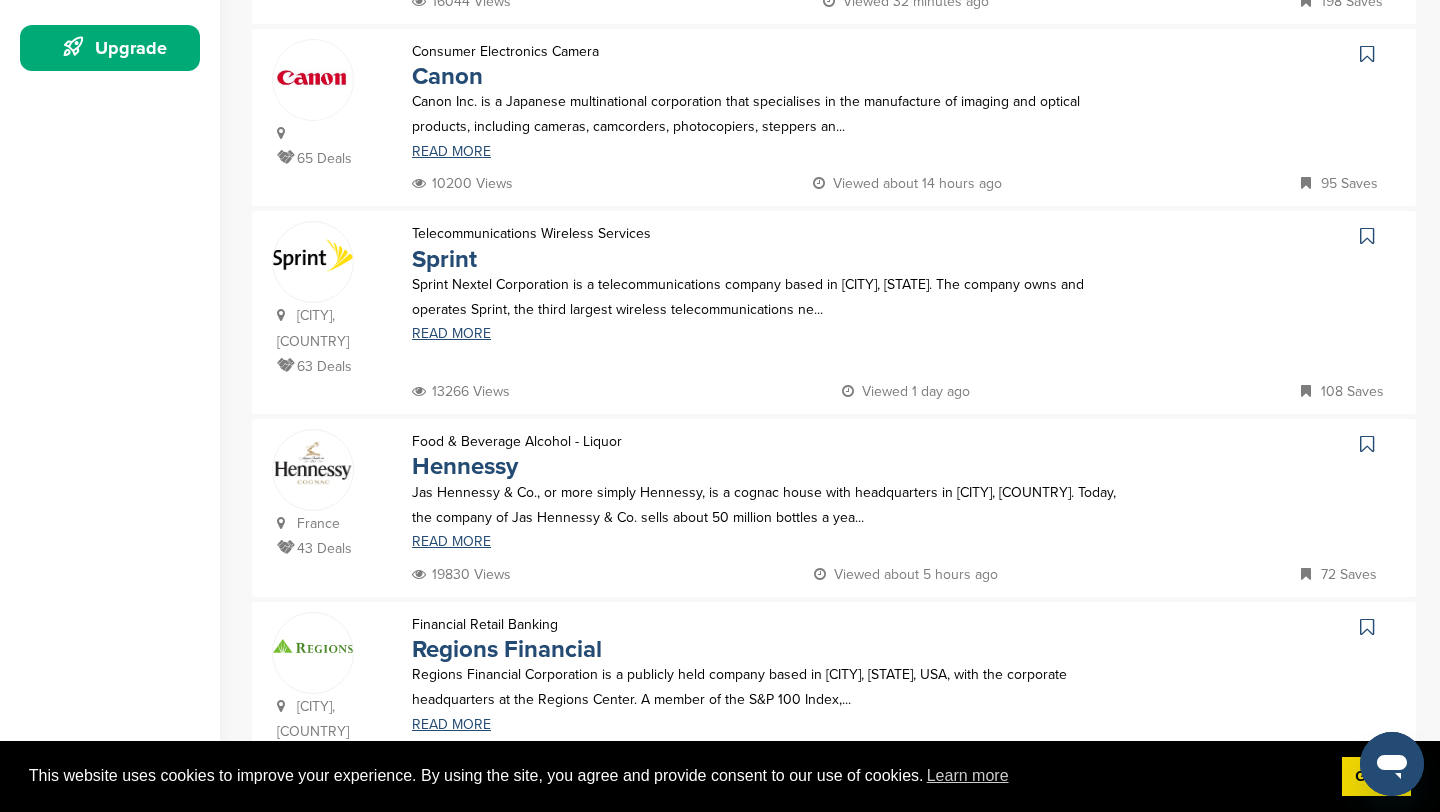 scroll, scrollTop: 0, scrollLeft: 0, axis: both 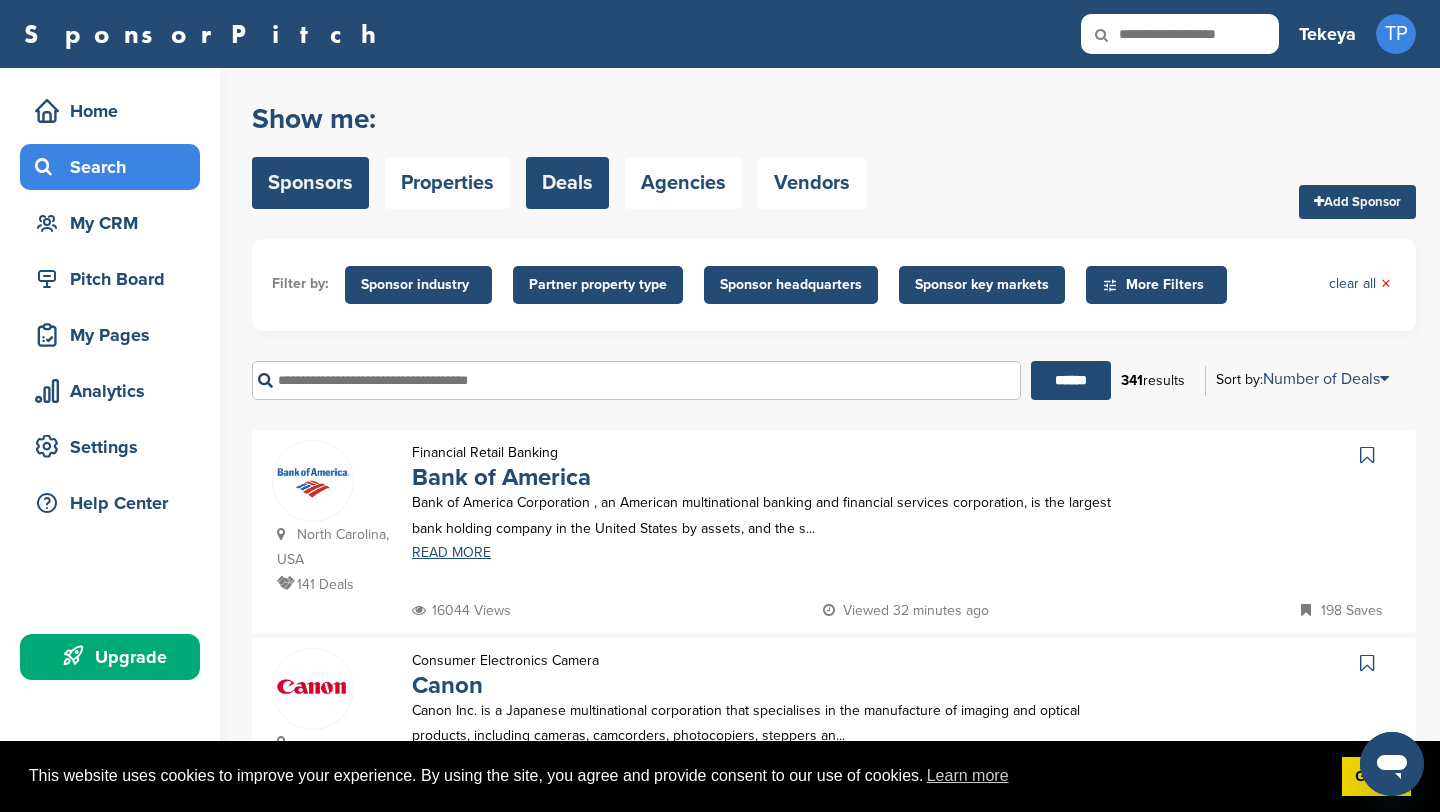 click on "Deals" at bounding box center [567, 183] 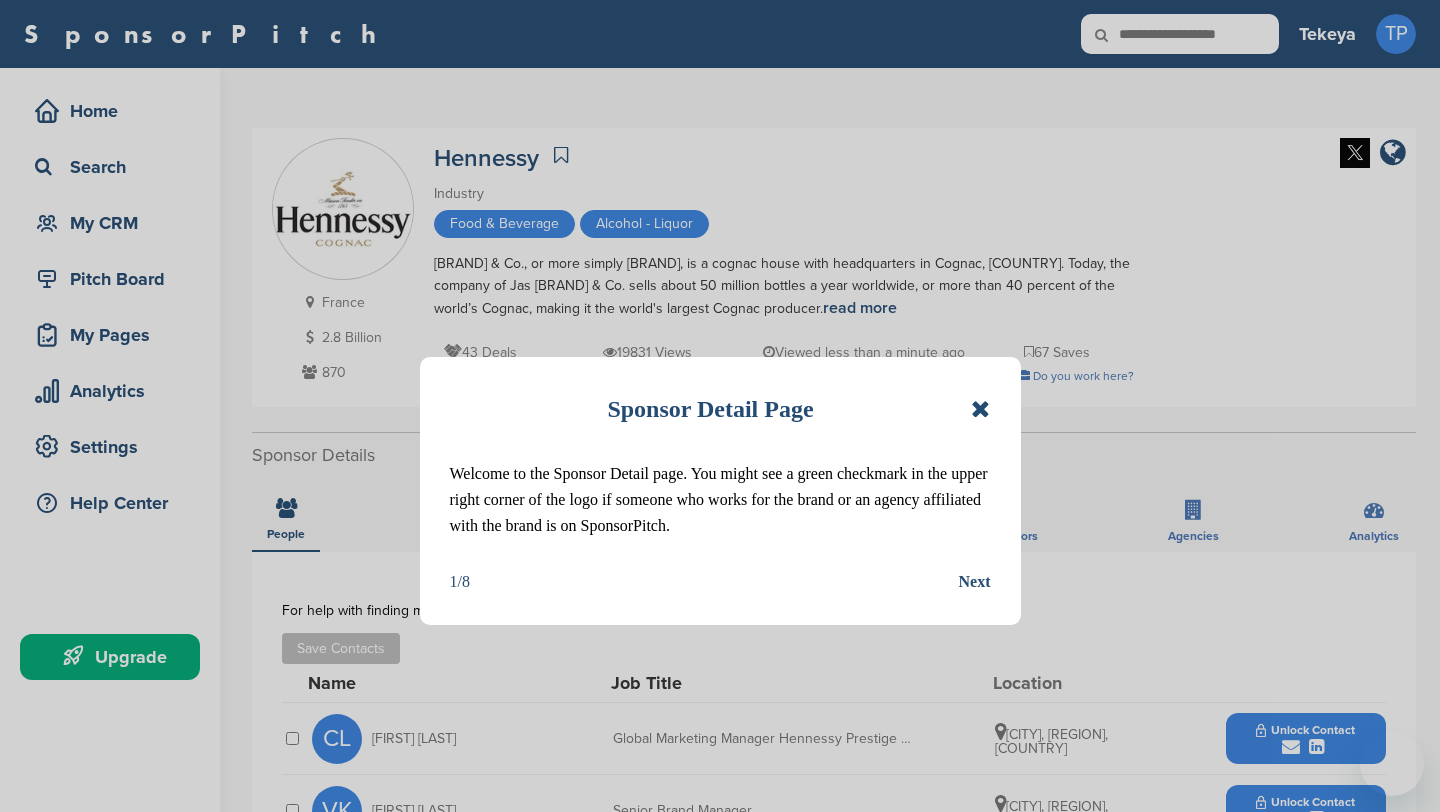 scroll, scrollTop: 0, scrollLeft: 0, axis: both 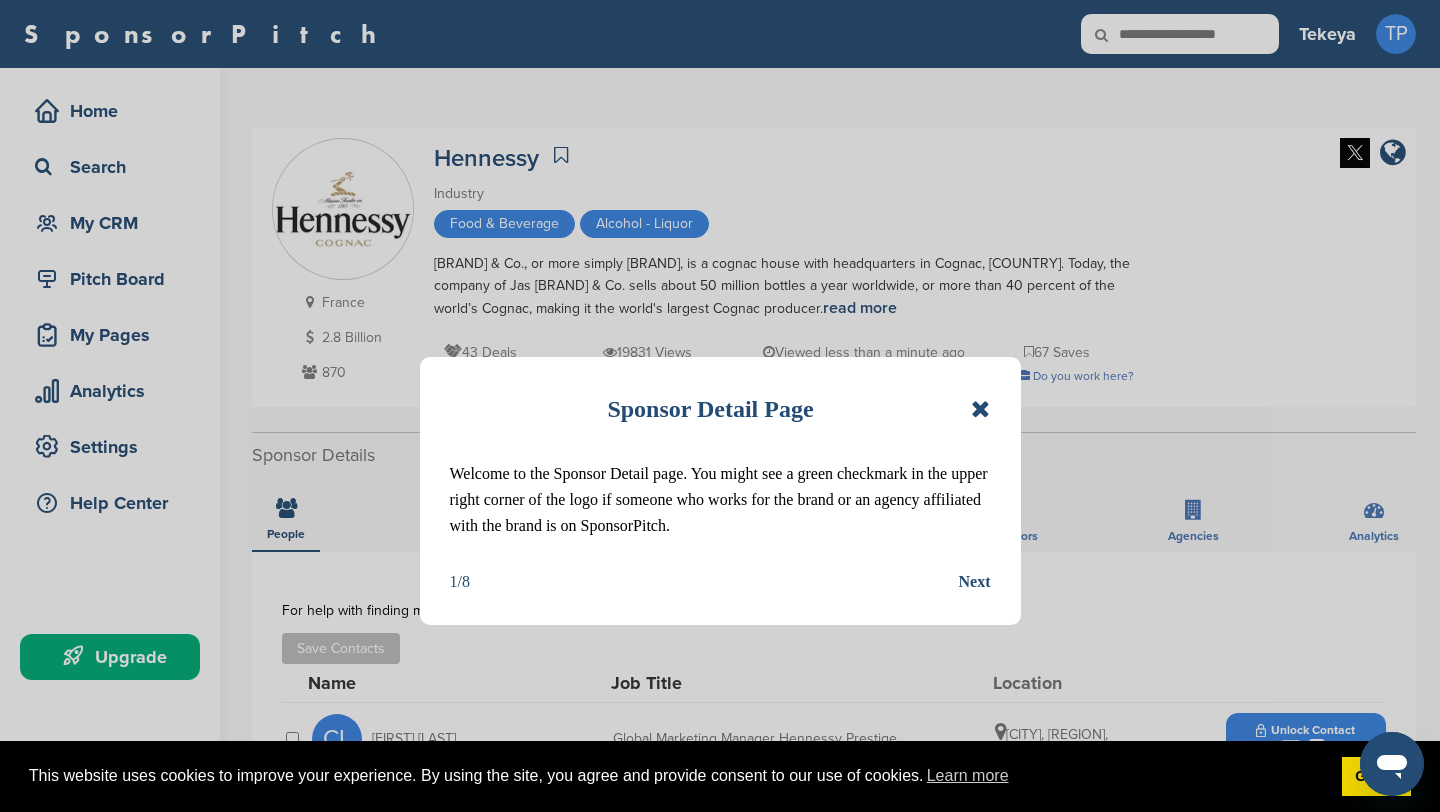 click at bounding box center (980, 409) 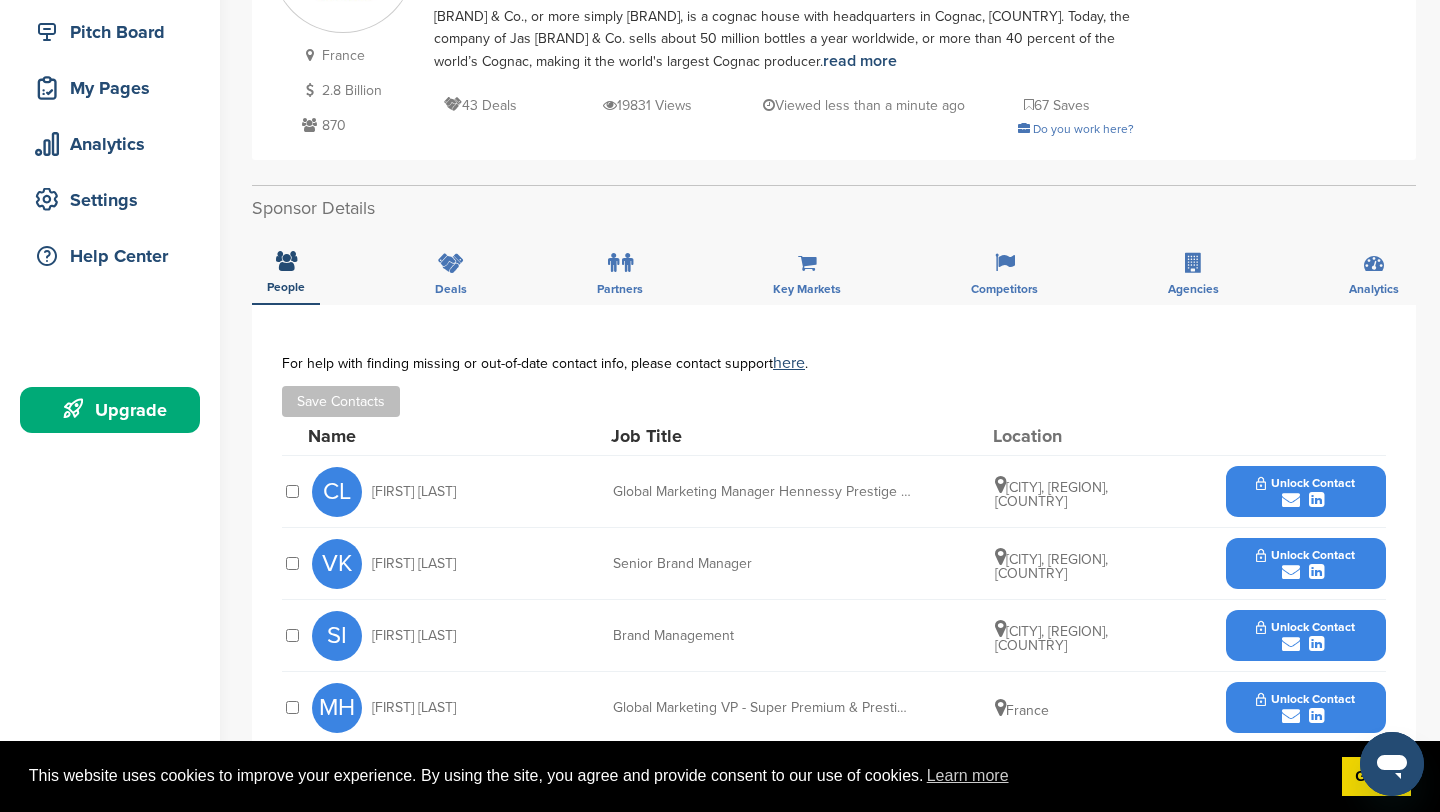 scroll, scrollTop: 0, scrollLeft: 0, axis: both 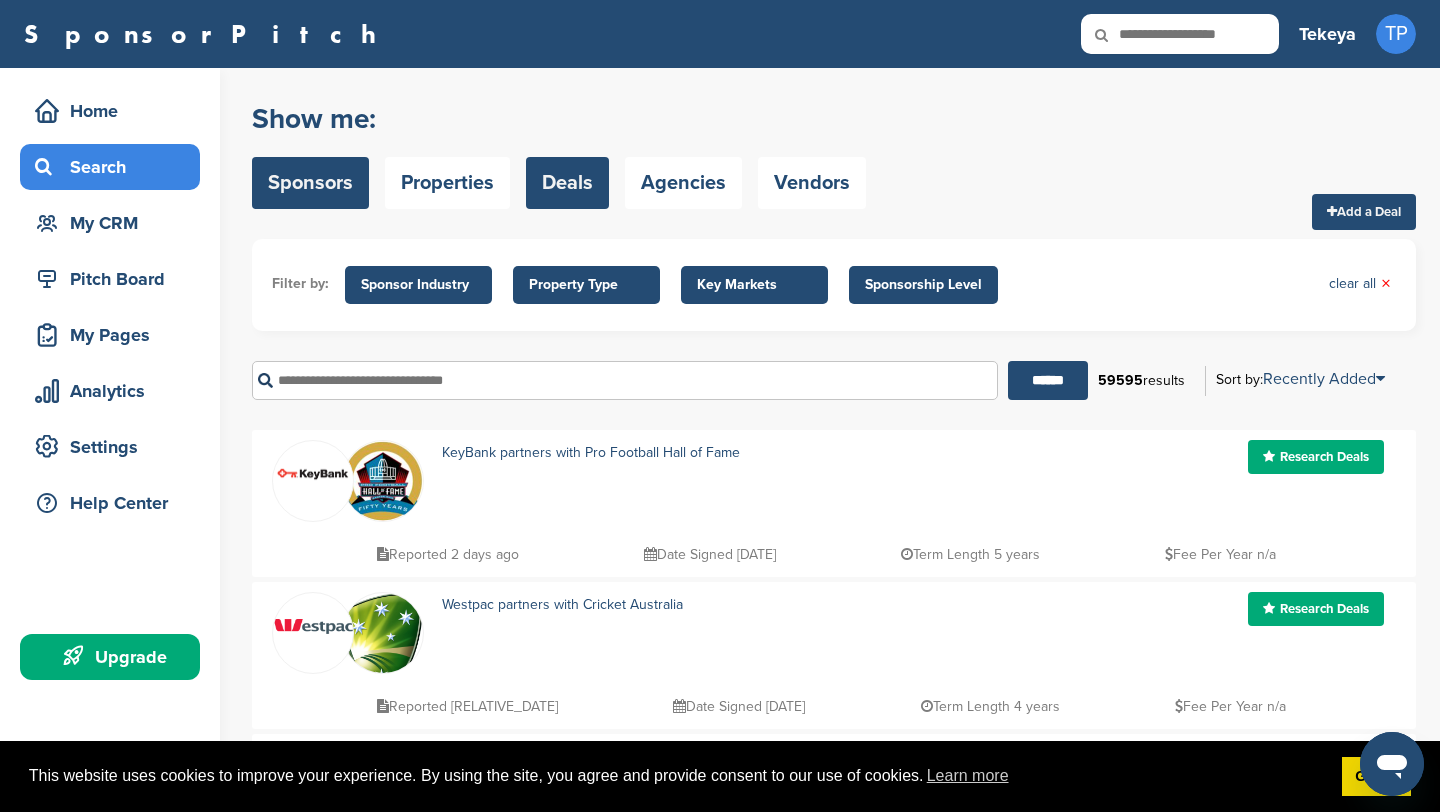 click on "Sponsors" at bounding box center [310, 183] 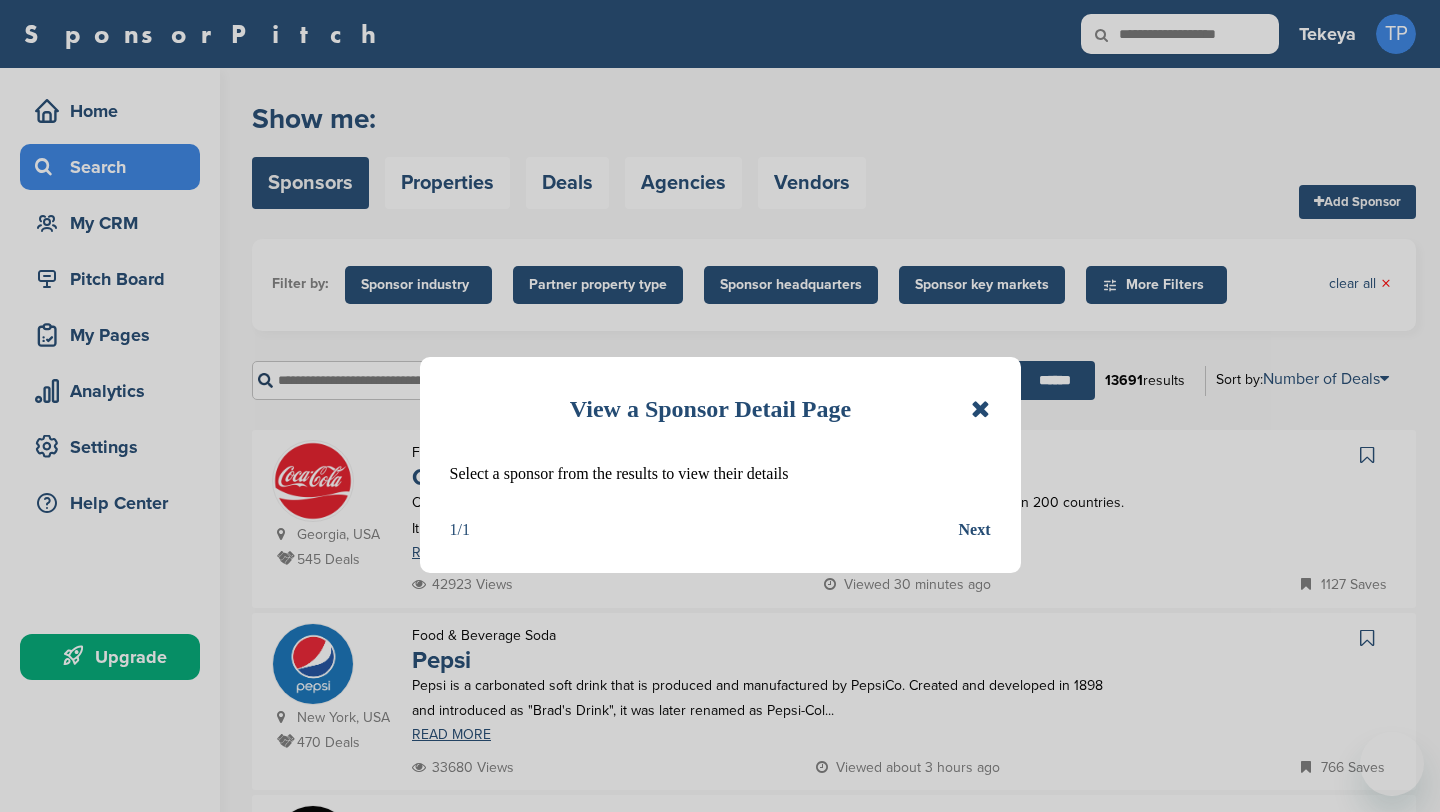 scroll, scrollTop: 0, scrollLeft: 0, axis: both 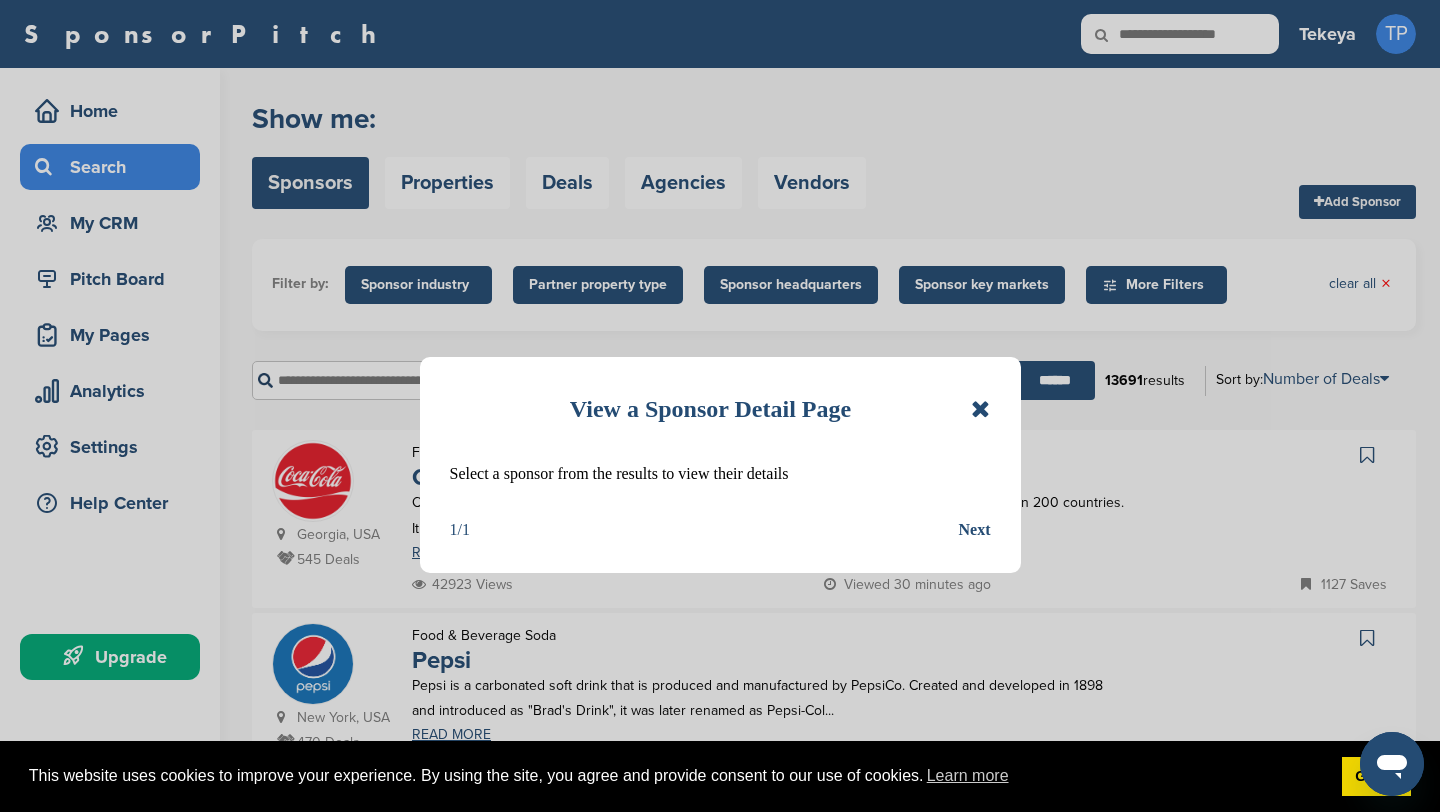 click at bounding box center [980, 409] 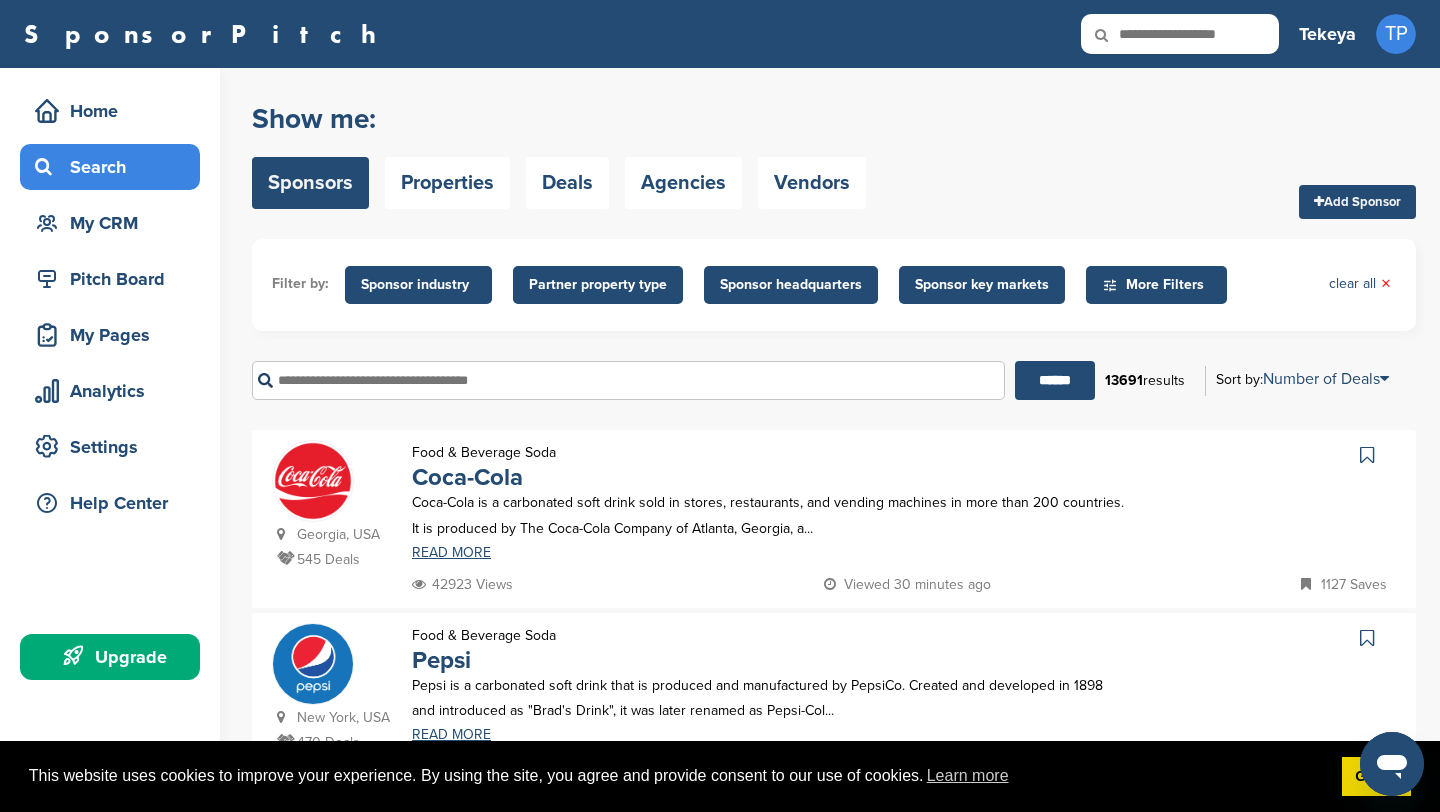 click on "More Filters" at bounding box center [1159, 285] 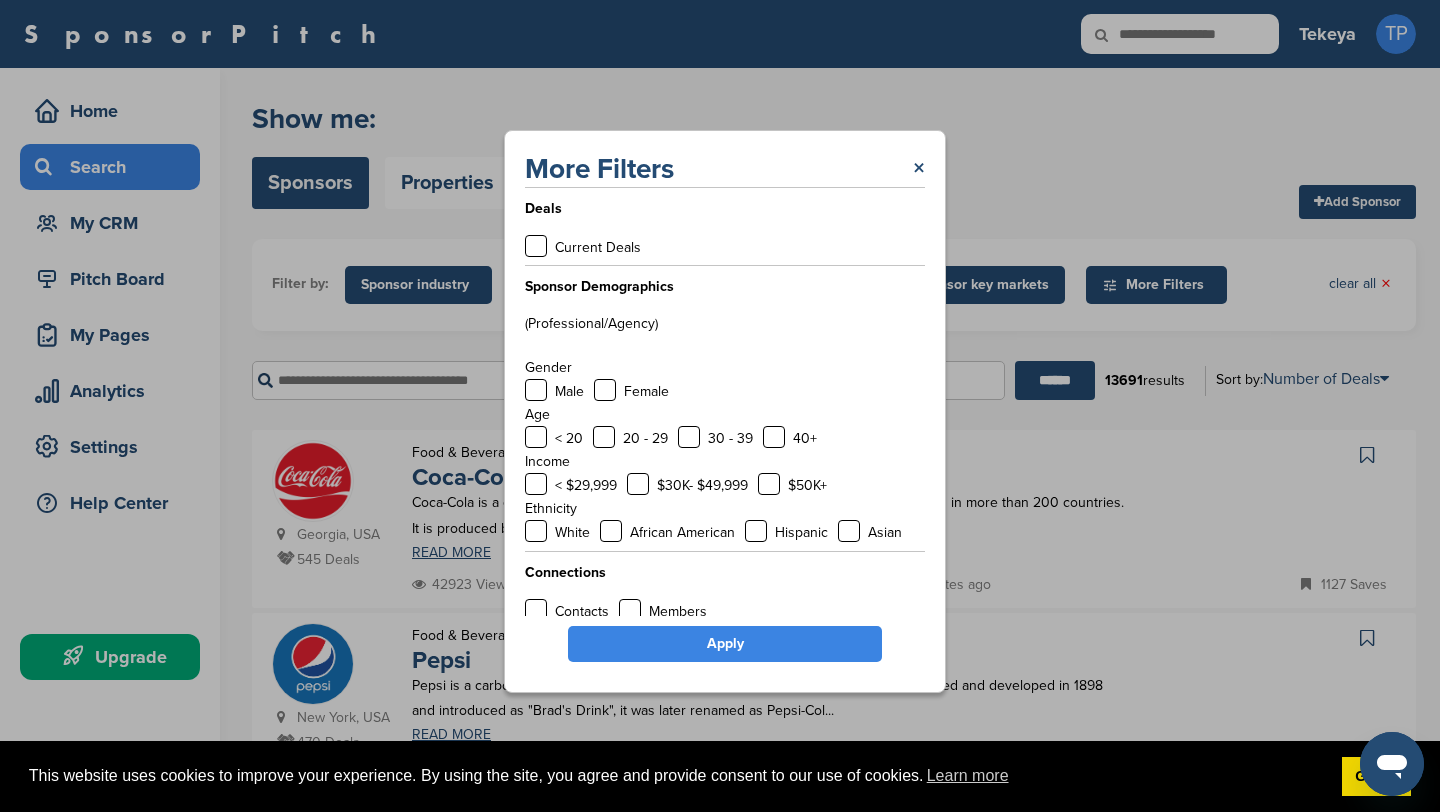 scroll, scrollTop: 8, scrollLeft: 0, axis: vertical 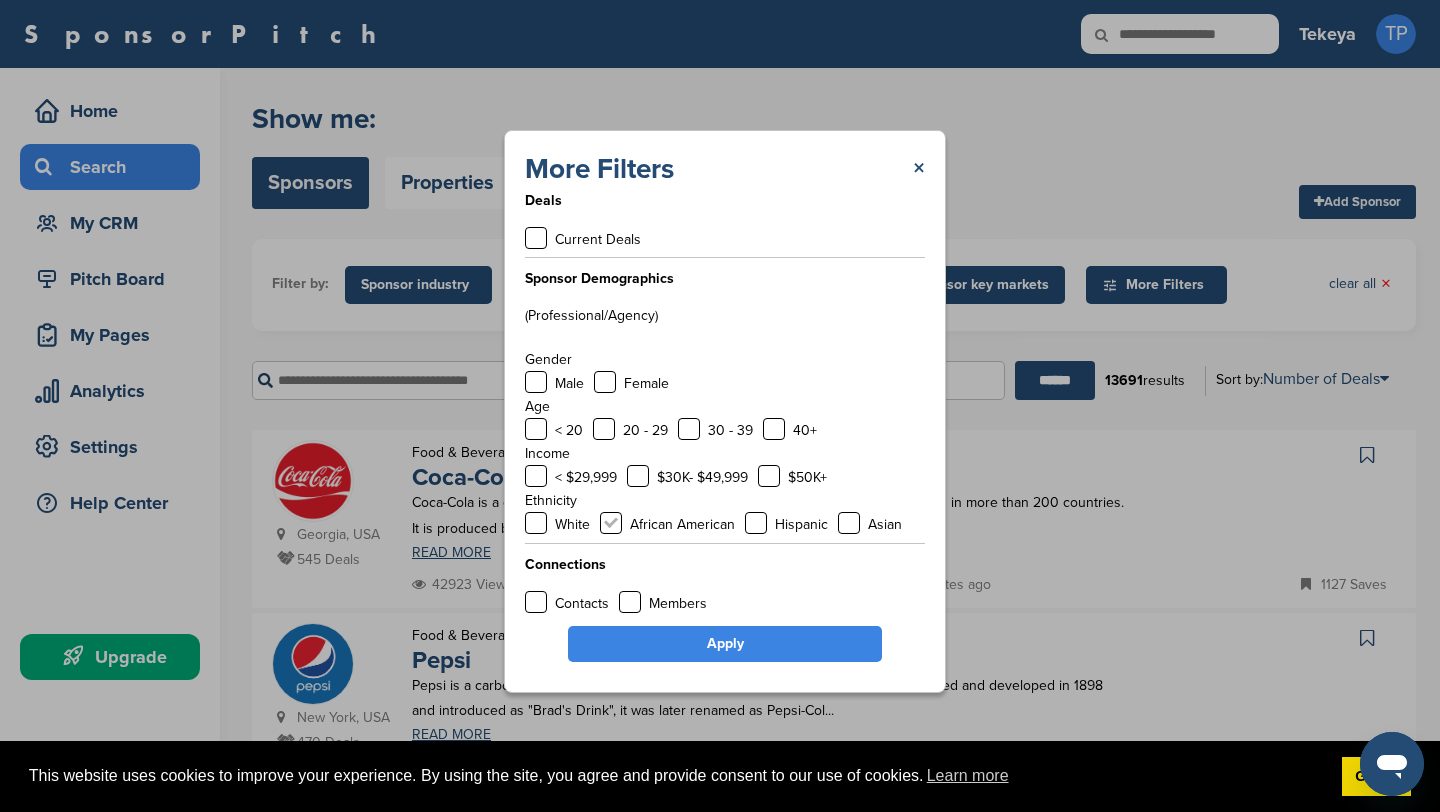 click at bounding box center (611, 523) 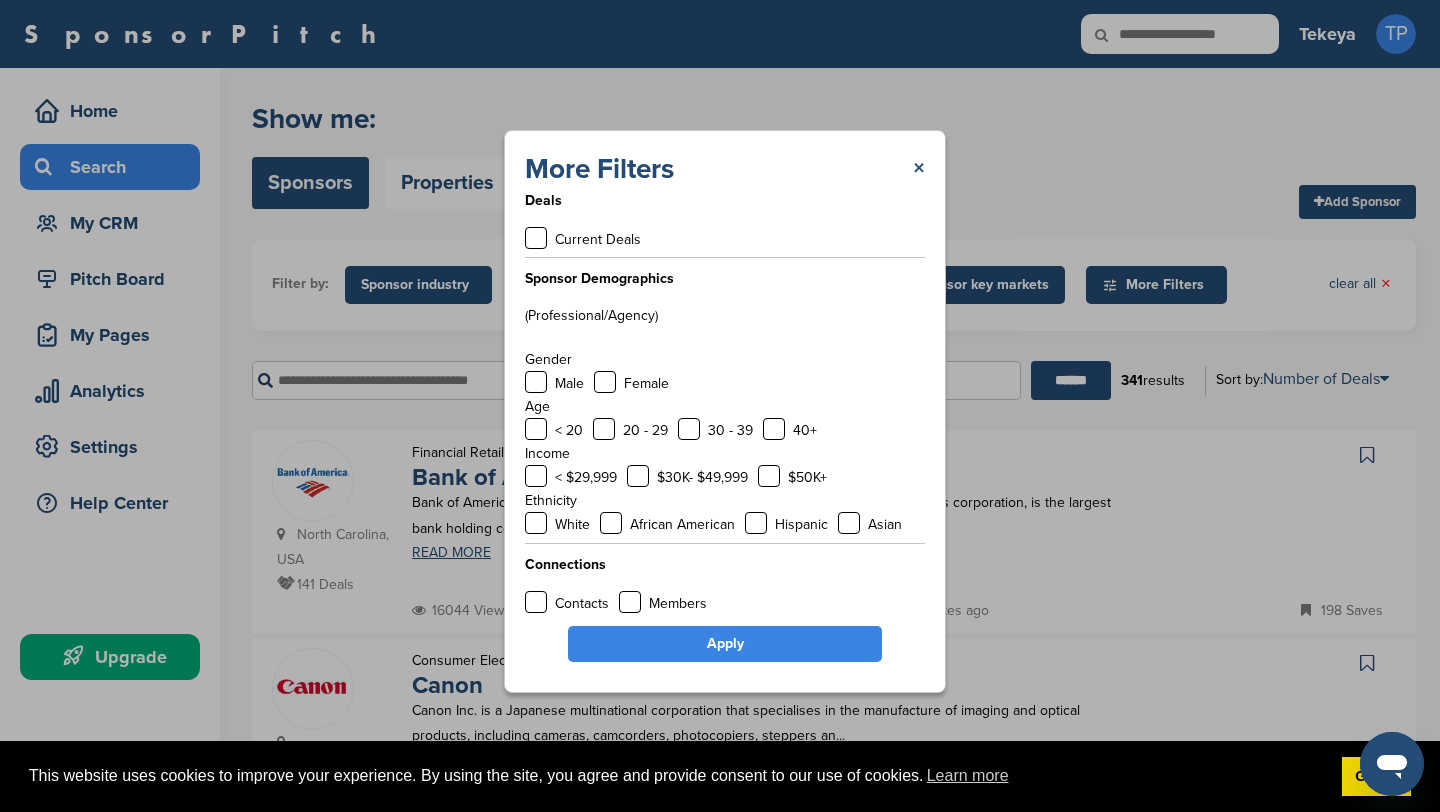 click on "Apply" at bounding box center [725, 644] 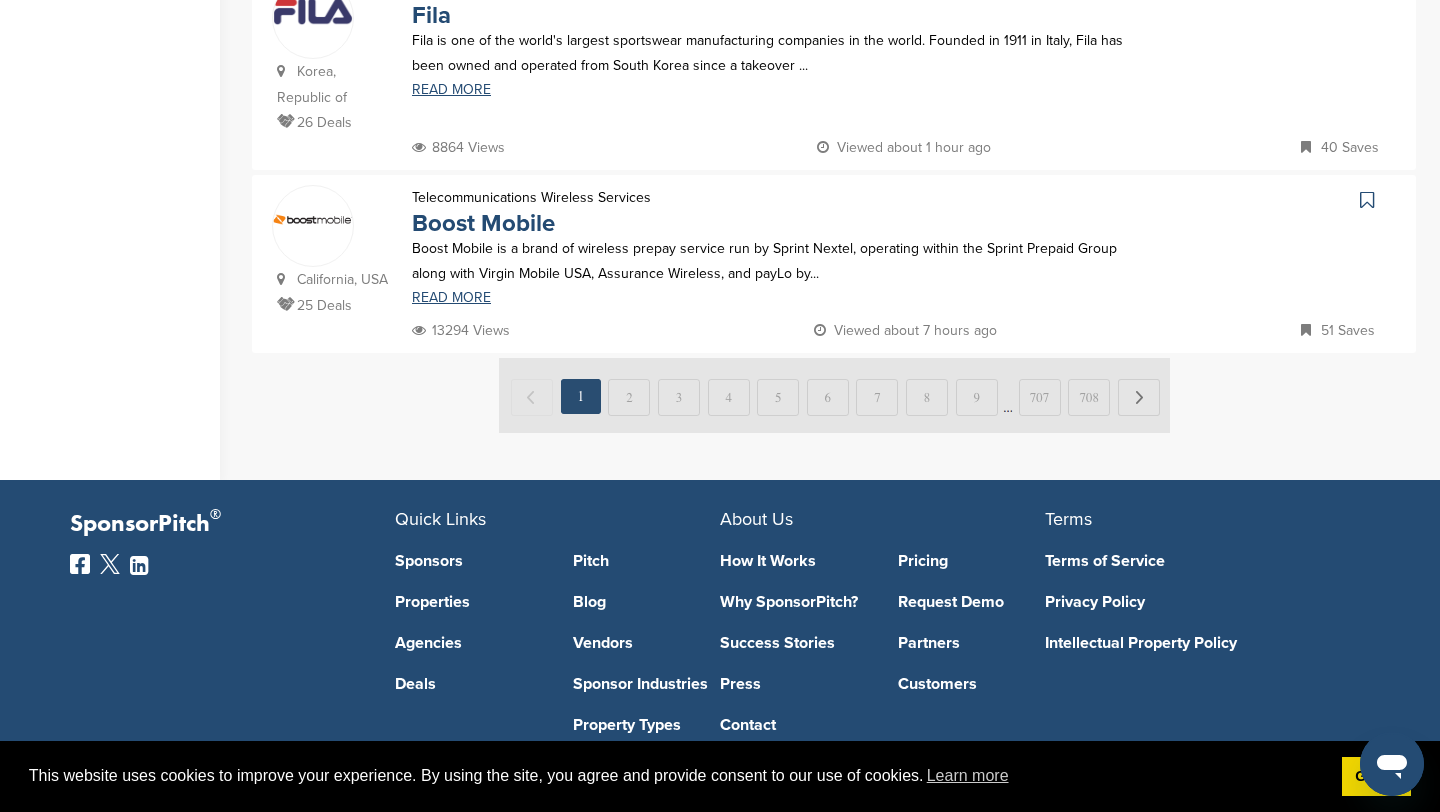 scroll, scrollTop: 2128, scrollLeft: 0, axis: vertical 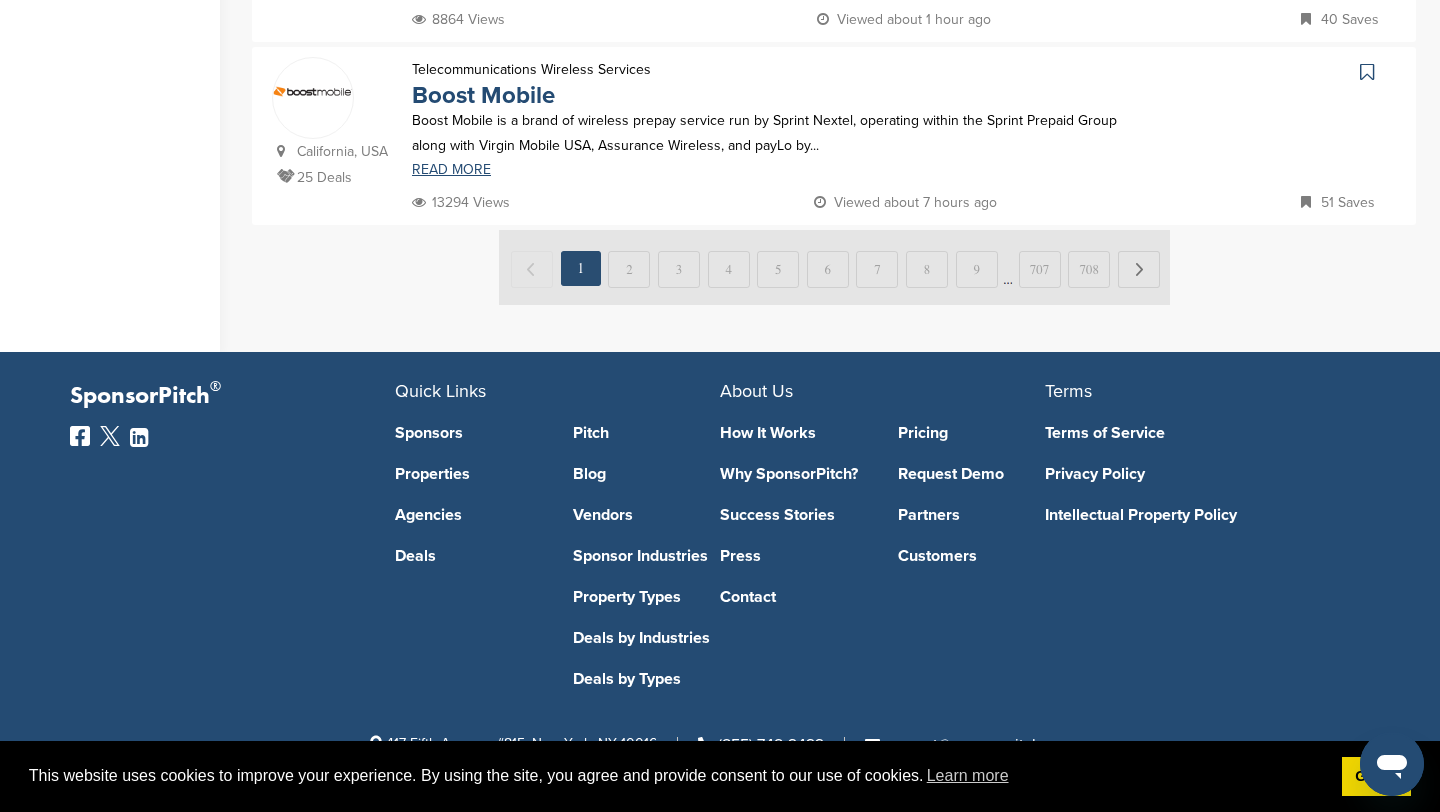 click at bounding box center (834, 267) 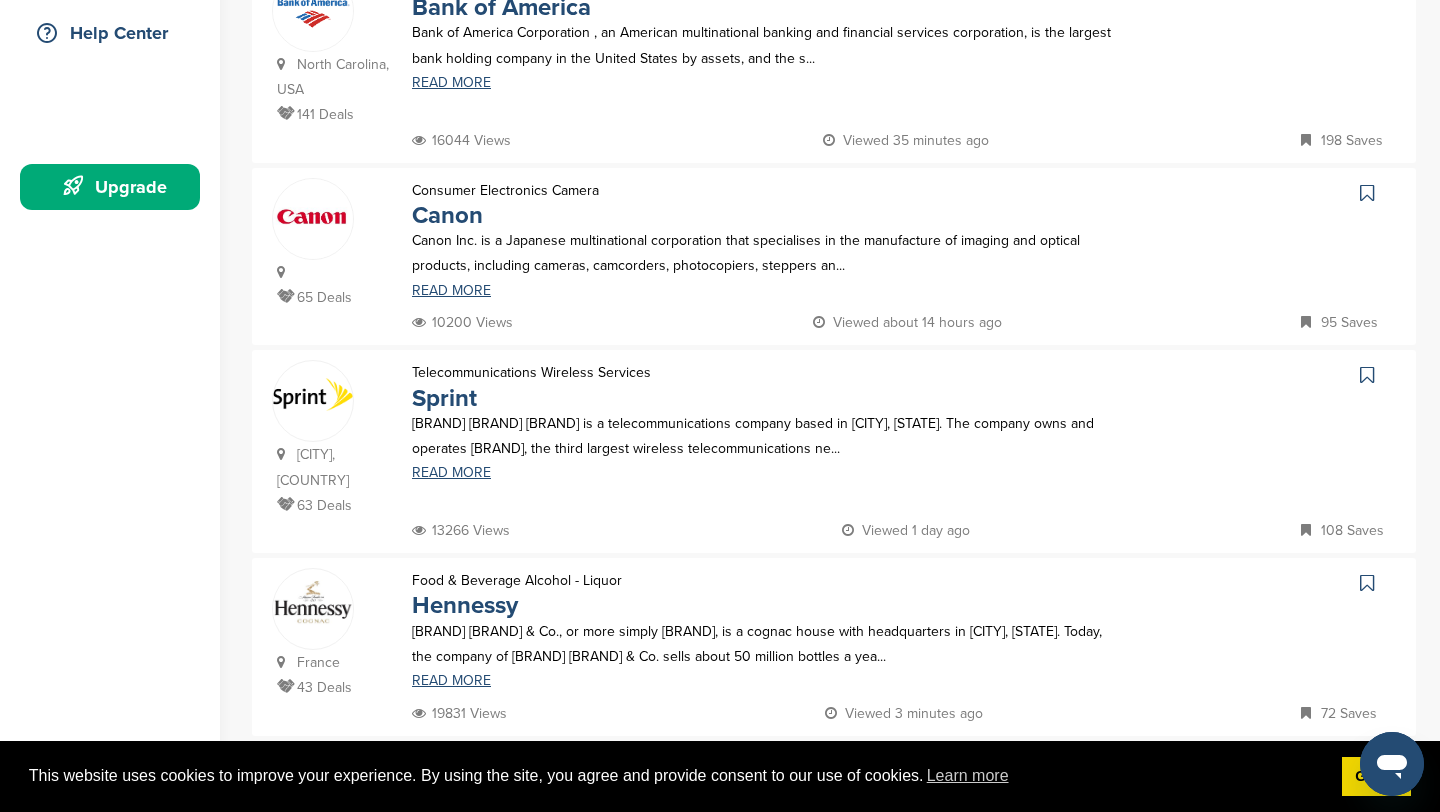 scroll, scrollTop: 252, scrollLeft: 0, axis: vertical 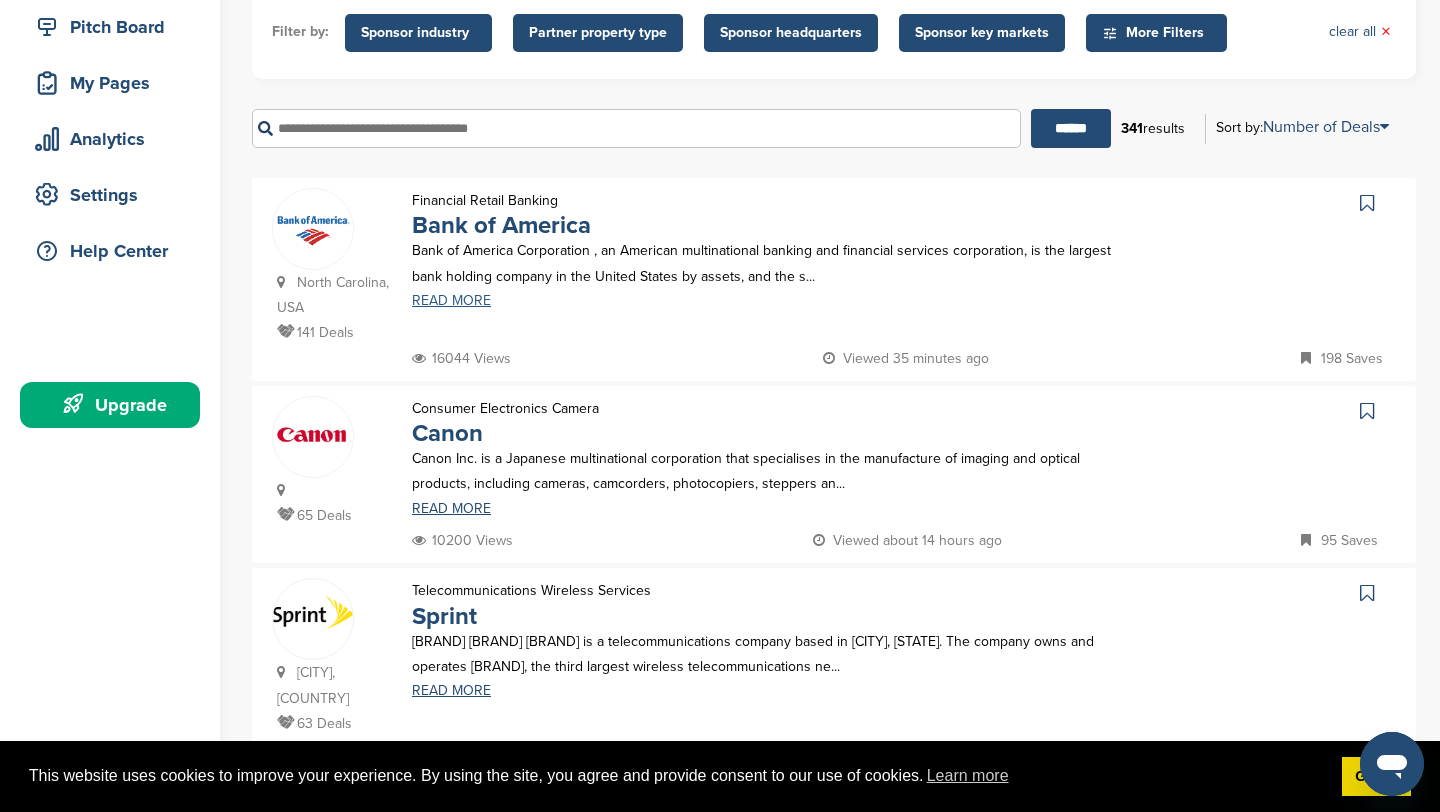 click on "READ MORE" at bounding box center [768, 301] 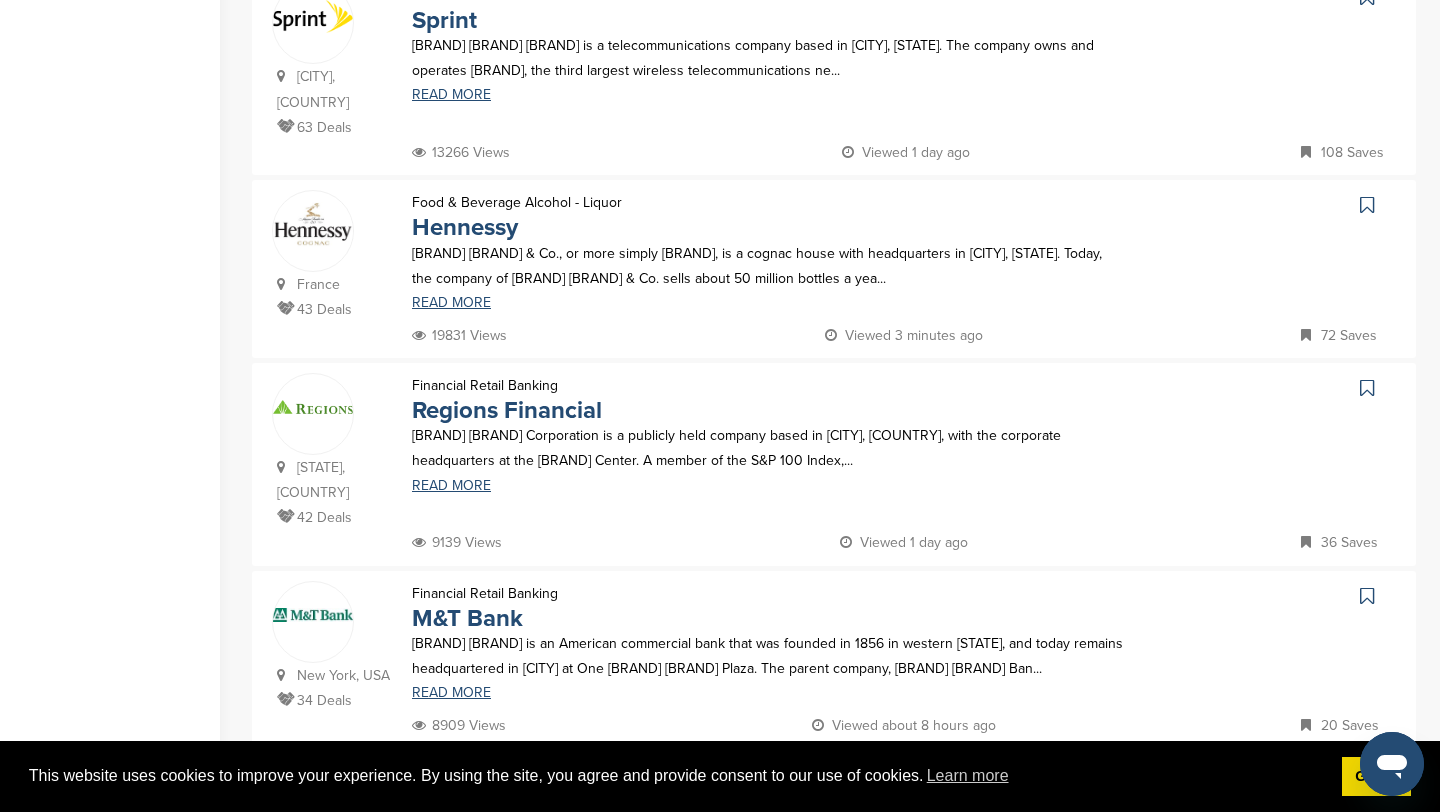 scroll, scrollTop: 858, scrollLeft: 0, axis: vertical 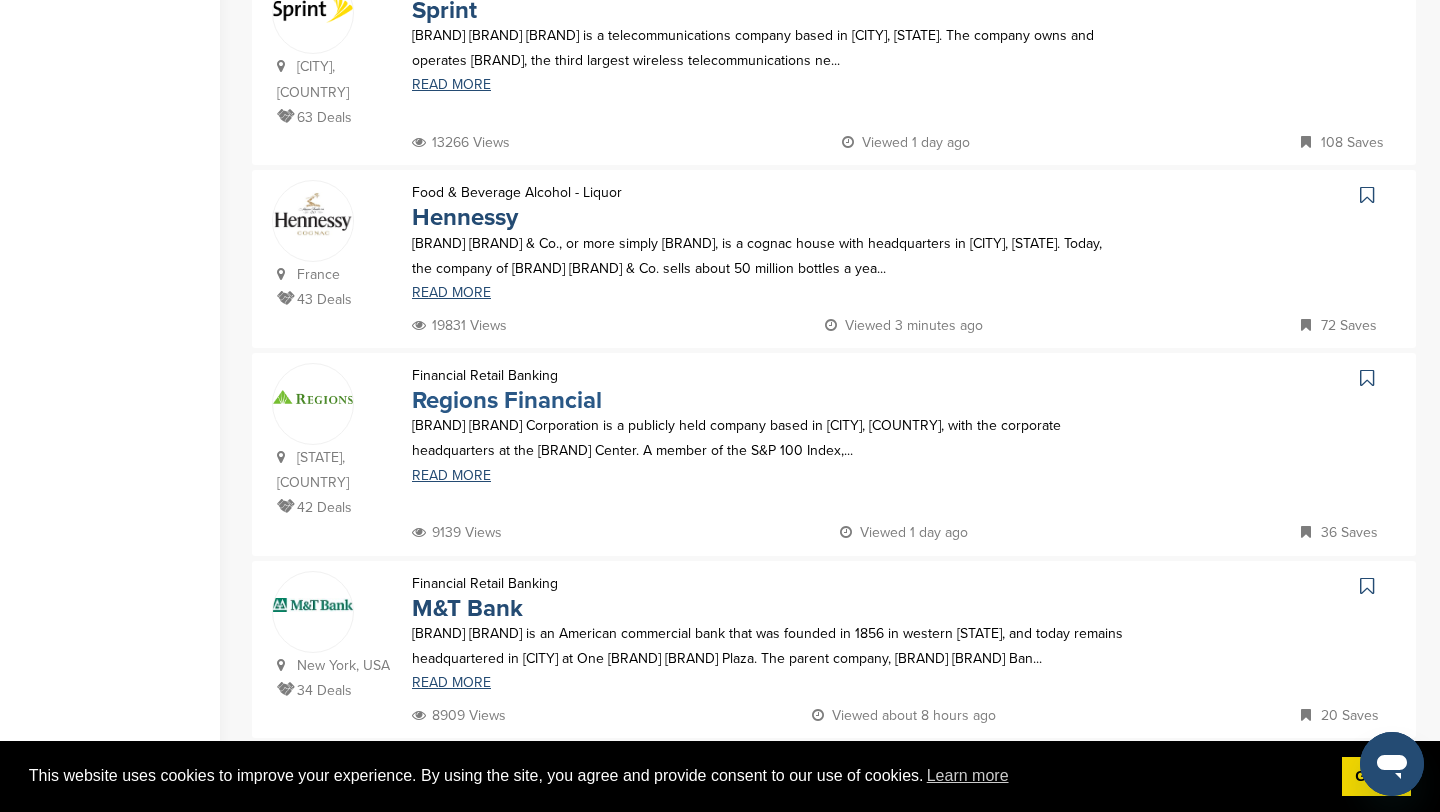 click on "Regions Financial" at bounding box center (507, 400) 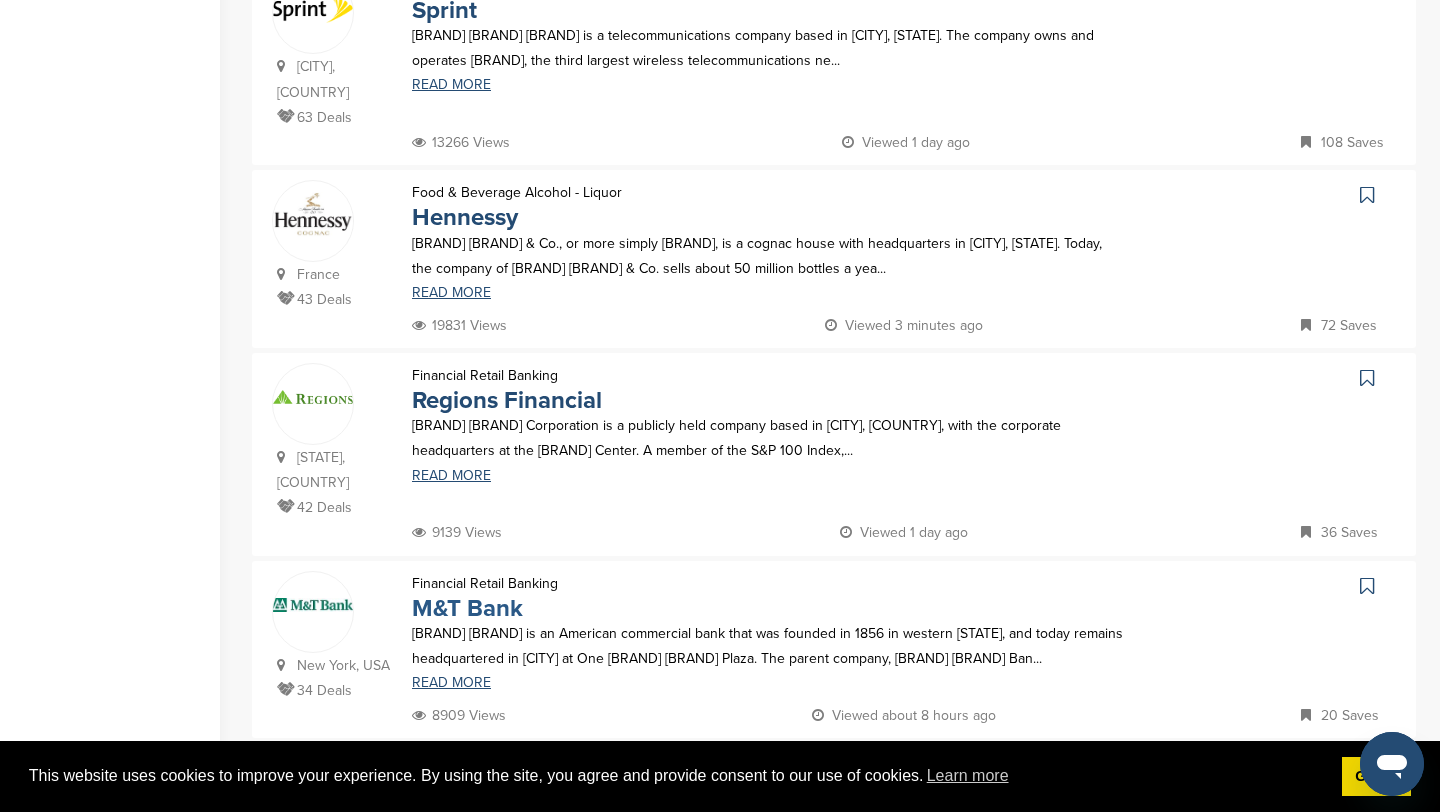 click on "M&T Bank" at bounding box center (467, 608) 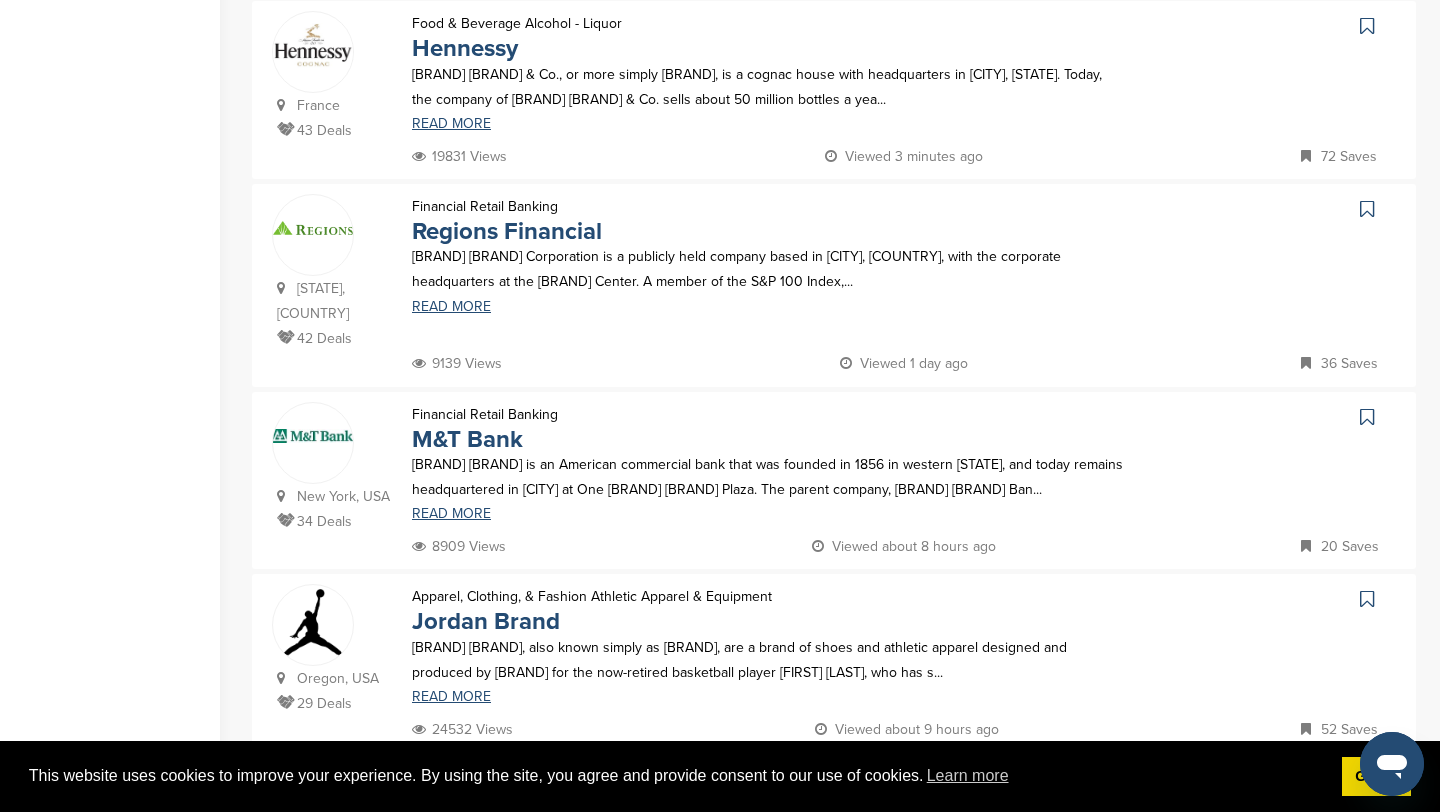 scroll, scrollTop: 0, scrollLeft: 0, axis: both 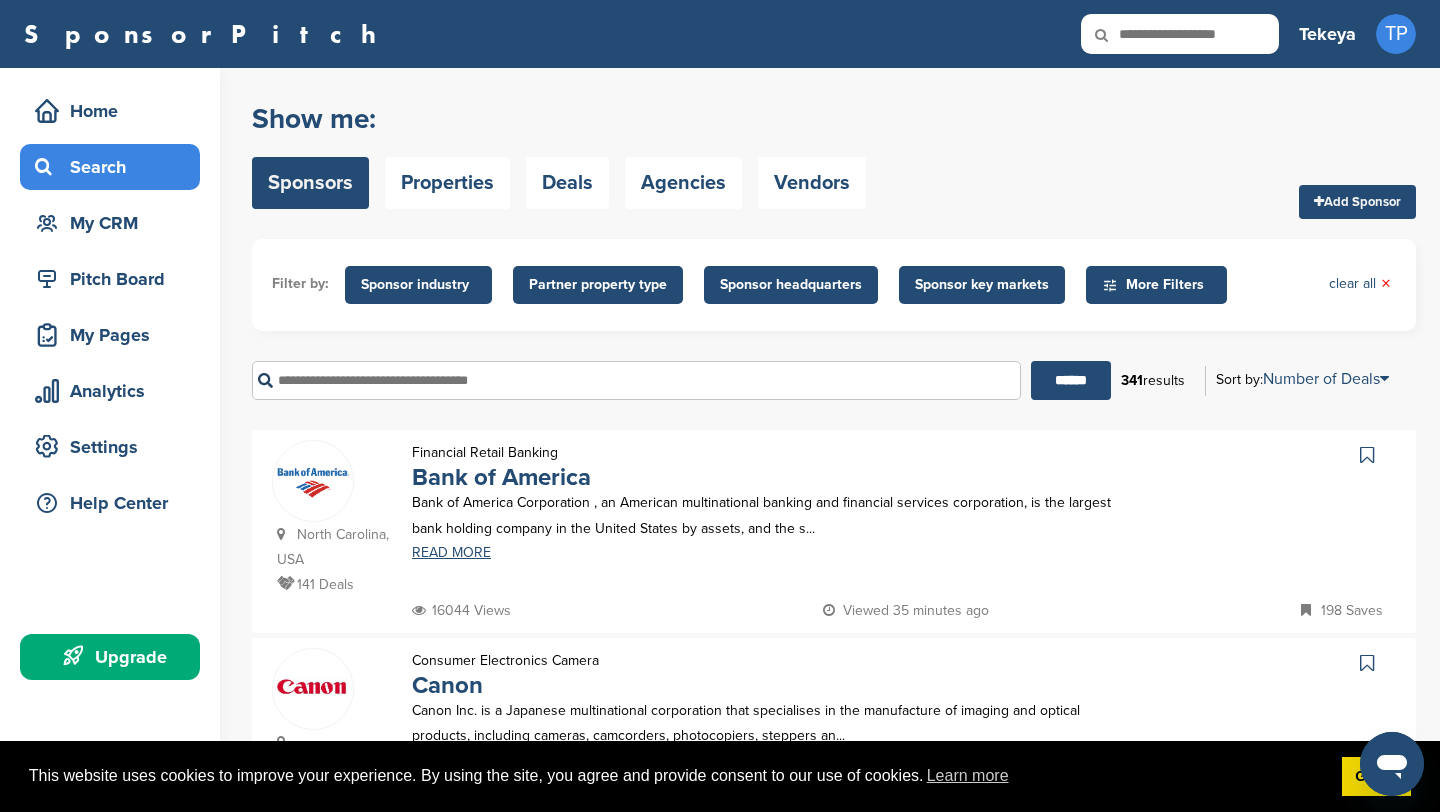 click on "More Filters" at bounding box center (1156, 285) 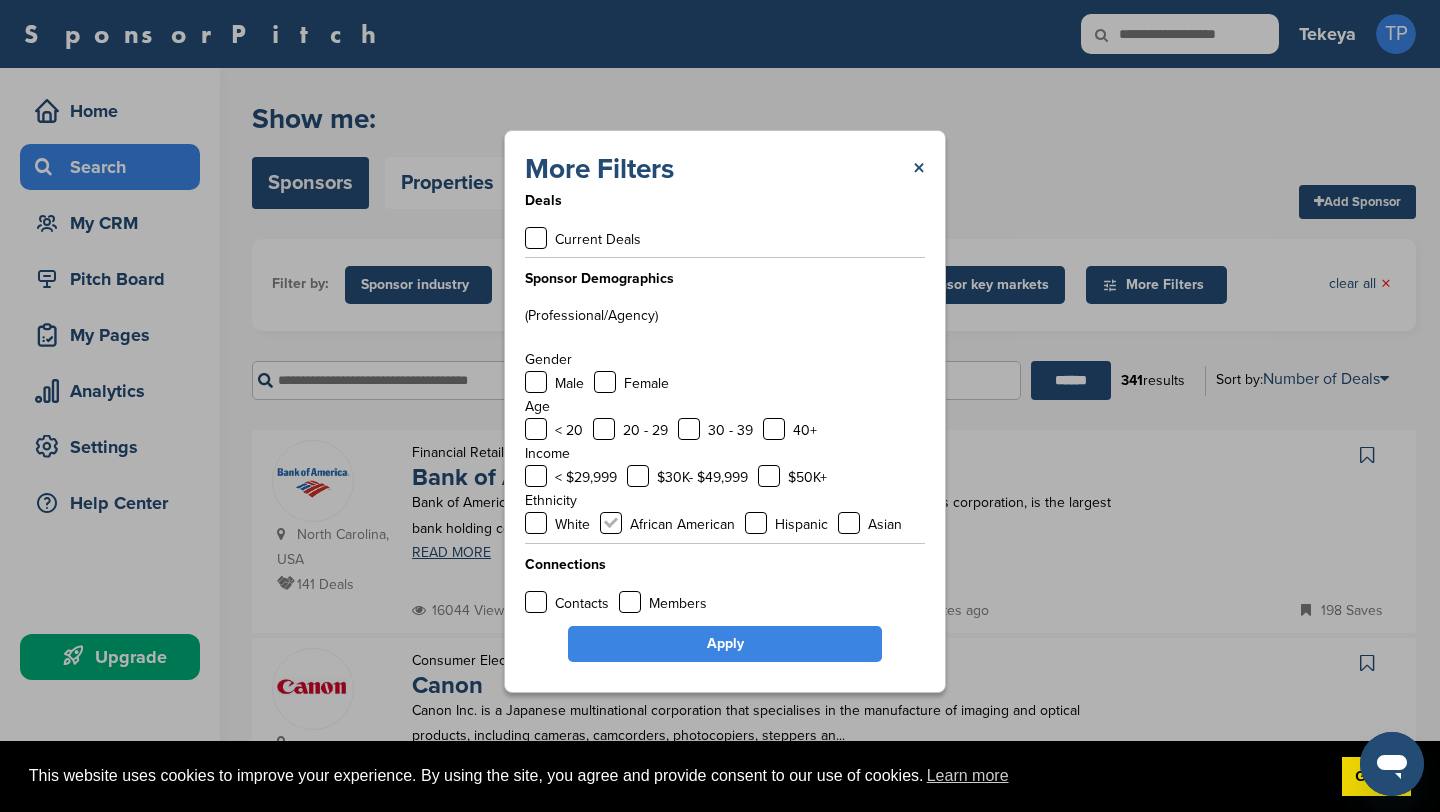 click at bounding box center [611, 523] 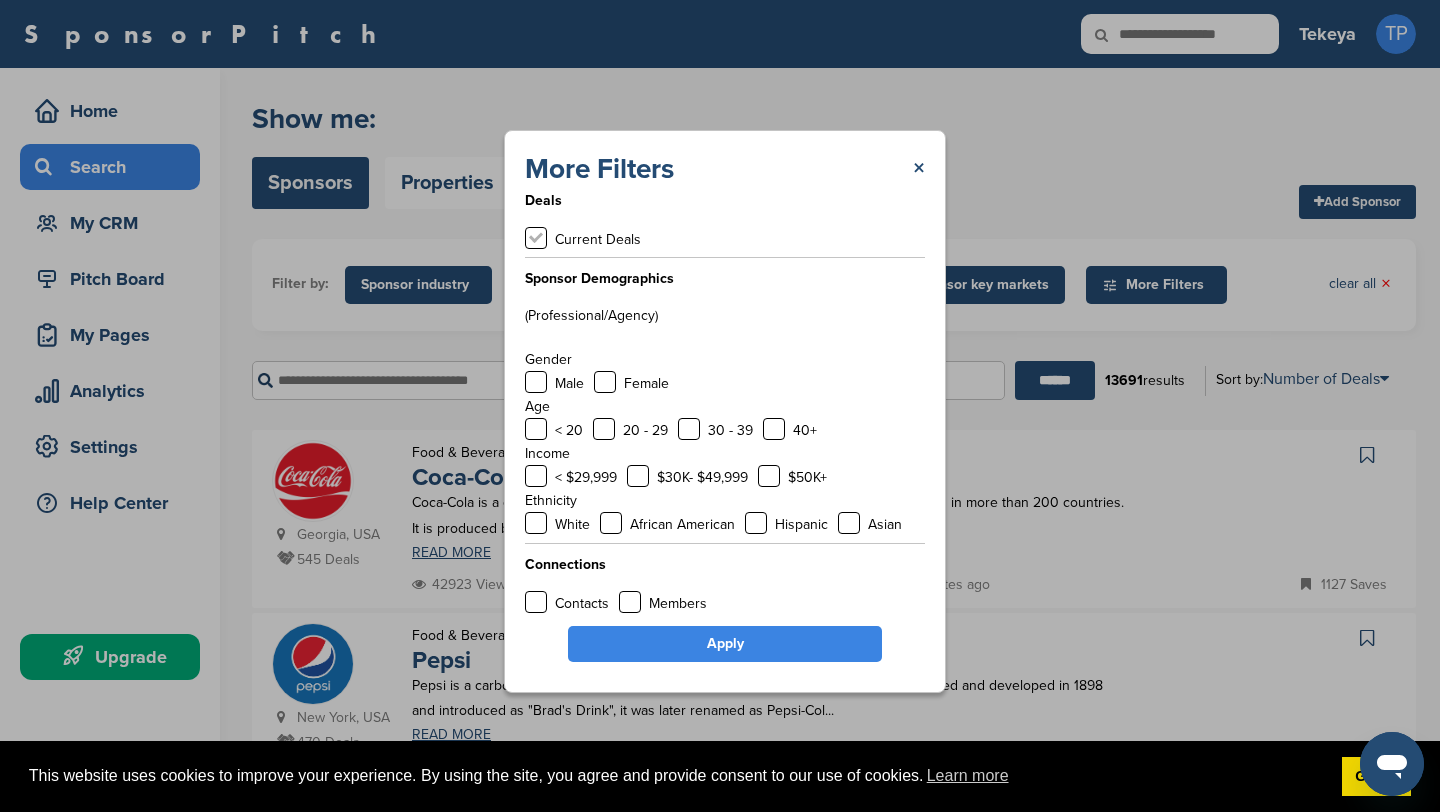 click at bounding box center [536, 238] 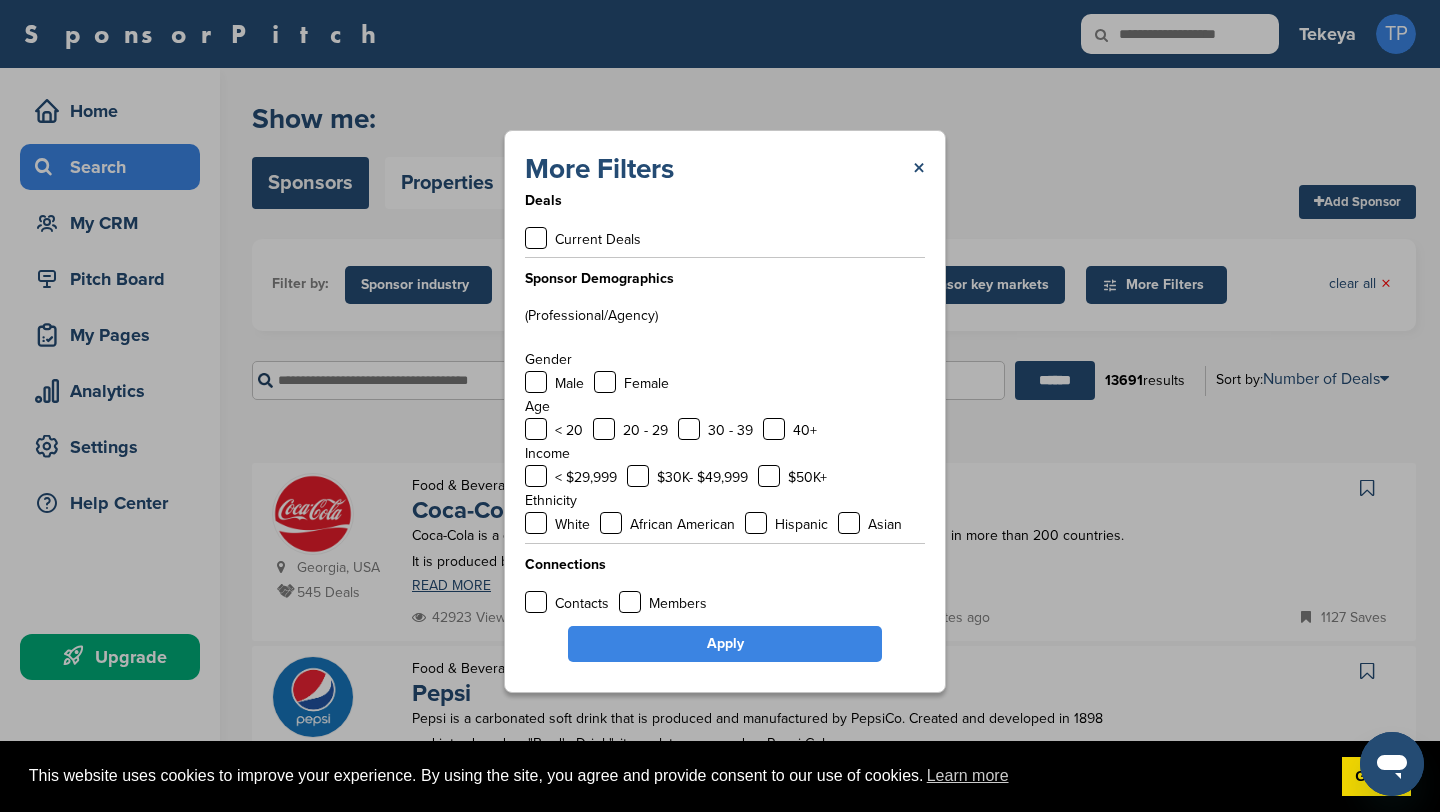 click on "Apply" at bounding box center [725, 644] 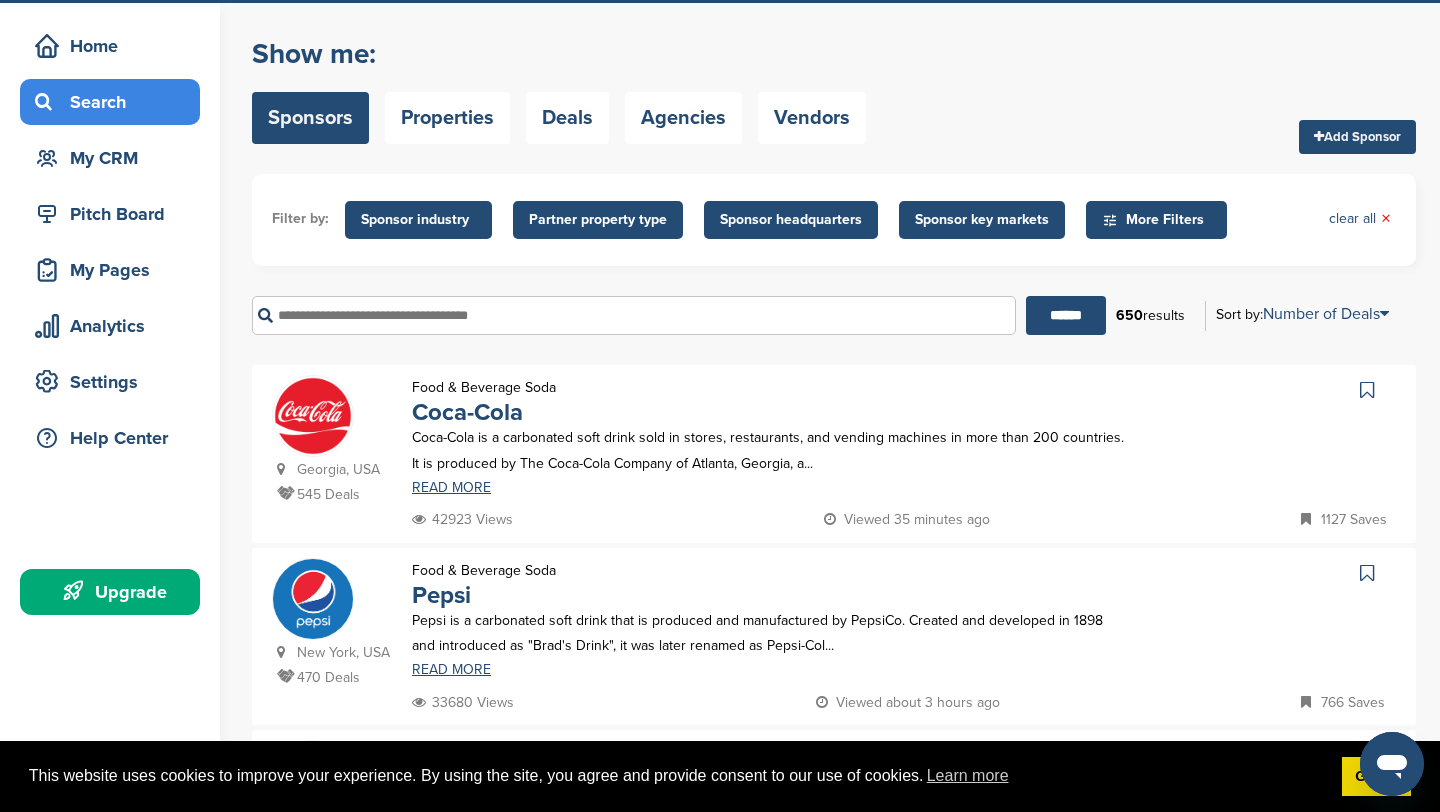 scroll, scrollTop: 77, scrollLeft: 0, axis: vertical 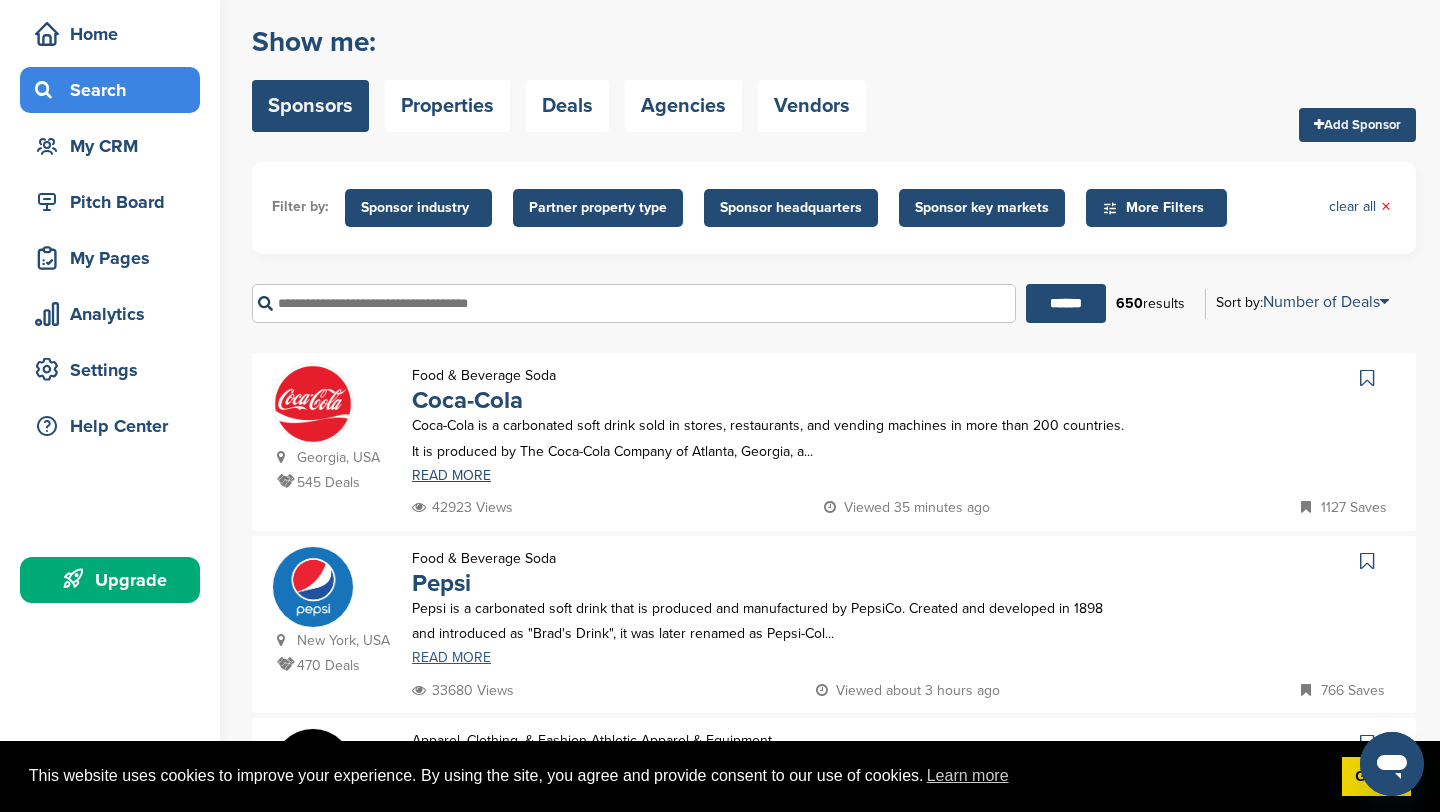 click on "READ MORE" at bounding box center [768, 658] 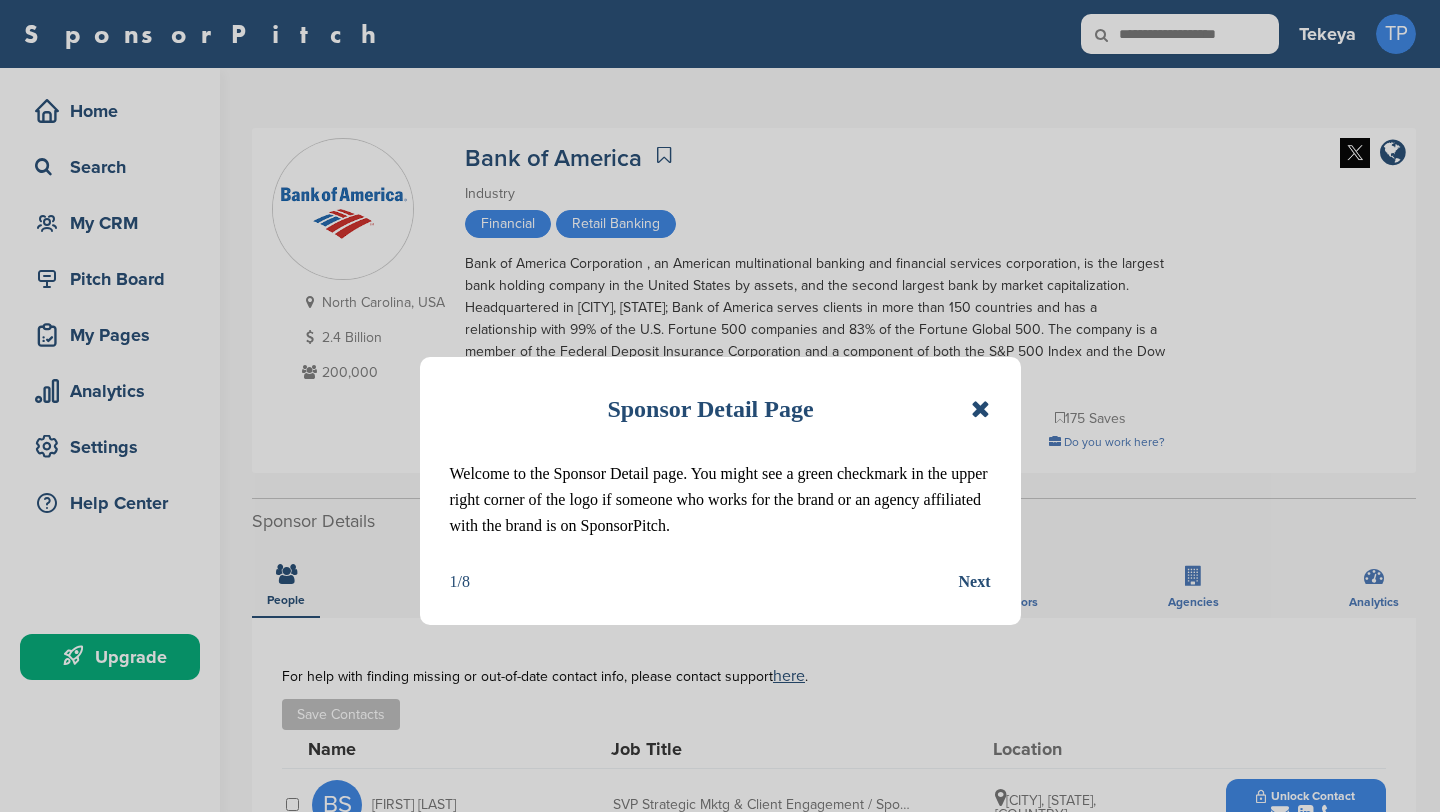 scroll, scrollTop: 0, scrollLeft: 0, axis: both 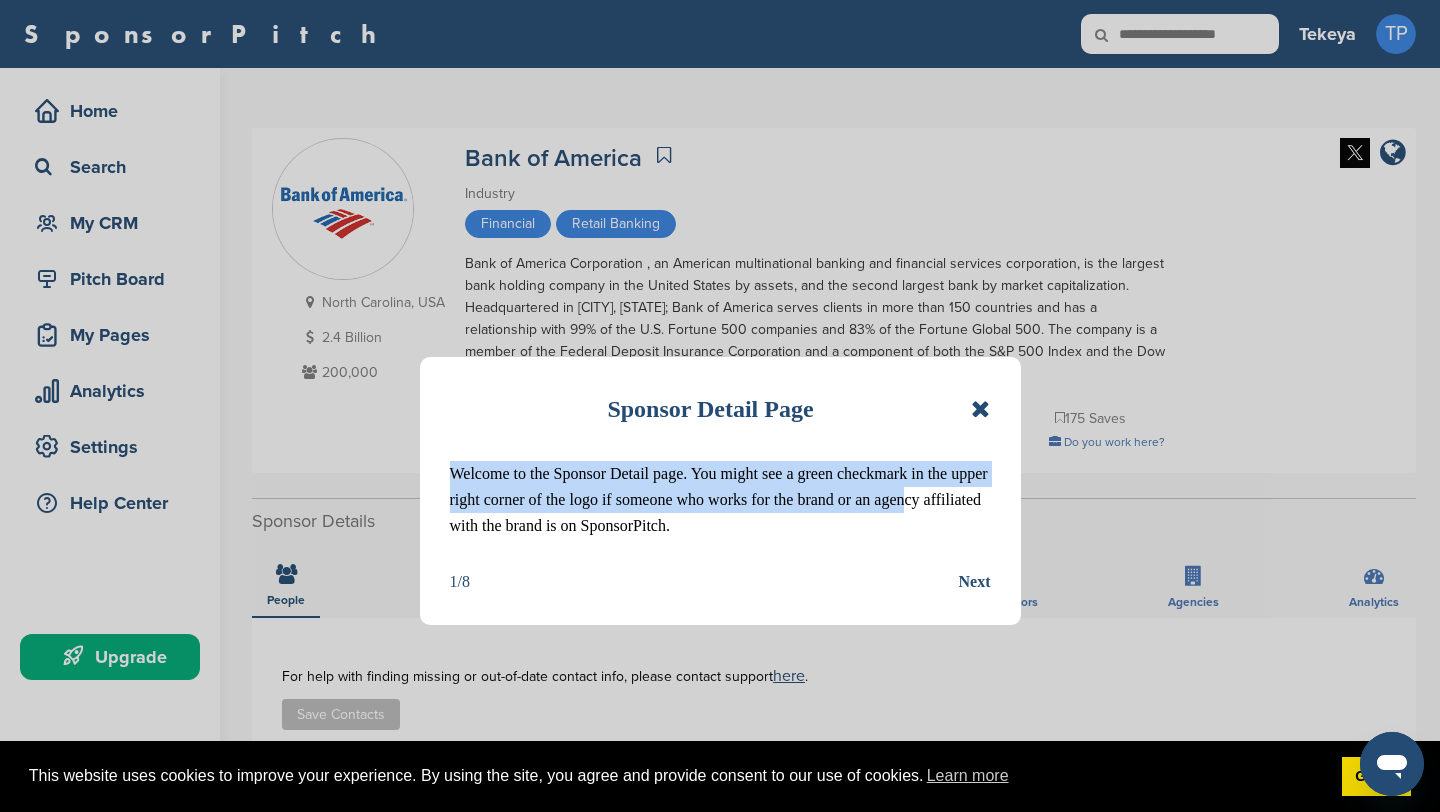 drag, startPoint x: 978, startPoint y: 401, endPoint x: 892, endPoint y: 505, distance: 134.95184 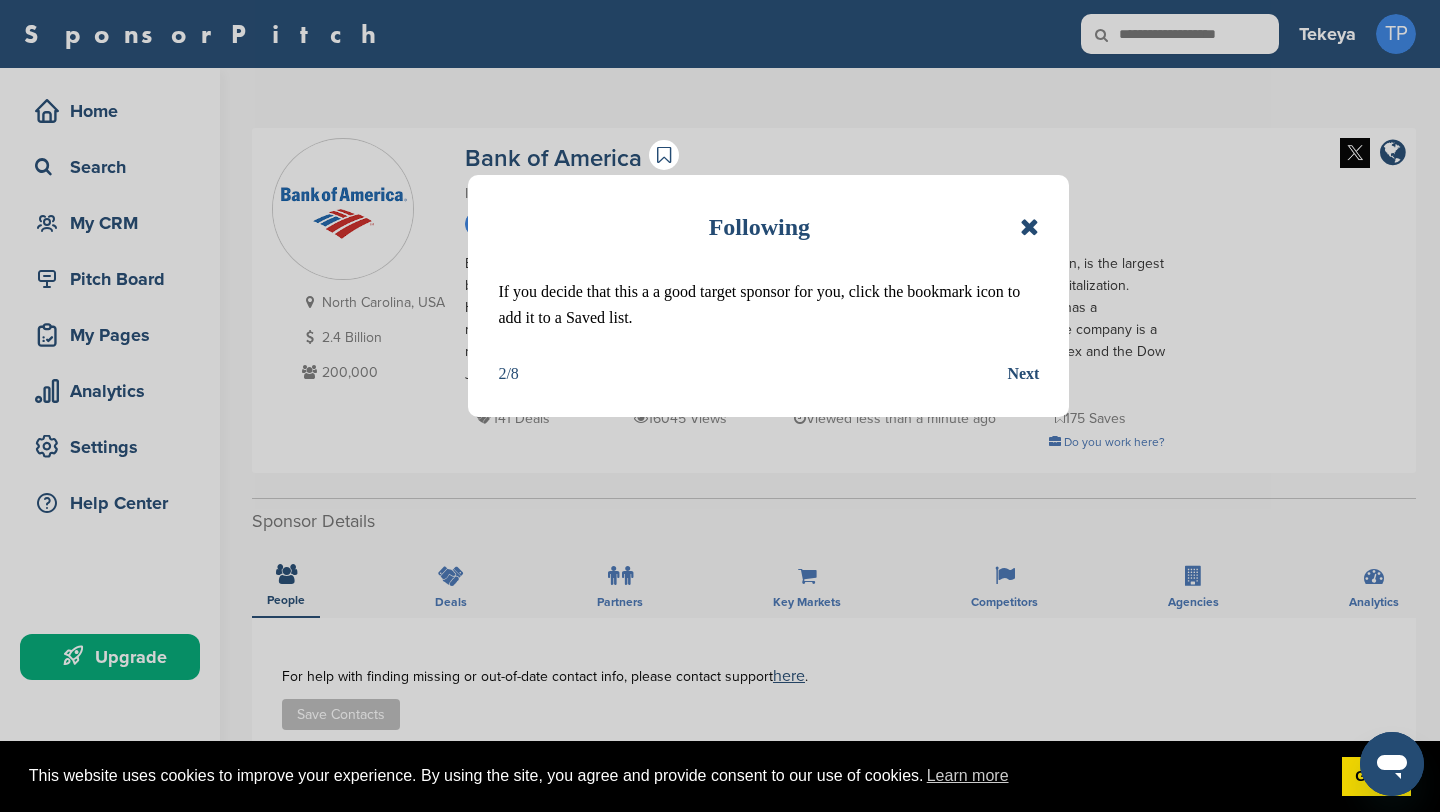 click on "Next" at bounding box center [1023, 374] 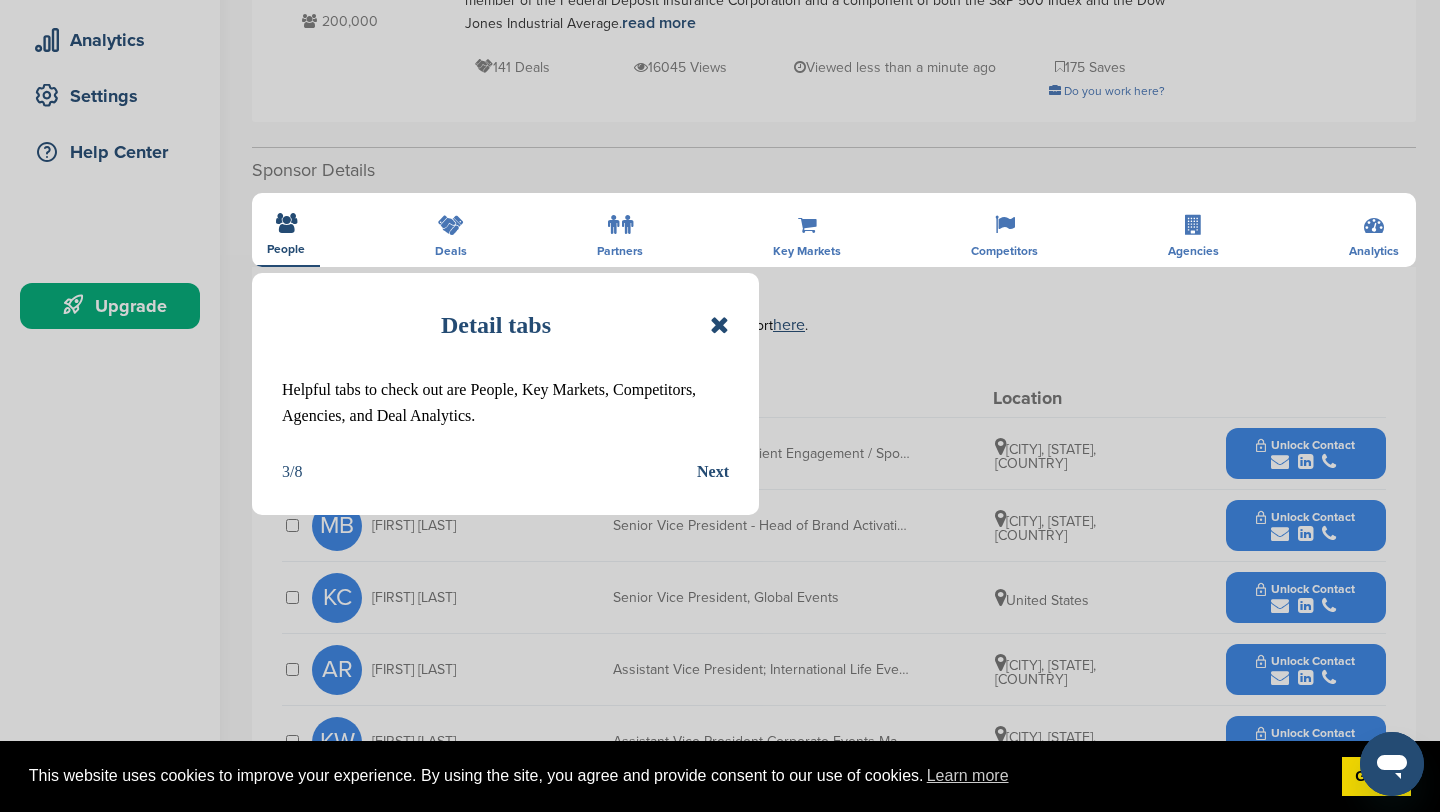 scroll, scrollTop: 356, scrollLeft: 0, axis: vertical 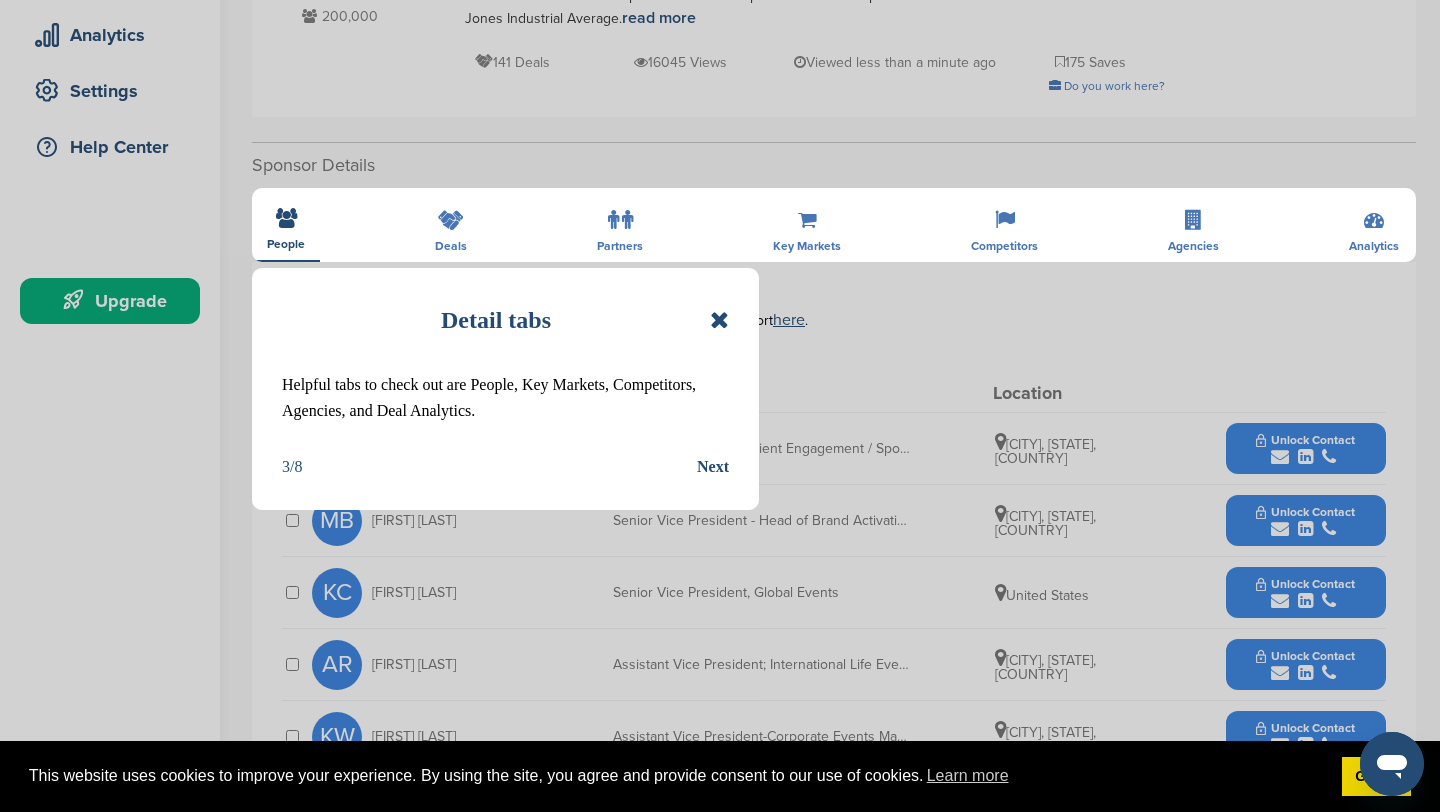 click on "Next" at bounding box center (713, 467) 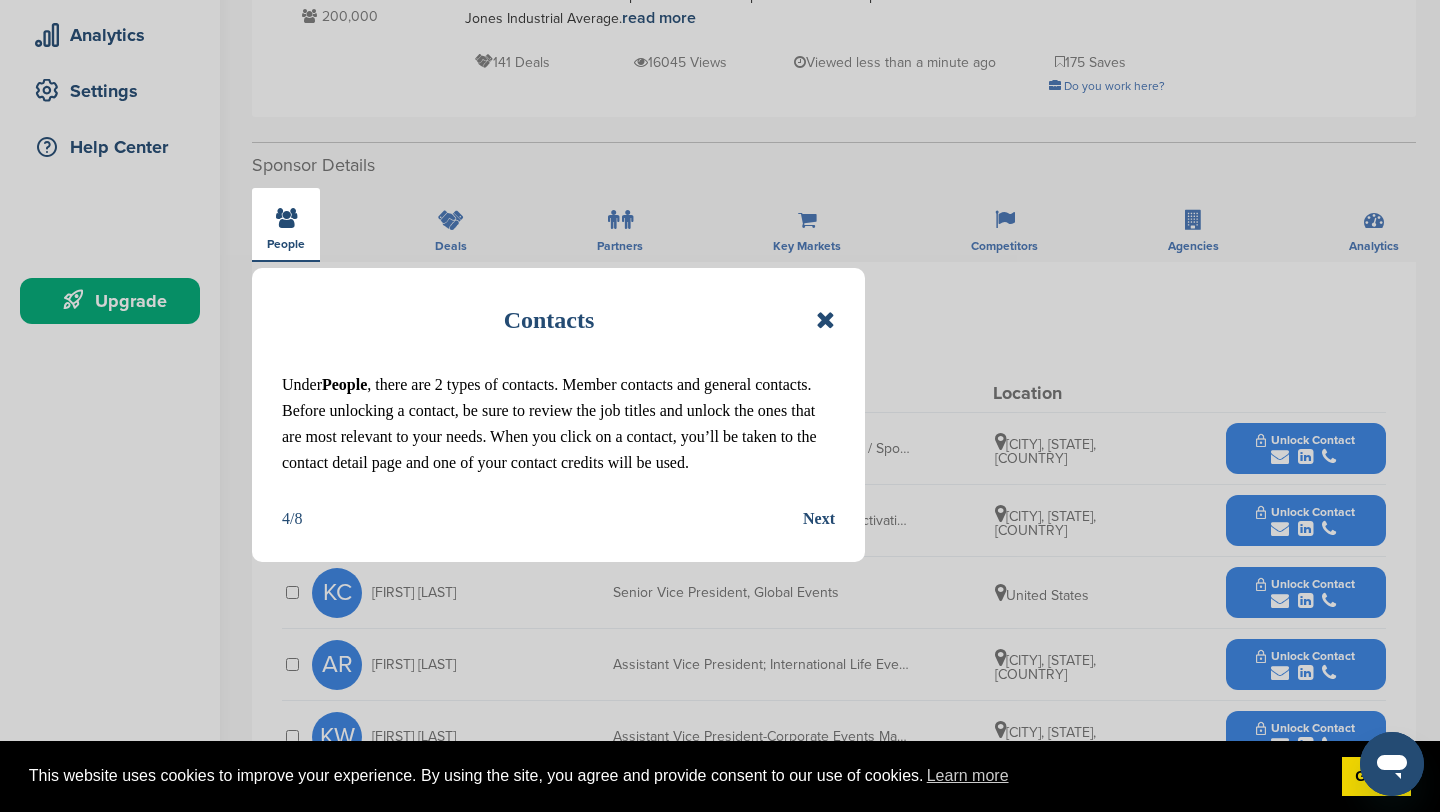 click at bounding box center [825, 320] 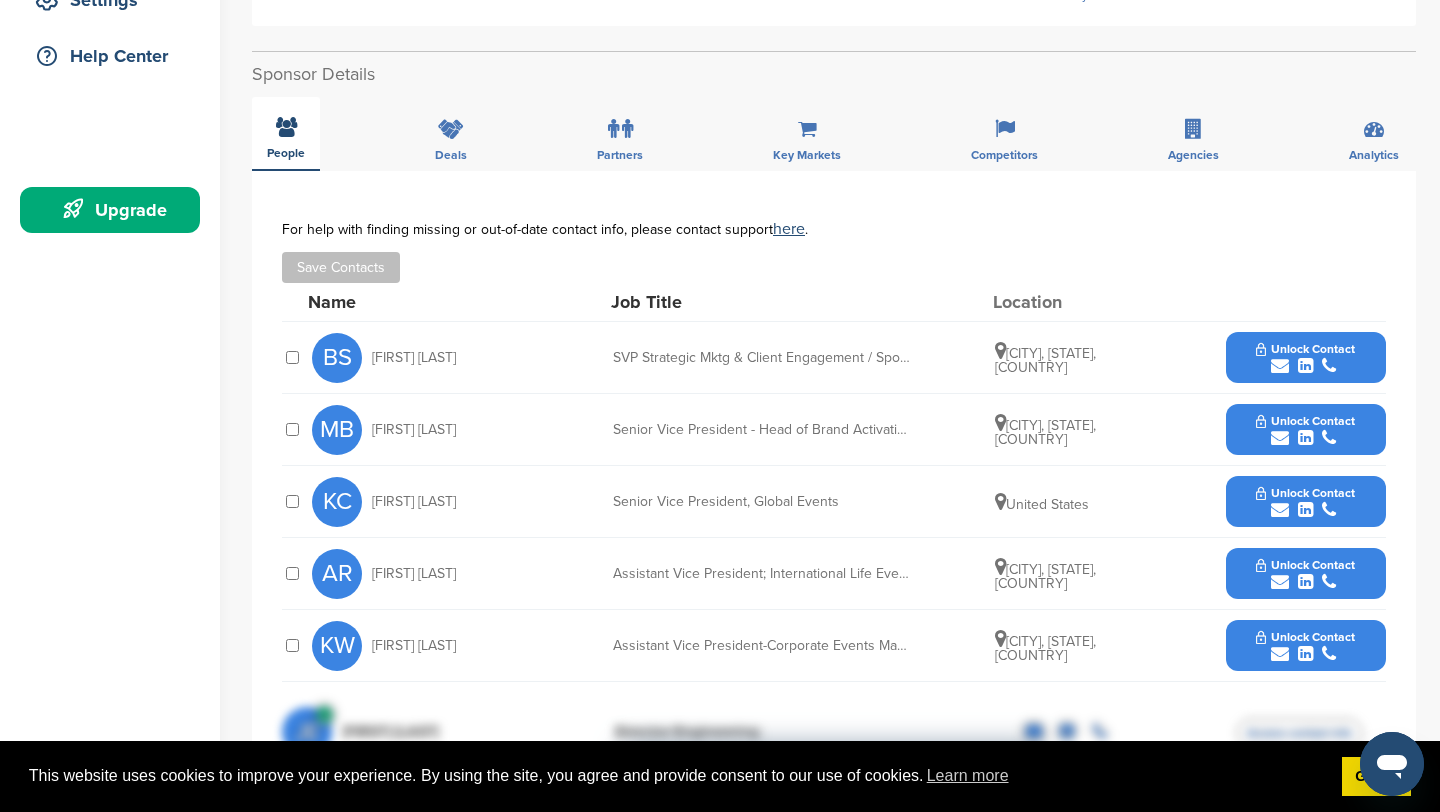scroll, scrollTop: 464, scrollLeft: 0, axis: vertical 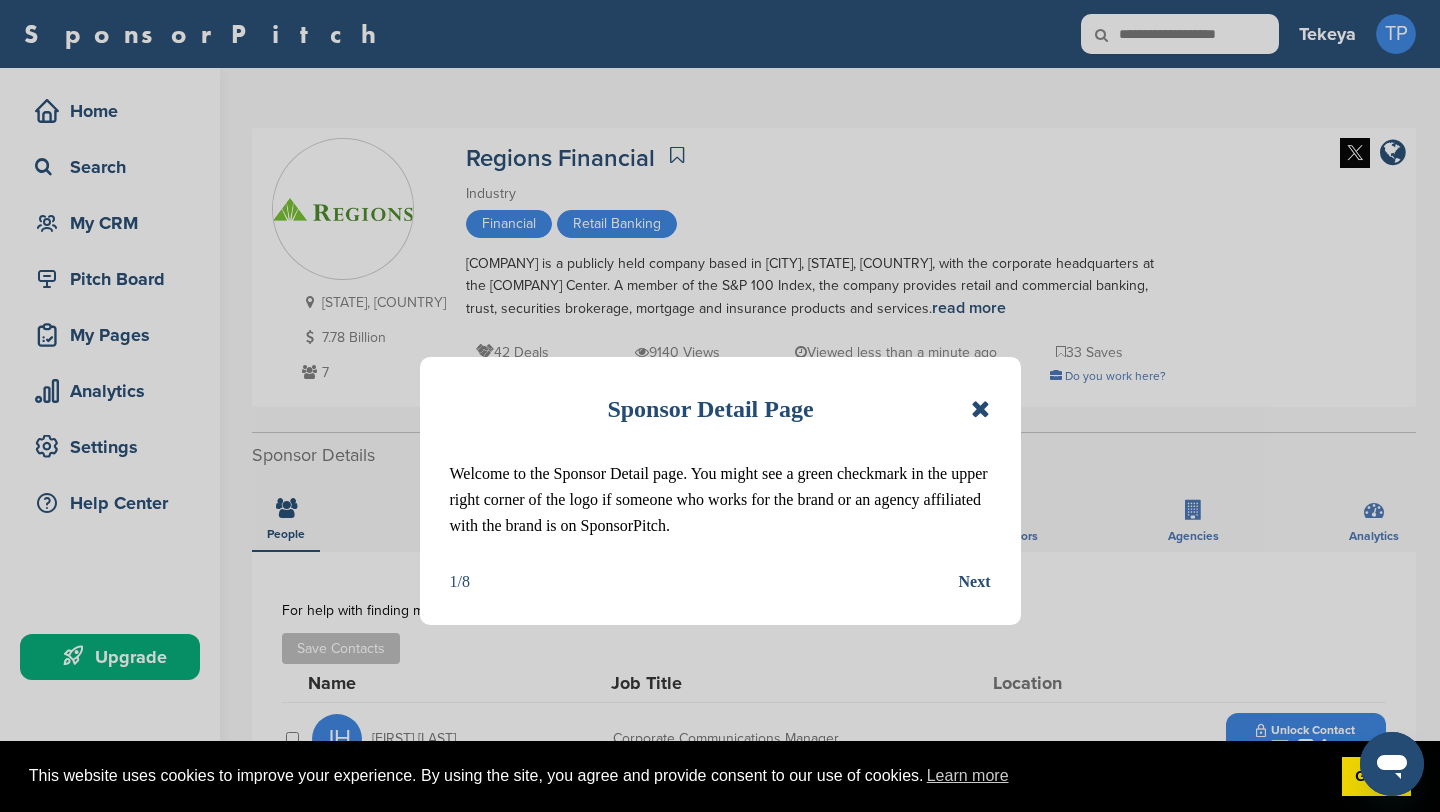 click on "Sponsor Detail Page" at bounding box center (720, 409) 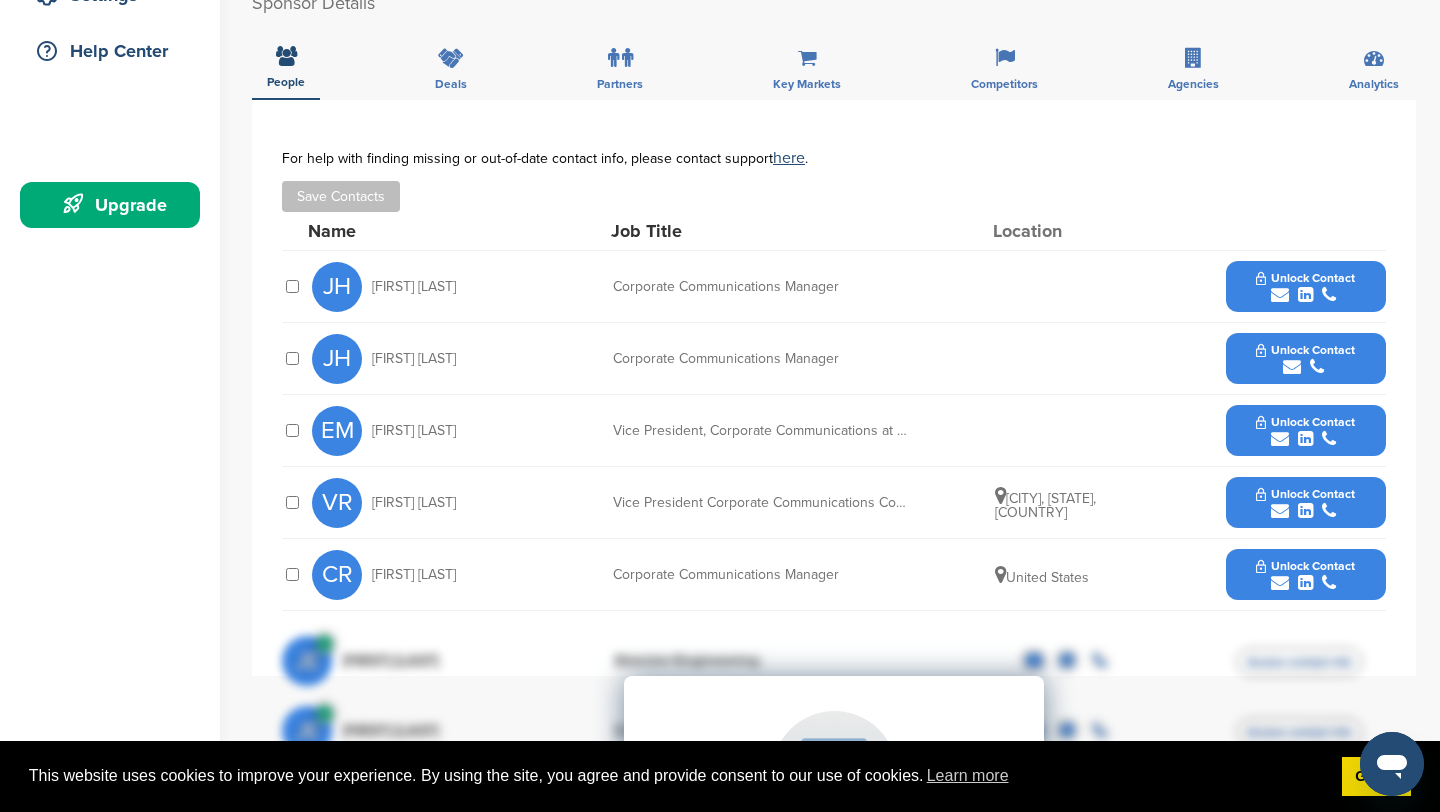 scroll, scrollTop: 463, scrollLeft: 0, axis: vertical 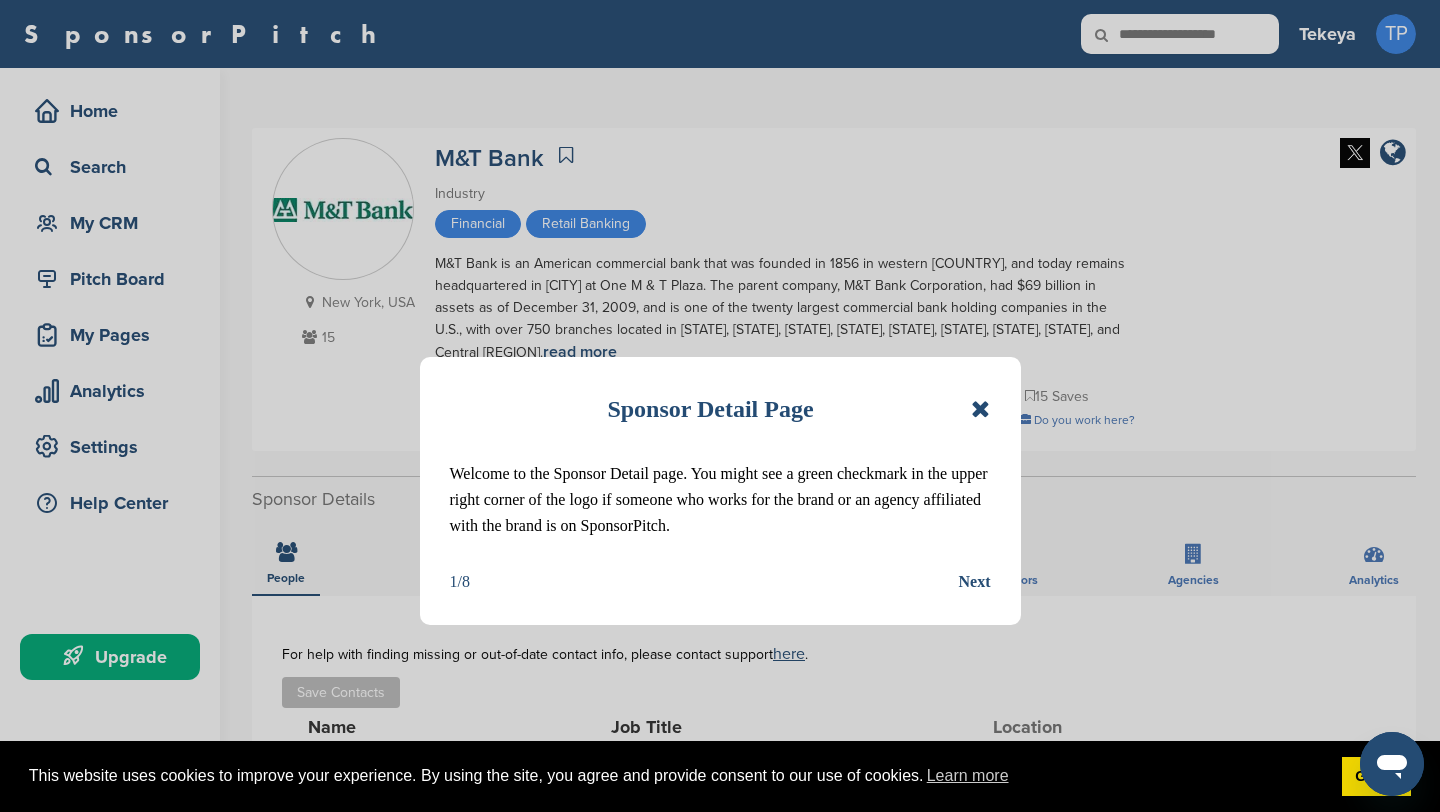 click at bounding box center [980, 409] 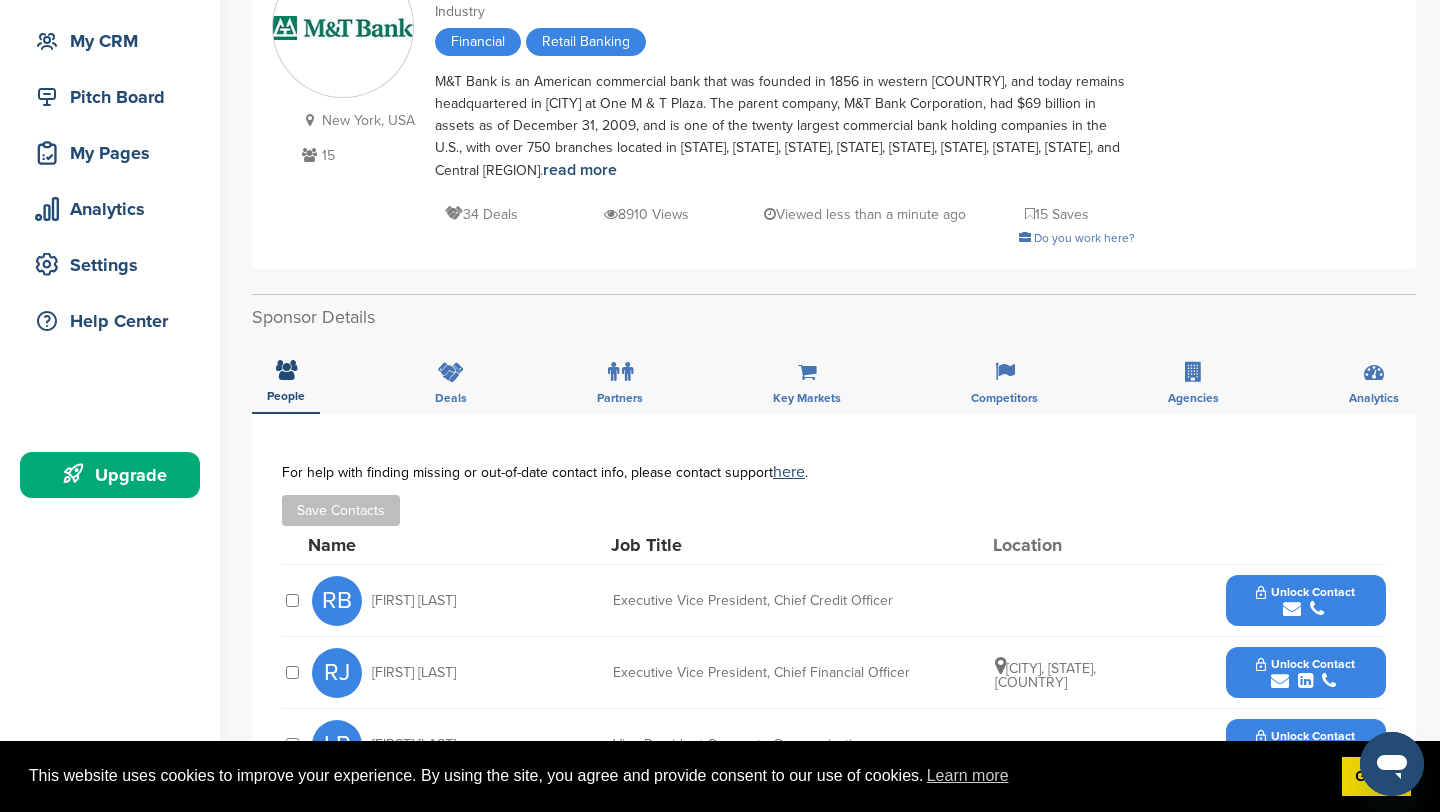 scroll, scrollTop: 184, scrollLeft: 0, axis: vertical 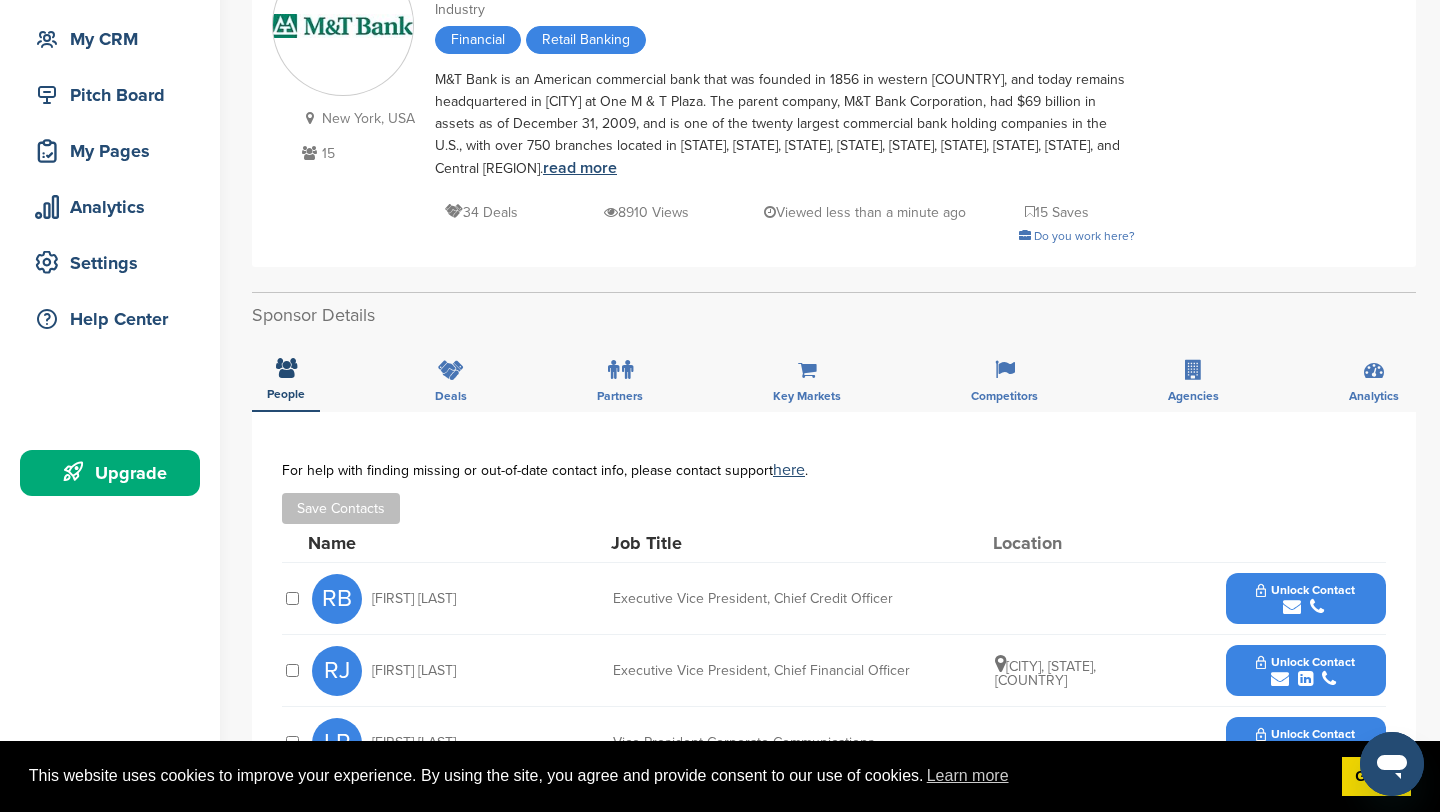 click on "read more" at bounding box center (580, 168) 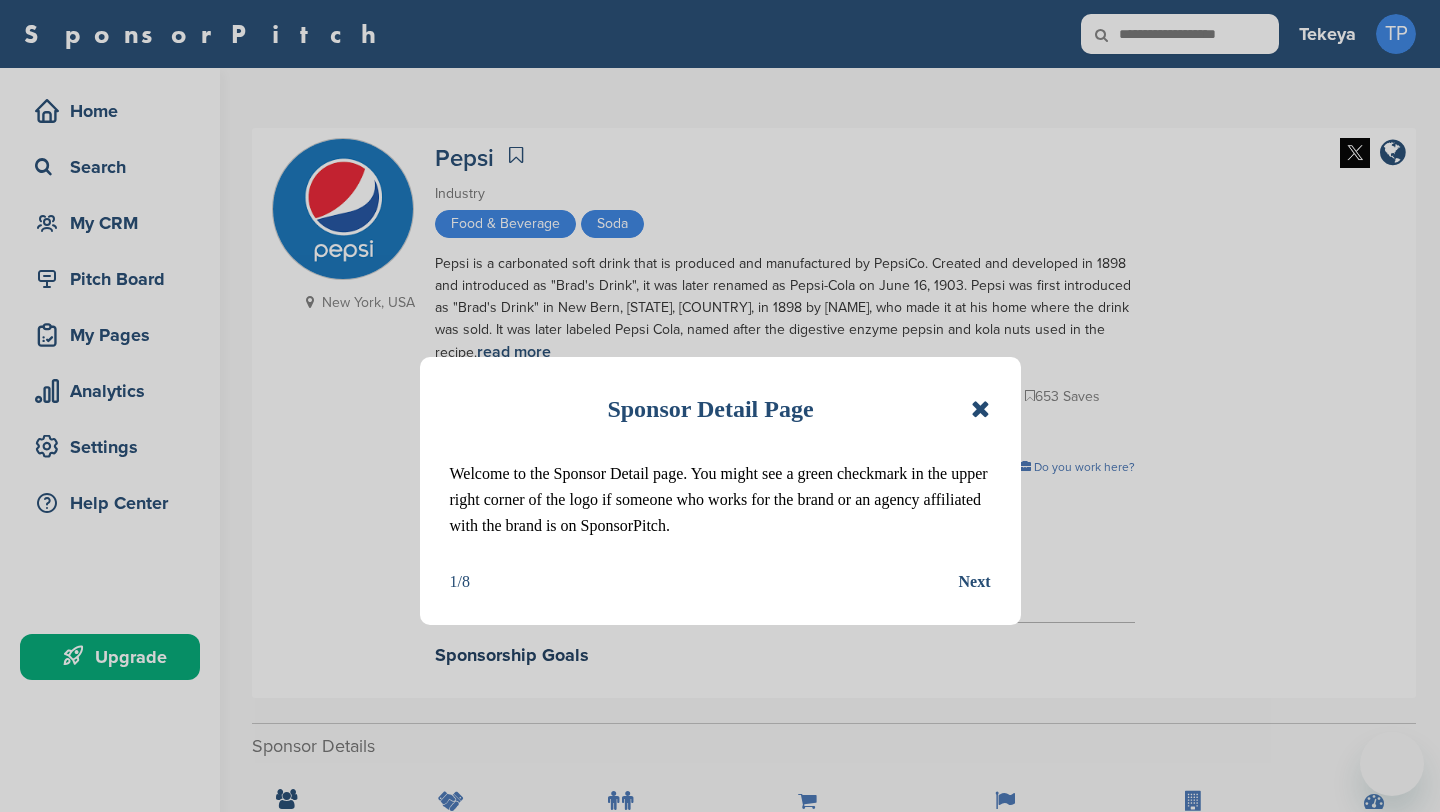 scroll, scrollTop: 0, scrollLeft: 0, axis: both 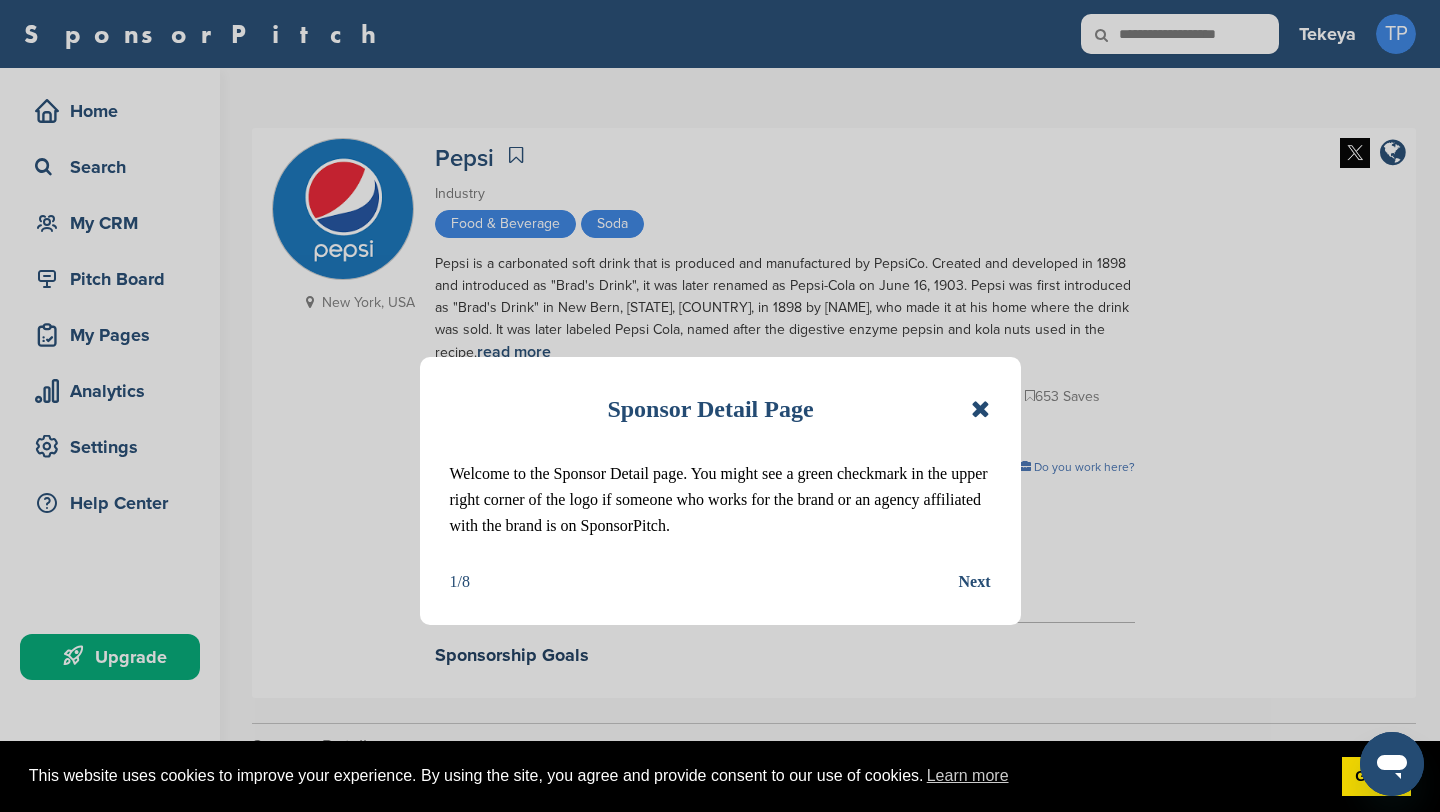 click at bounding box center (980, 409) 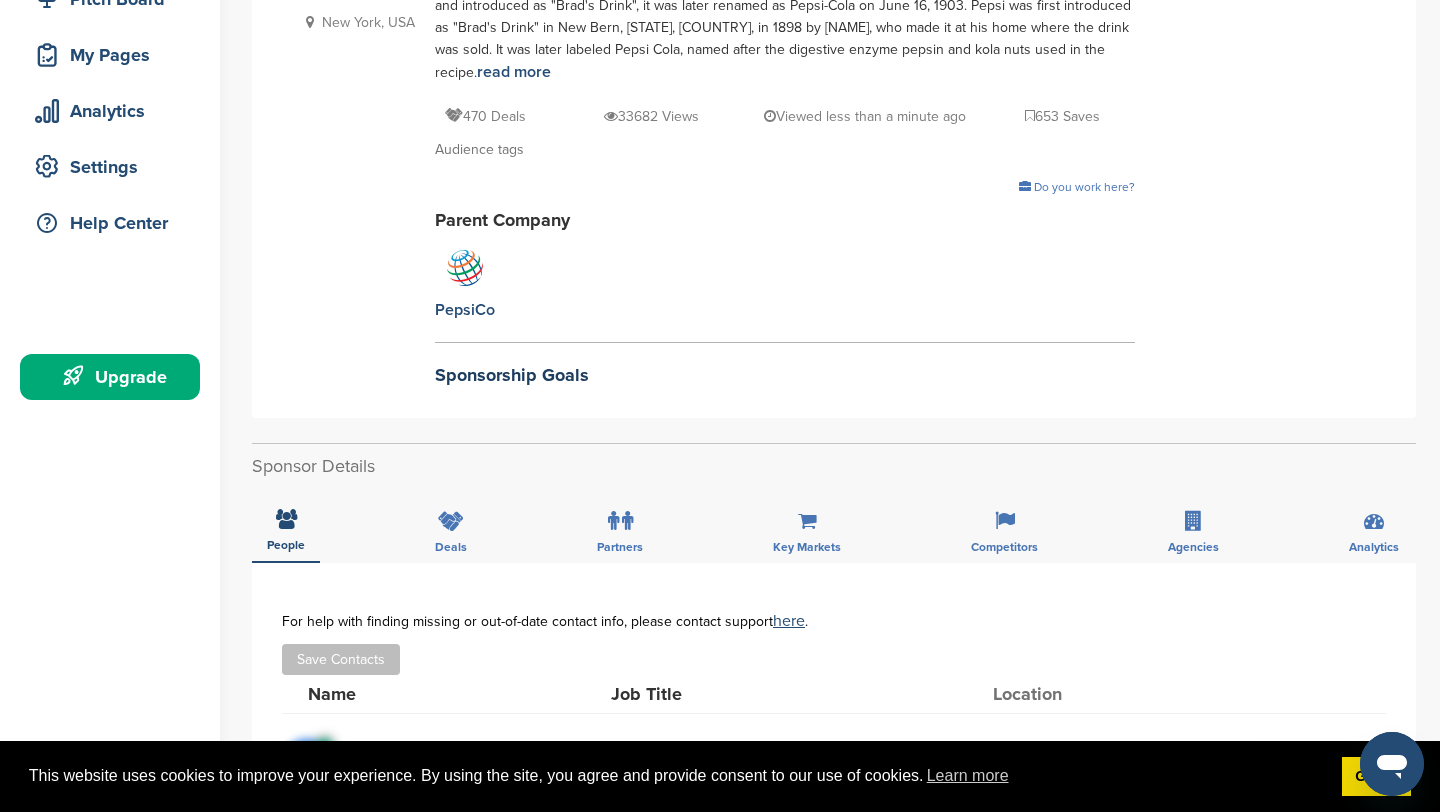 scroll, scrollTop: 115, scrollLeft: 0, axis: vertical 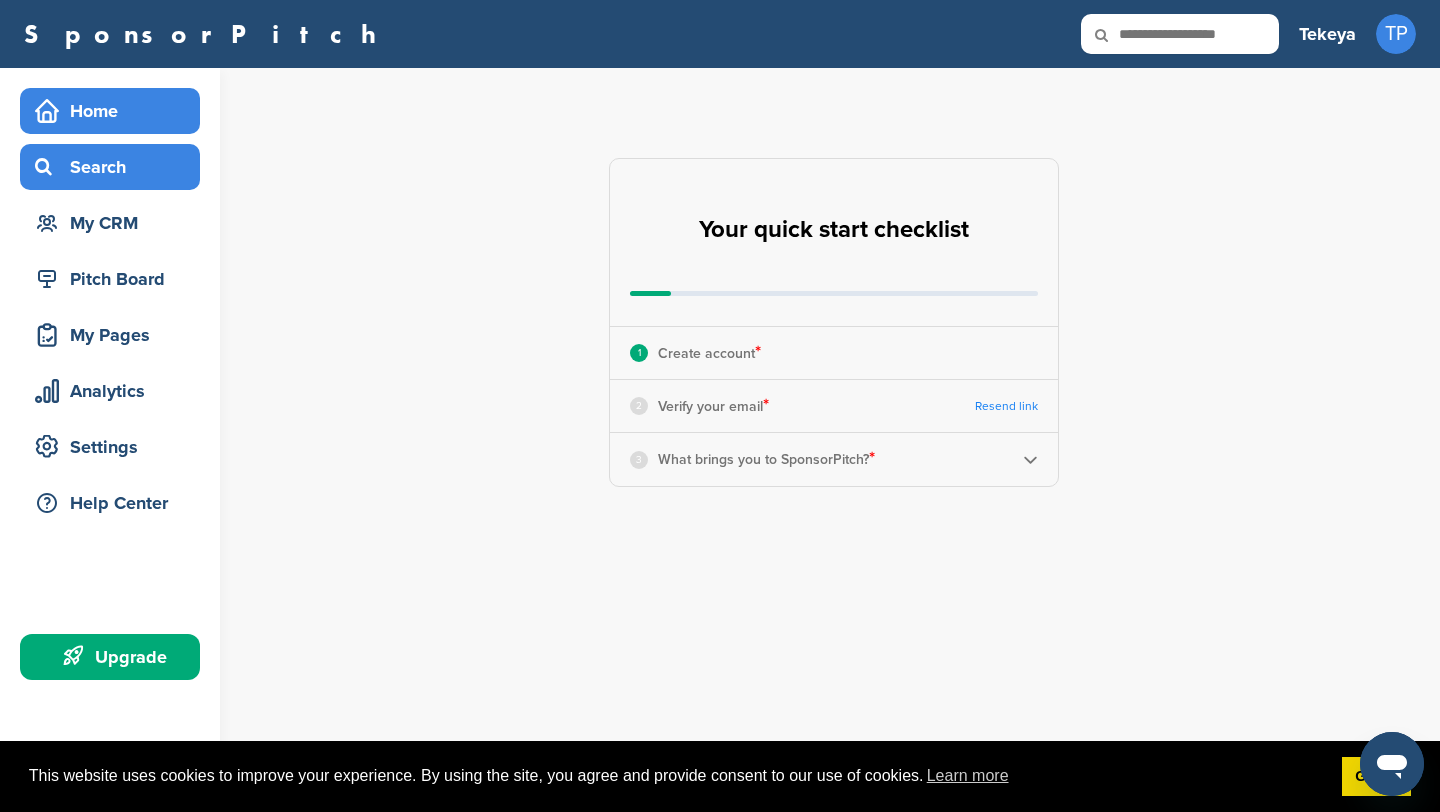 click on "Search" at bounding box center (115, 167) 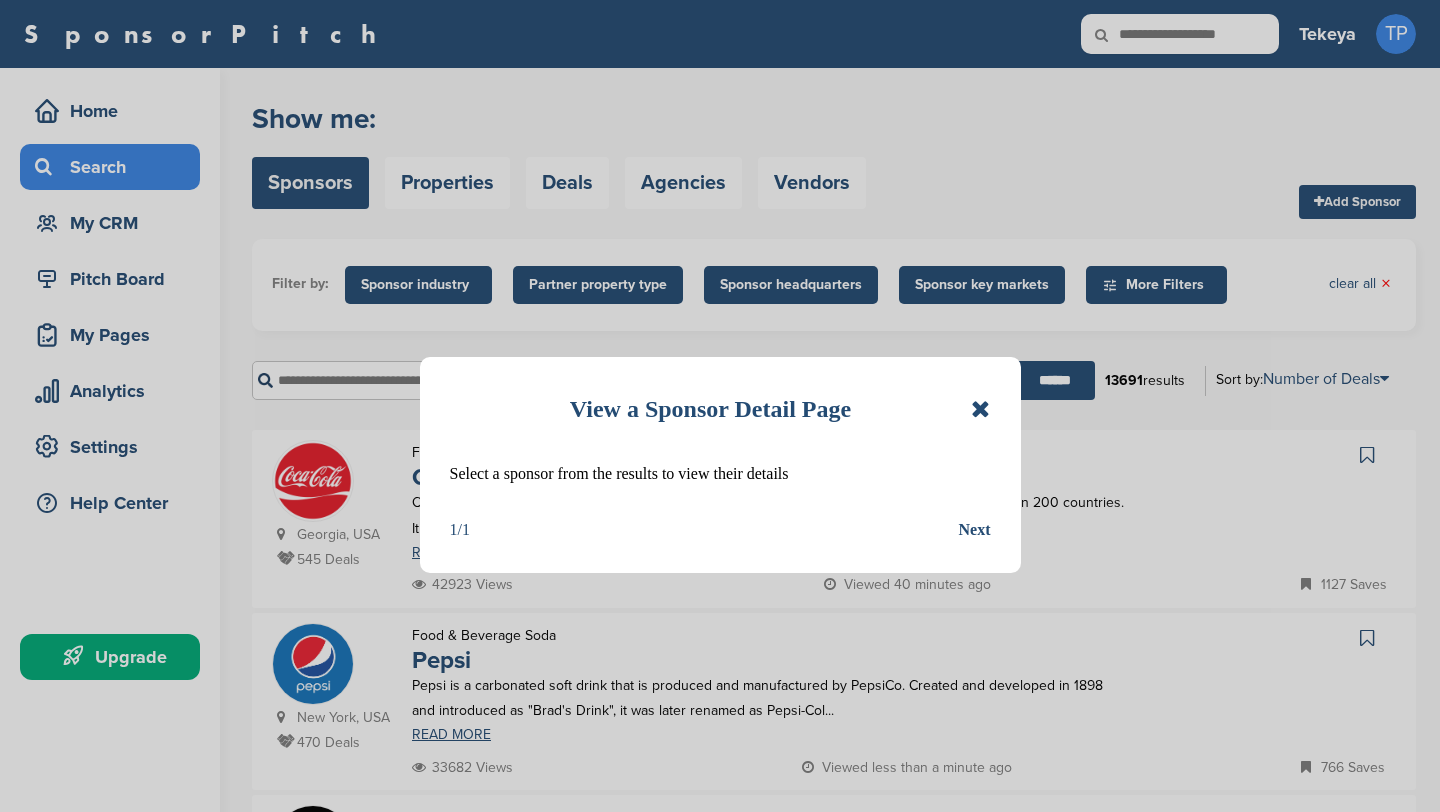 scroll, scrollTop: 0, scrollLeft: 0, axis: both 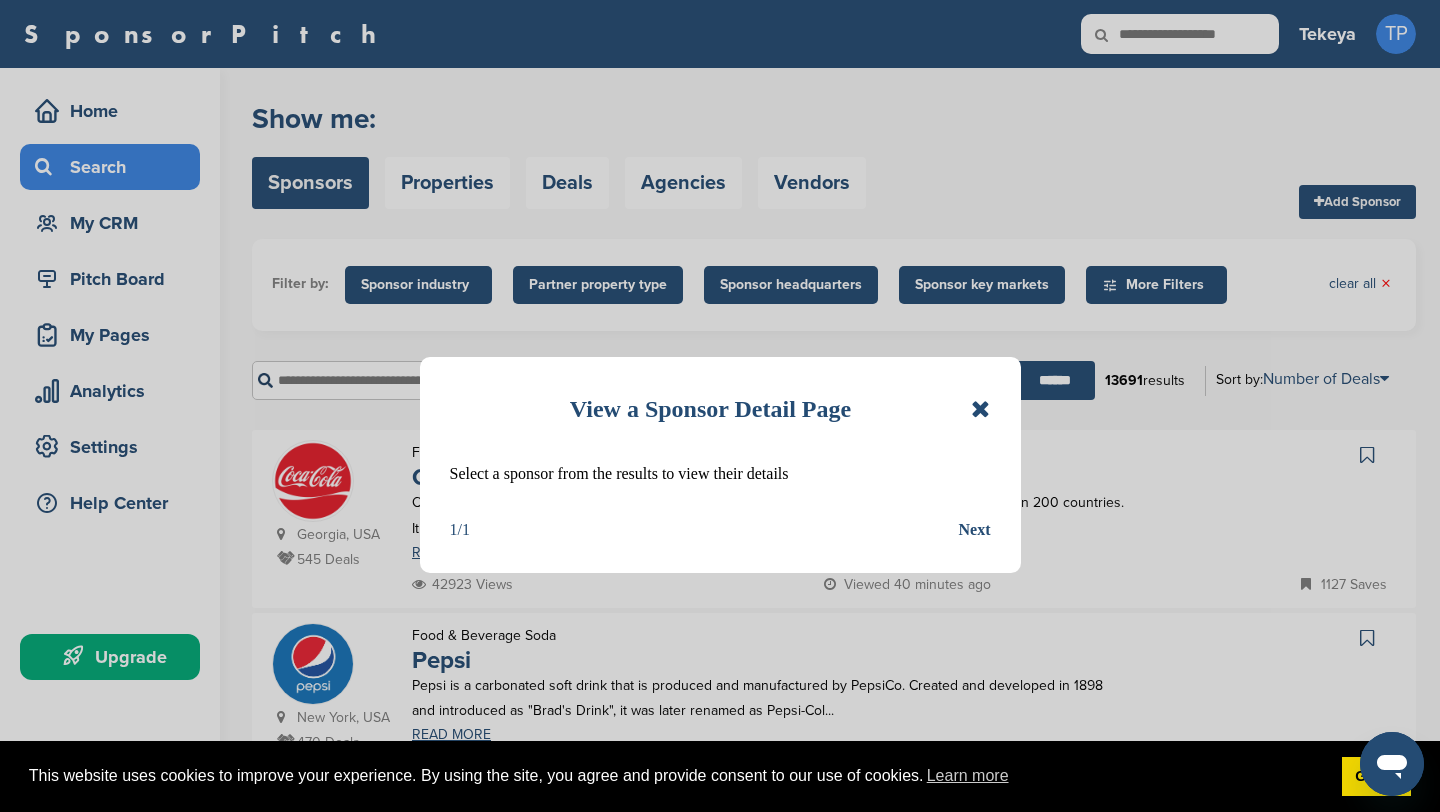 click at bounding box center [980, 409] 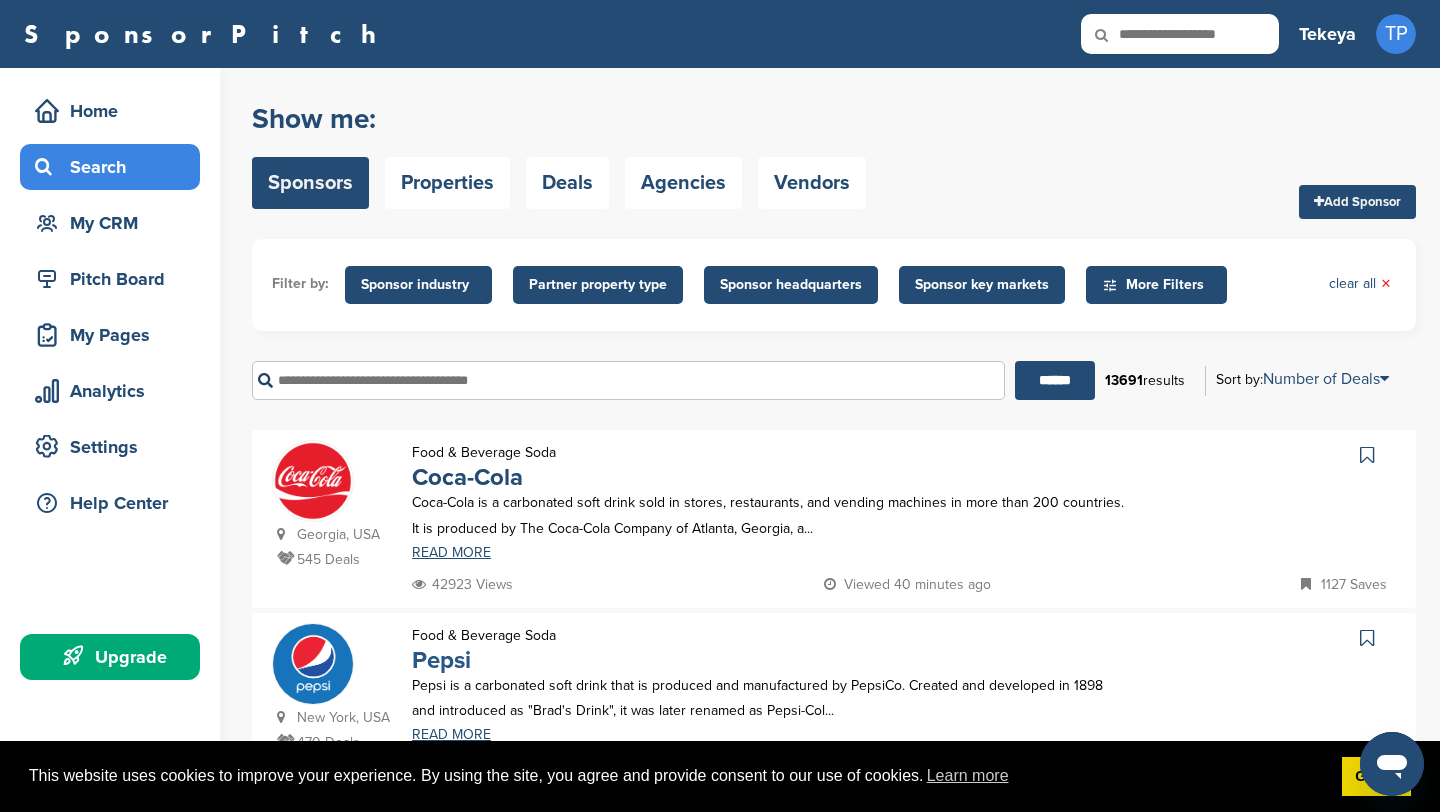 click on "Pepsi" at bounding box center [441, 660] 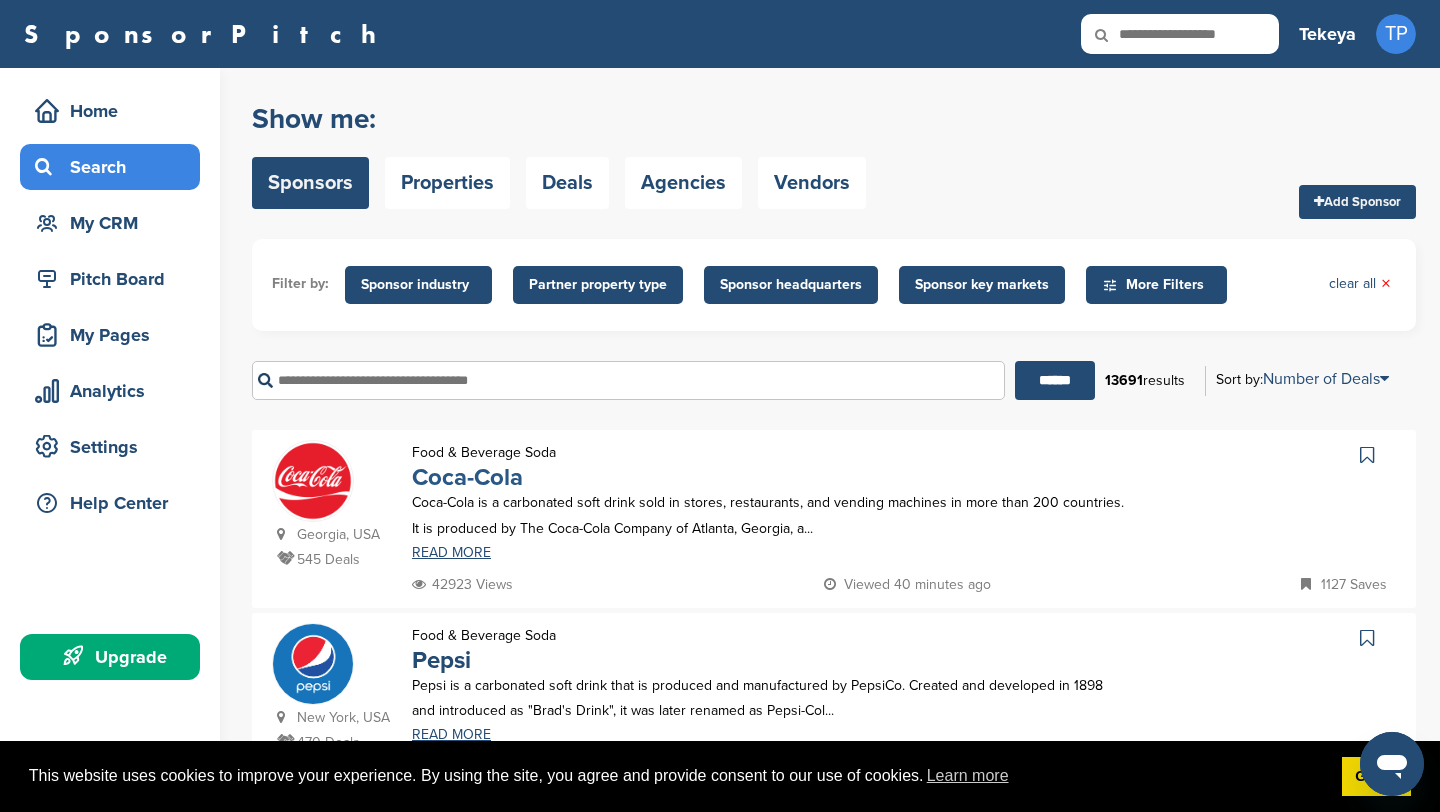 click on "Coca-Cola" at bounding box center [467, 477] 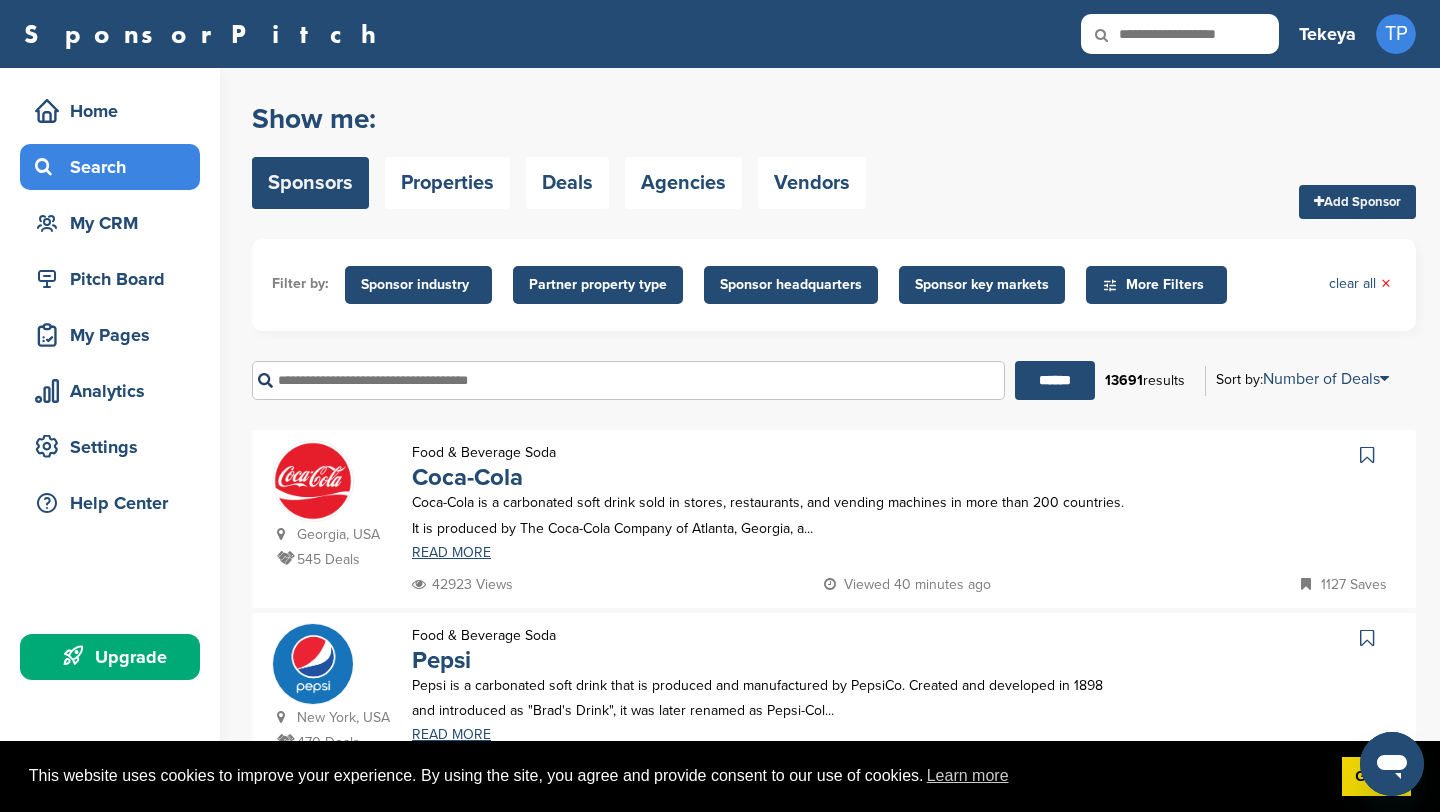 click on "Food & Beverage Soda
Coca-Cola
Coca-Cola is a carbonated soft drink sold in stores, restaurants, and vending machines in more than 200 countries. It is produced by The Coca-Cola Company of Atlanta, Georgia, a...
READ MORE" at bounding box center [768, 506] 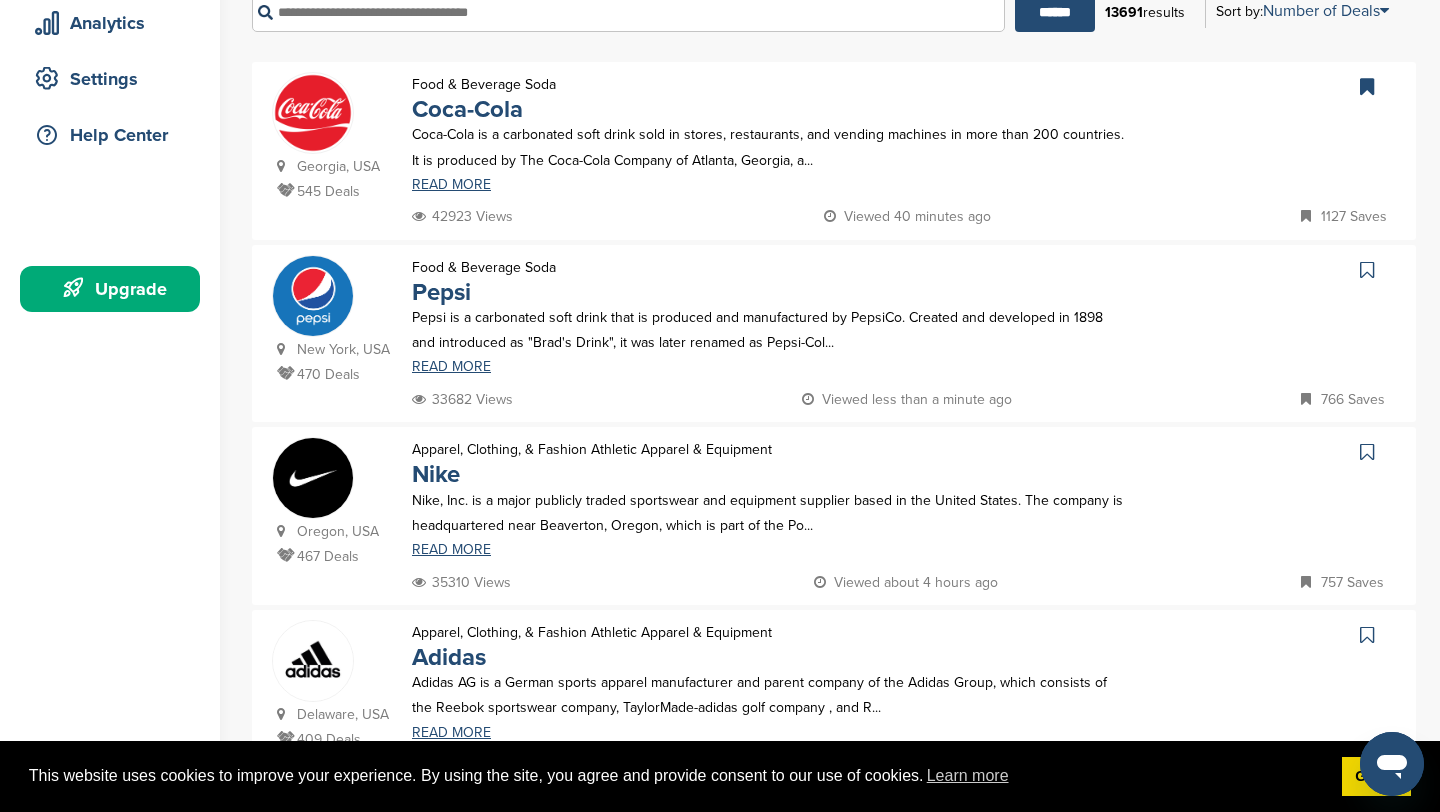 scroll, scrollTop: 372, scrollLeft: 0, axis: vertical 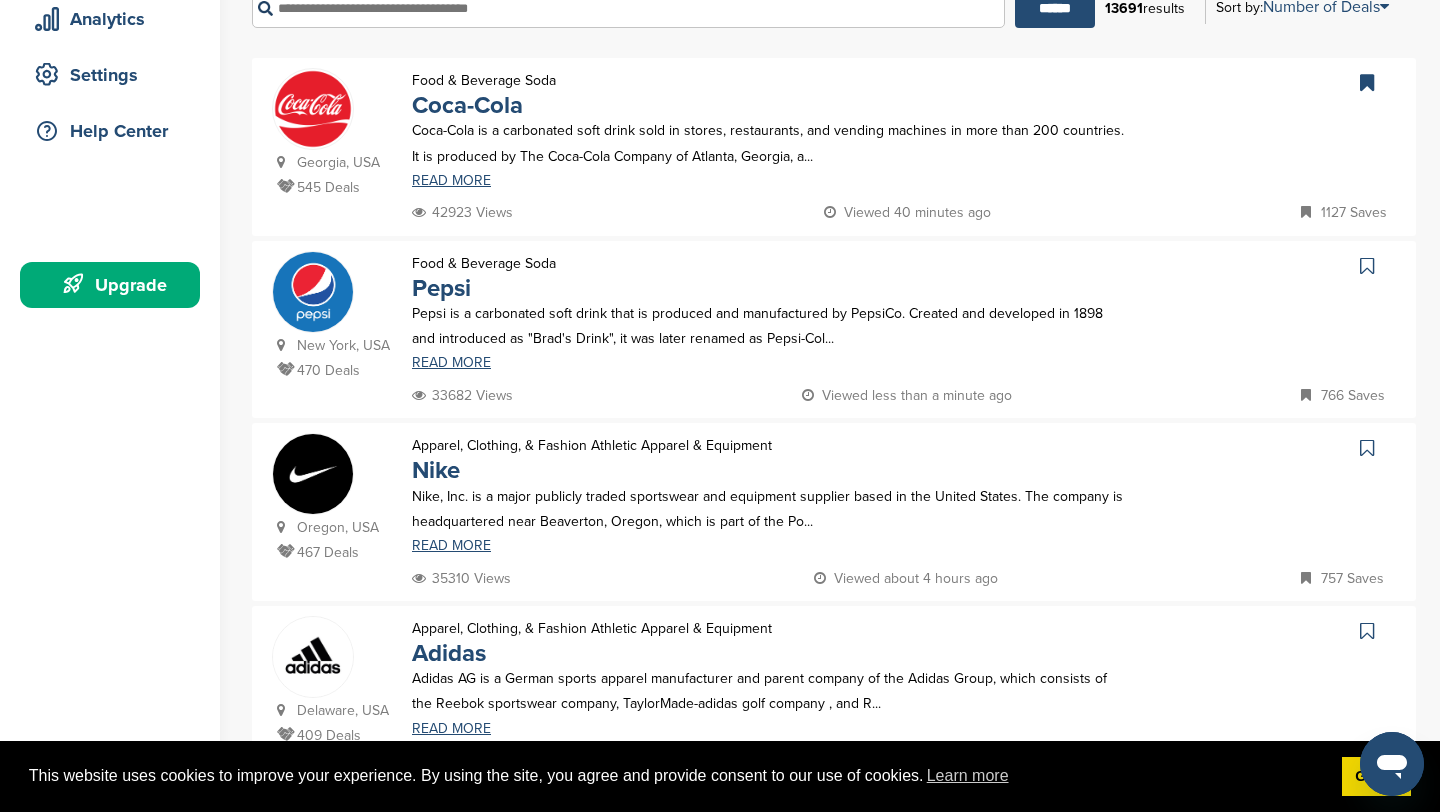 click at bounding box center [1367, 266] 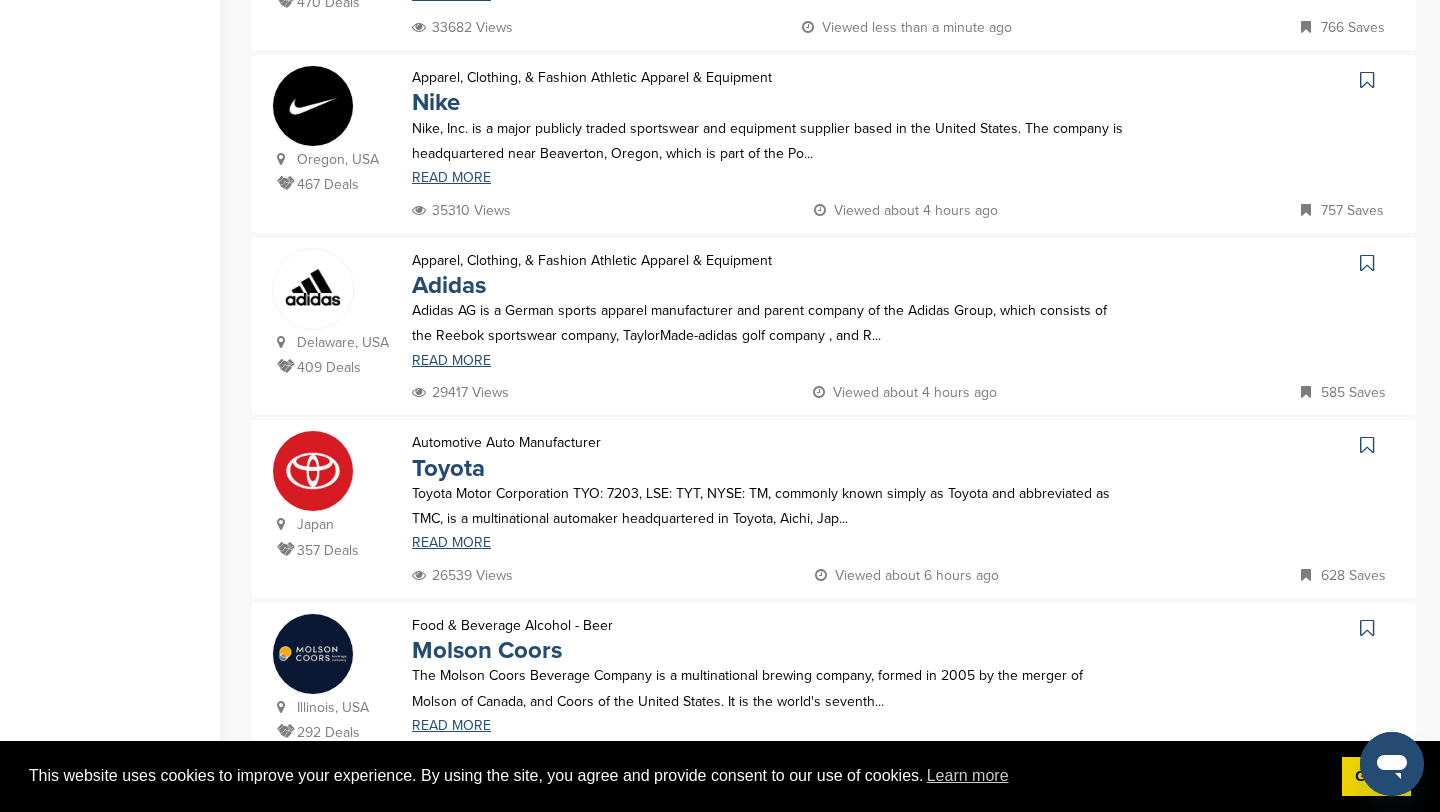 scroll, scrollTop: 760, scrollLeft: 0, axis: vertical 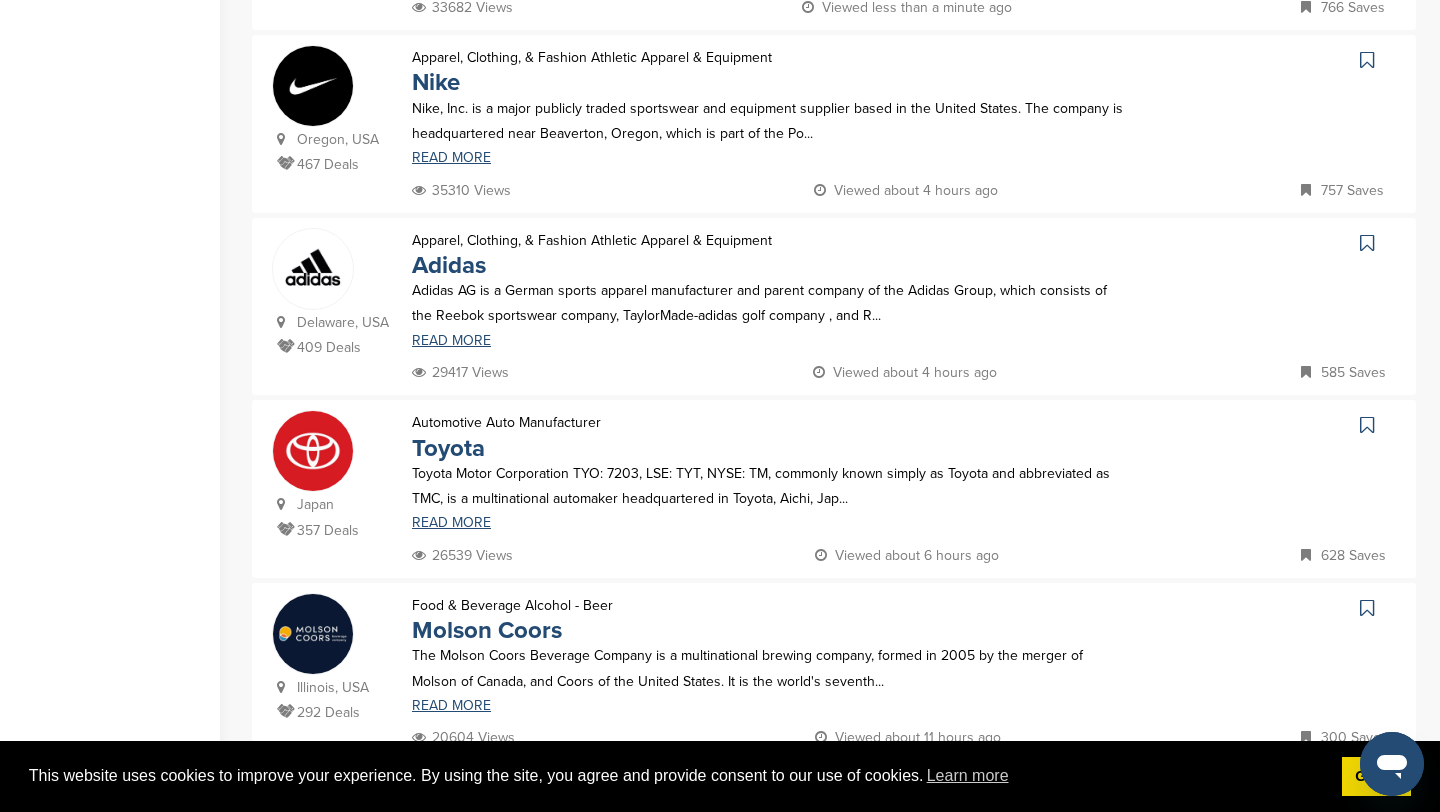 click at bounding box center (1367, 425) 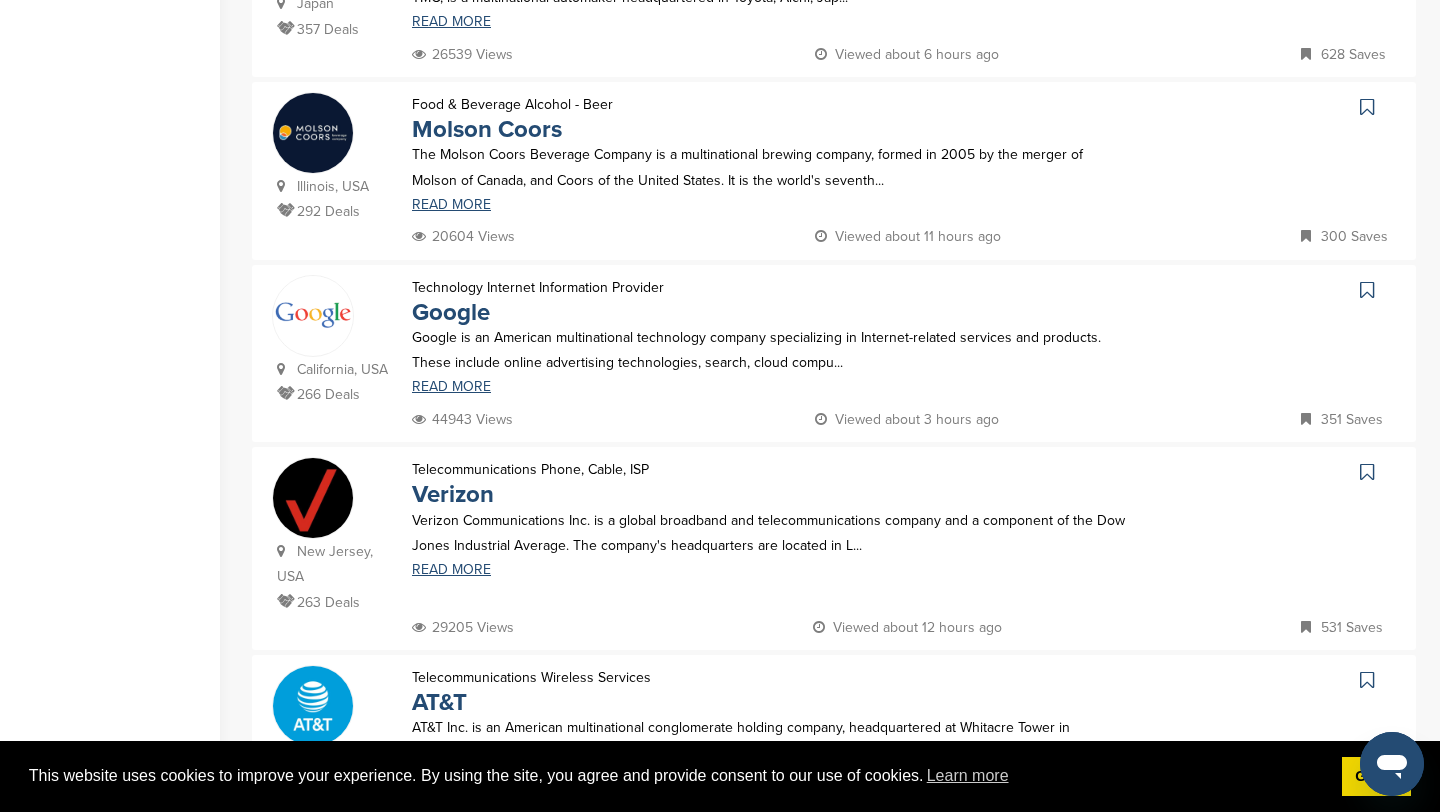 scroll, scrollTop: 1288, scrollLeft: 0, axis: vertical 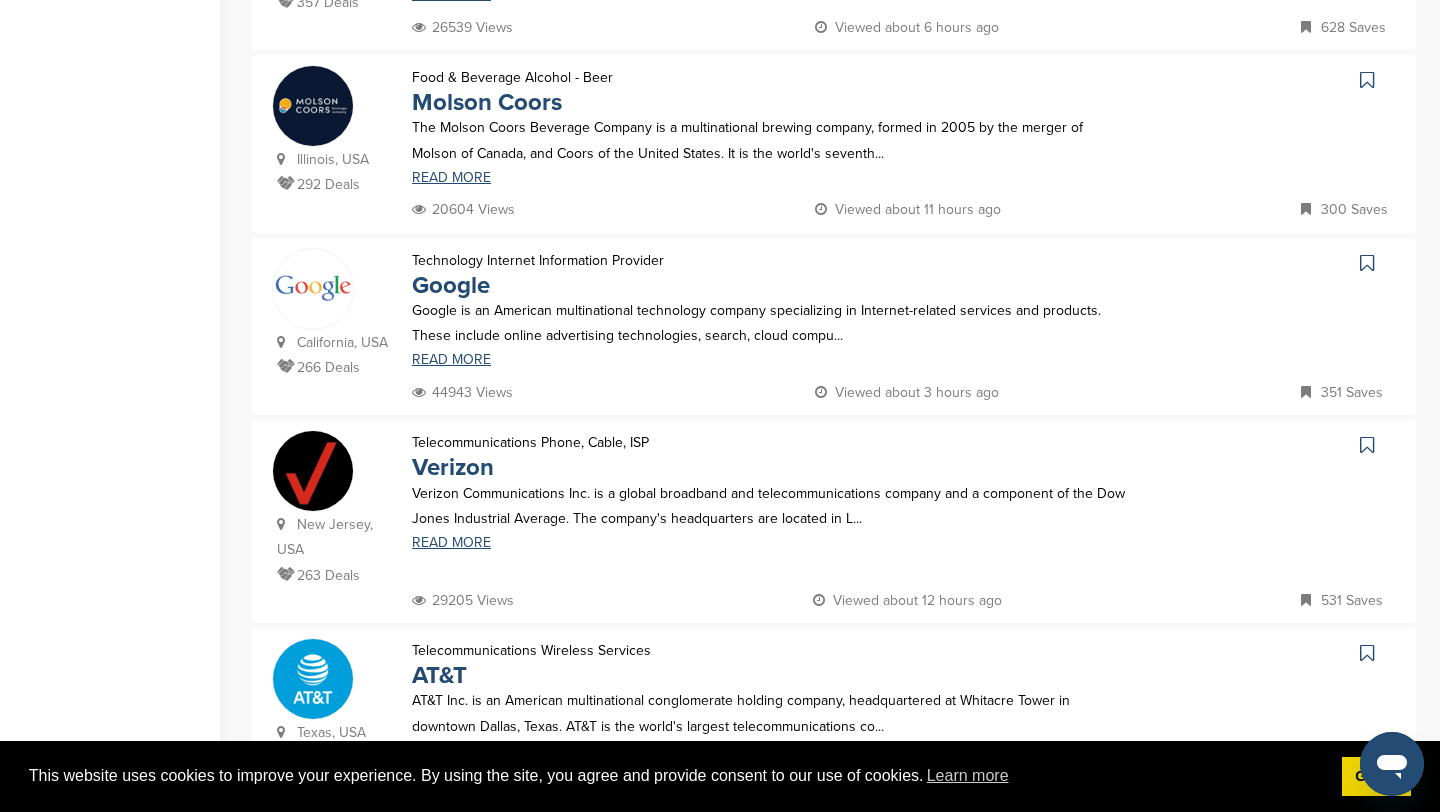 click at bounding box center (1367, 263) 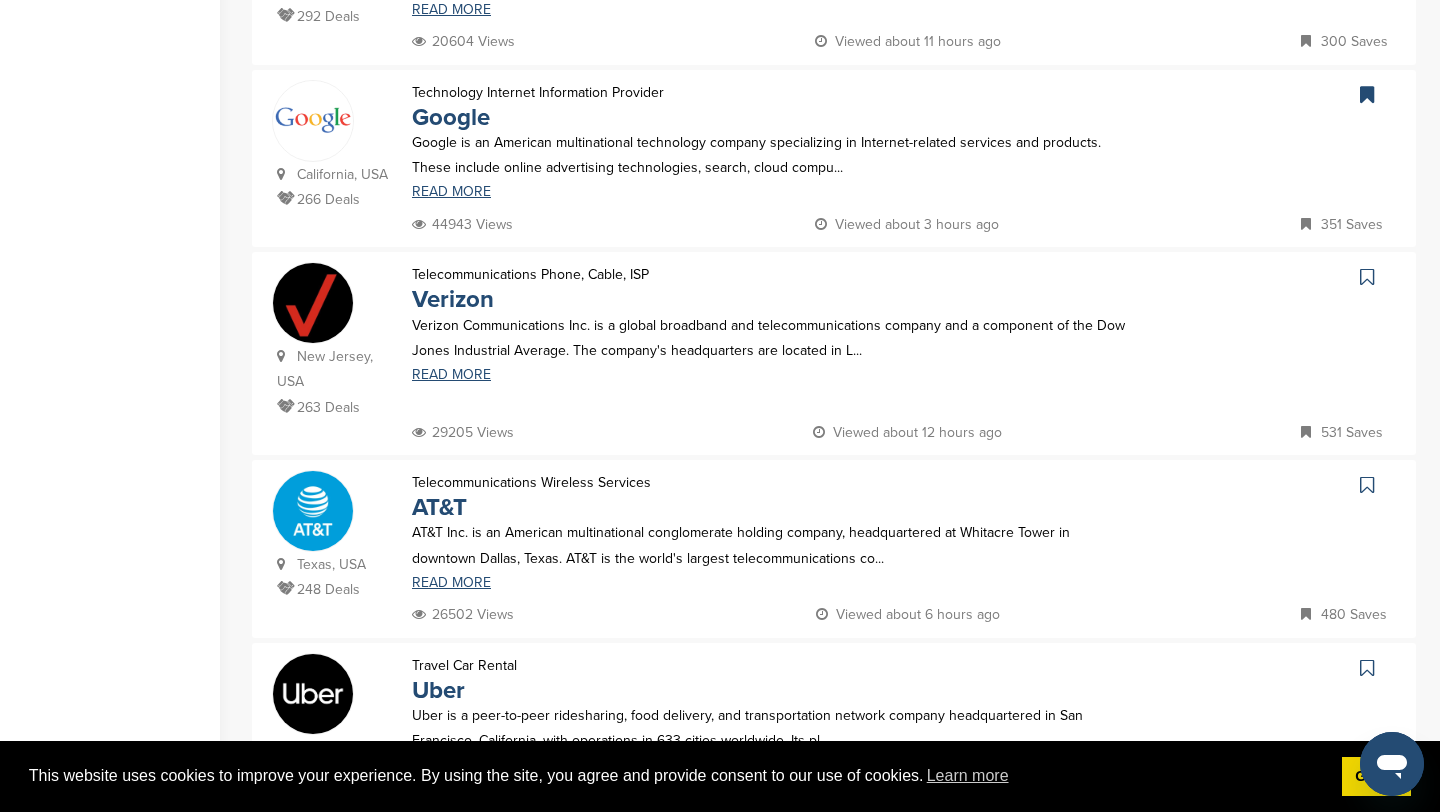 scroll, scrollTop: 1459, scrollLeft: 0, axis: vertical 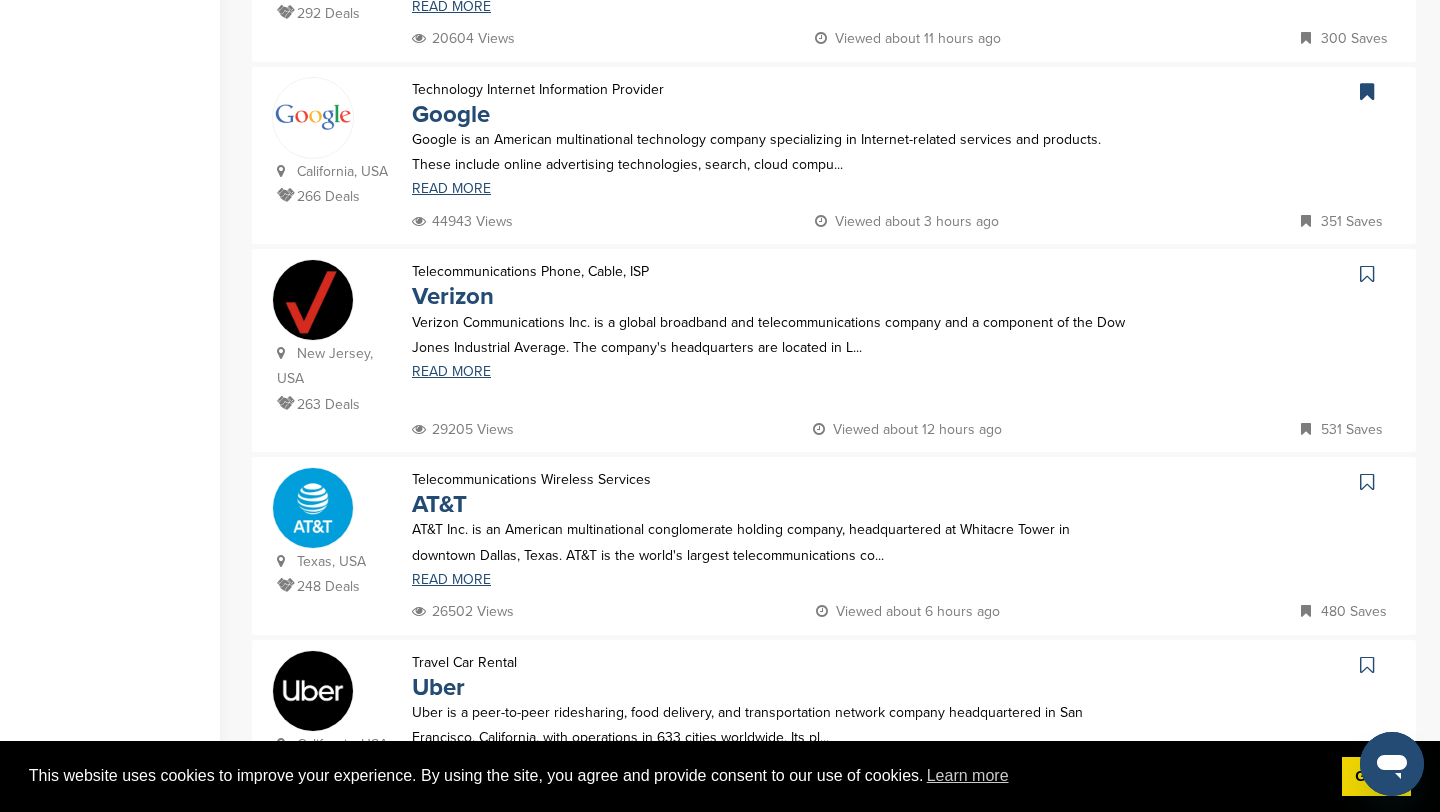 click at bounding box center (1367, 274) 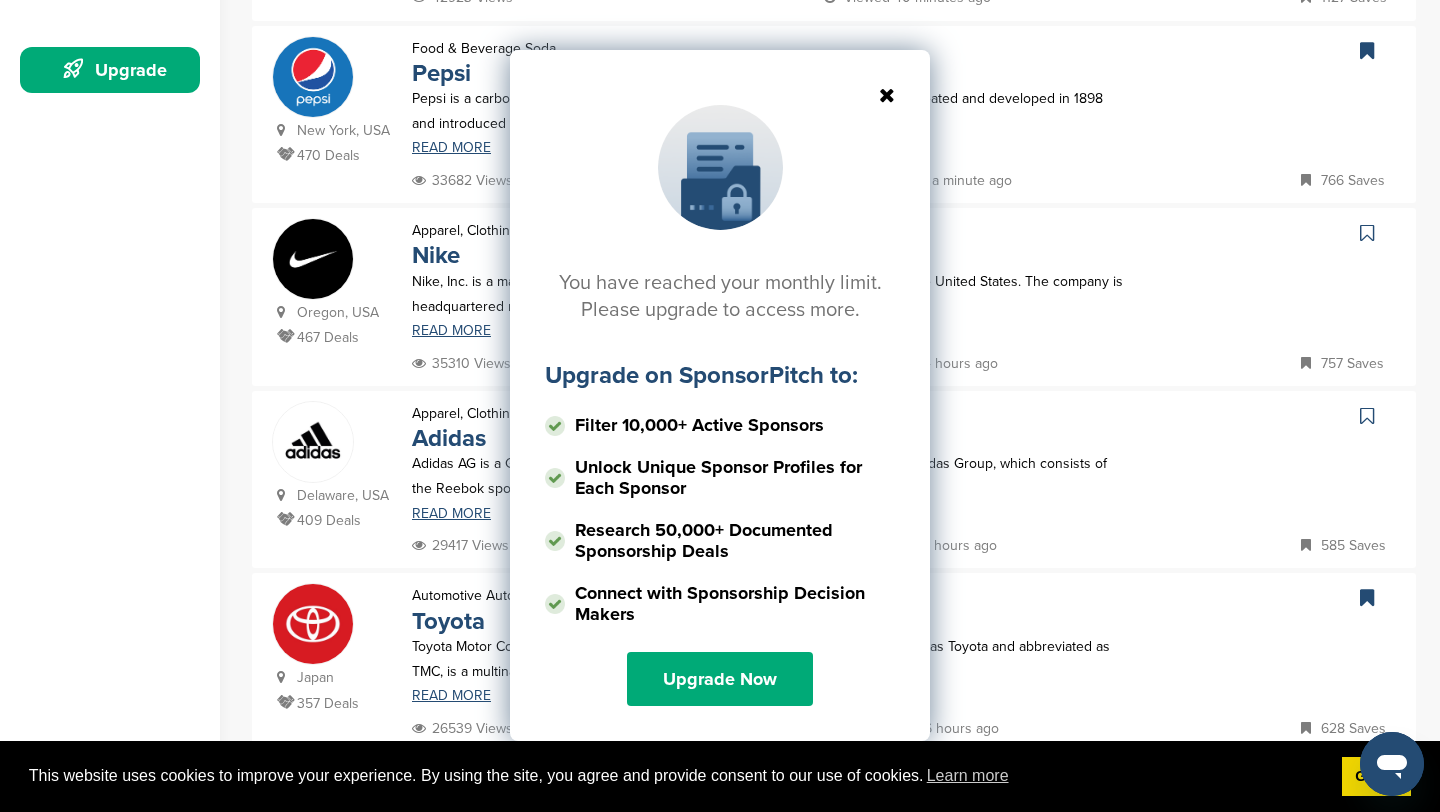 scroll, scrollTop: 547, scrollLeft: 0, axis: vertical 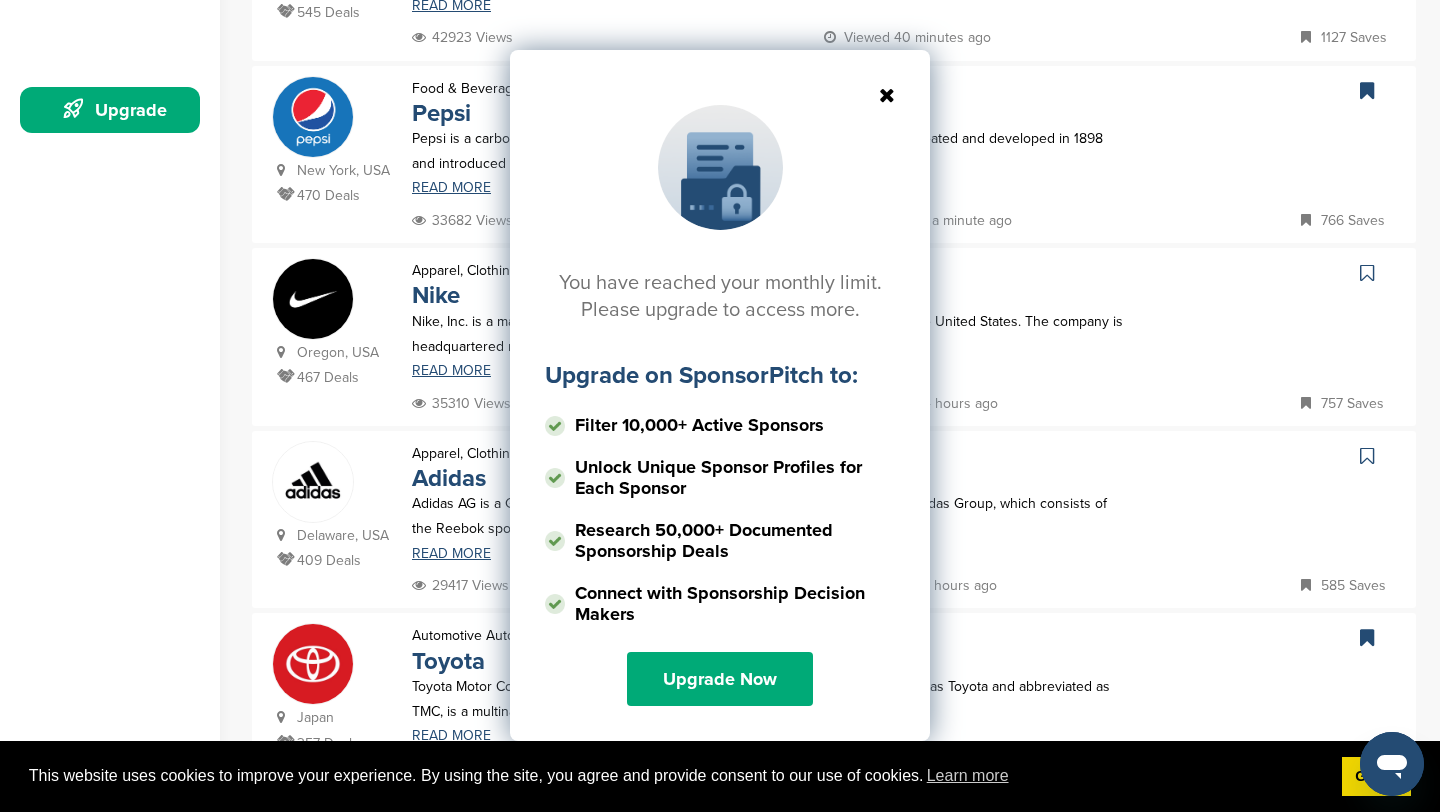 click at bounding box center [720, 95] 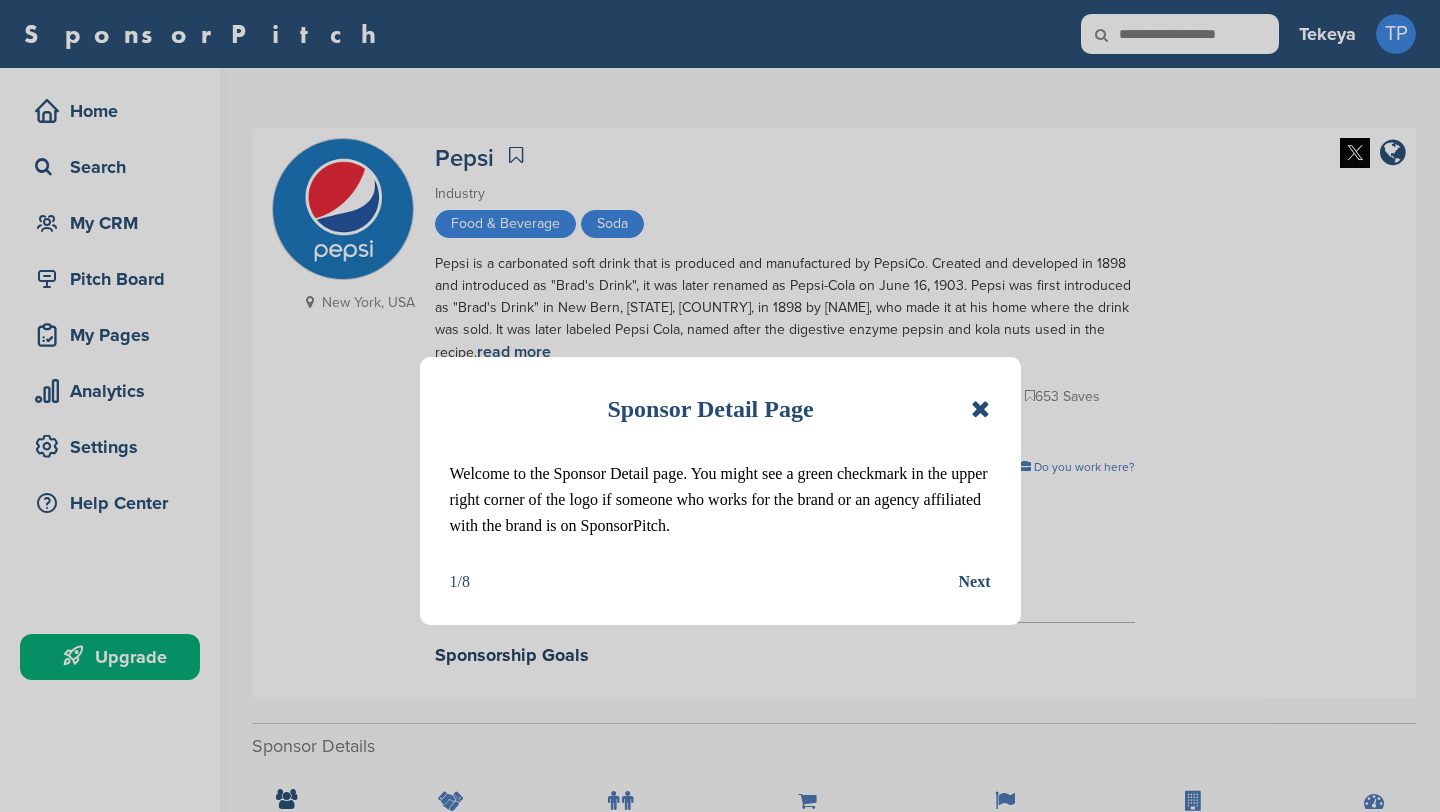 scroll, scrollTop: 0, scrollLeft: 0, axis: both 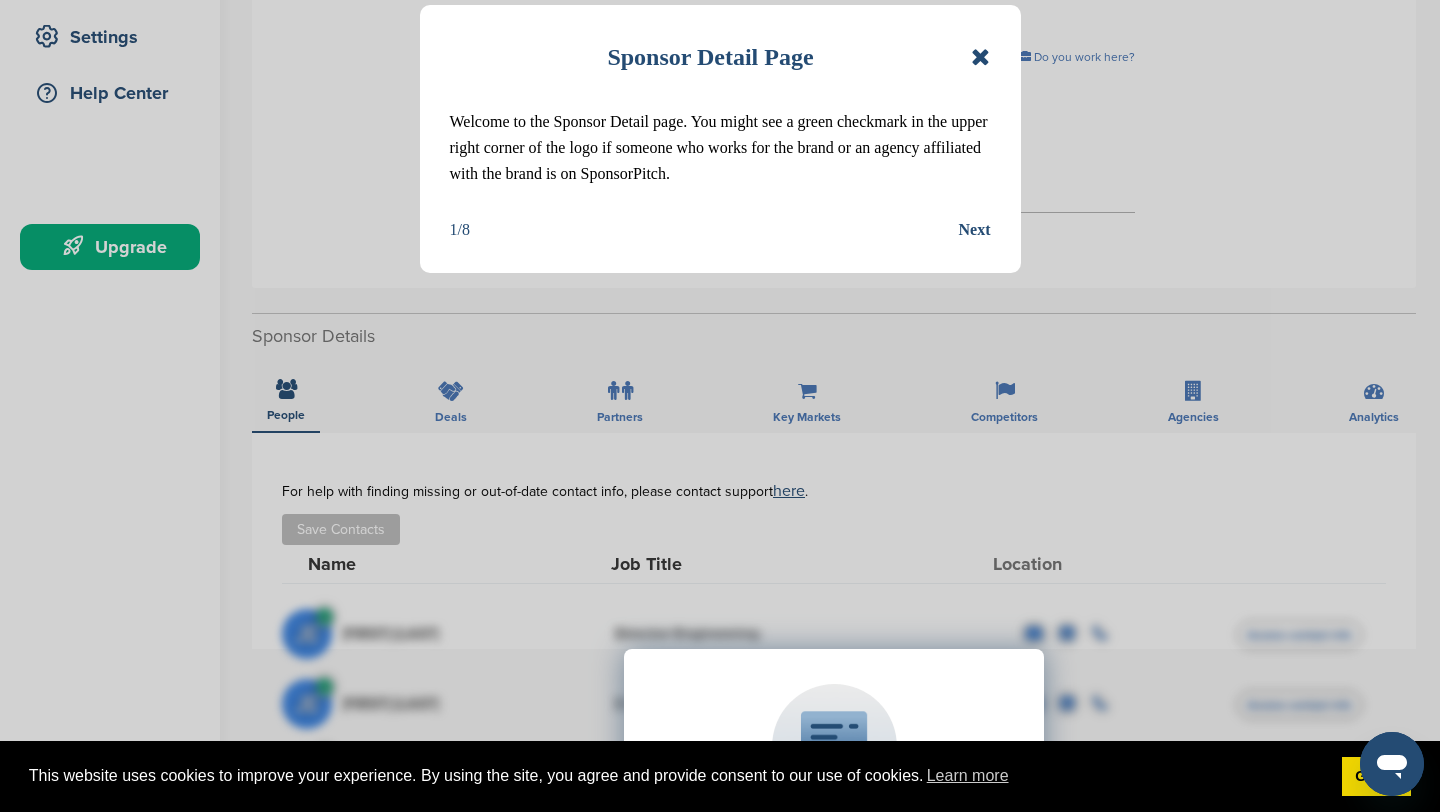 click at bounding box center [980, 57] 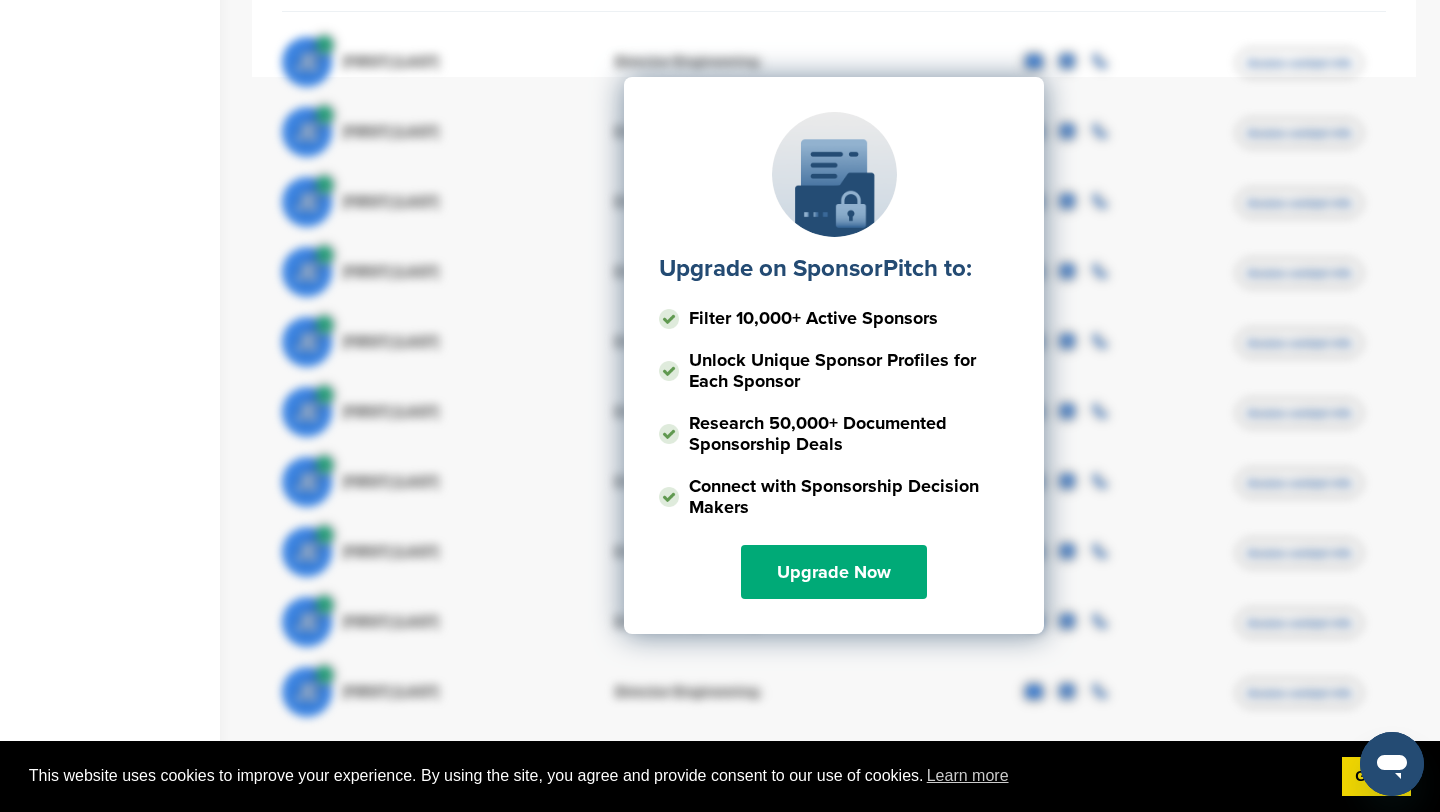 scroll, scrollTop: 1000, scrollLeft: 0, axis: vertical 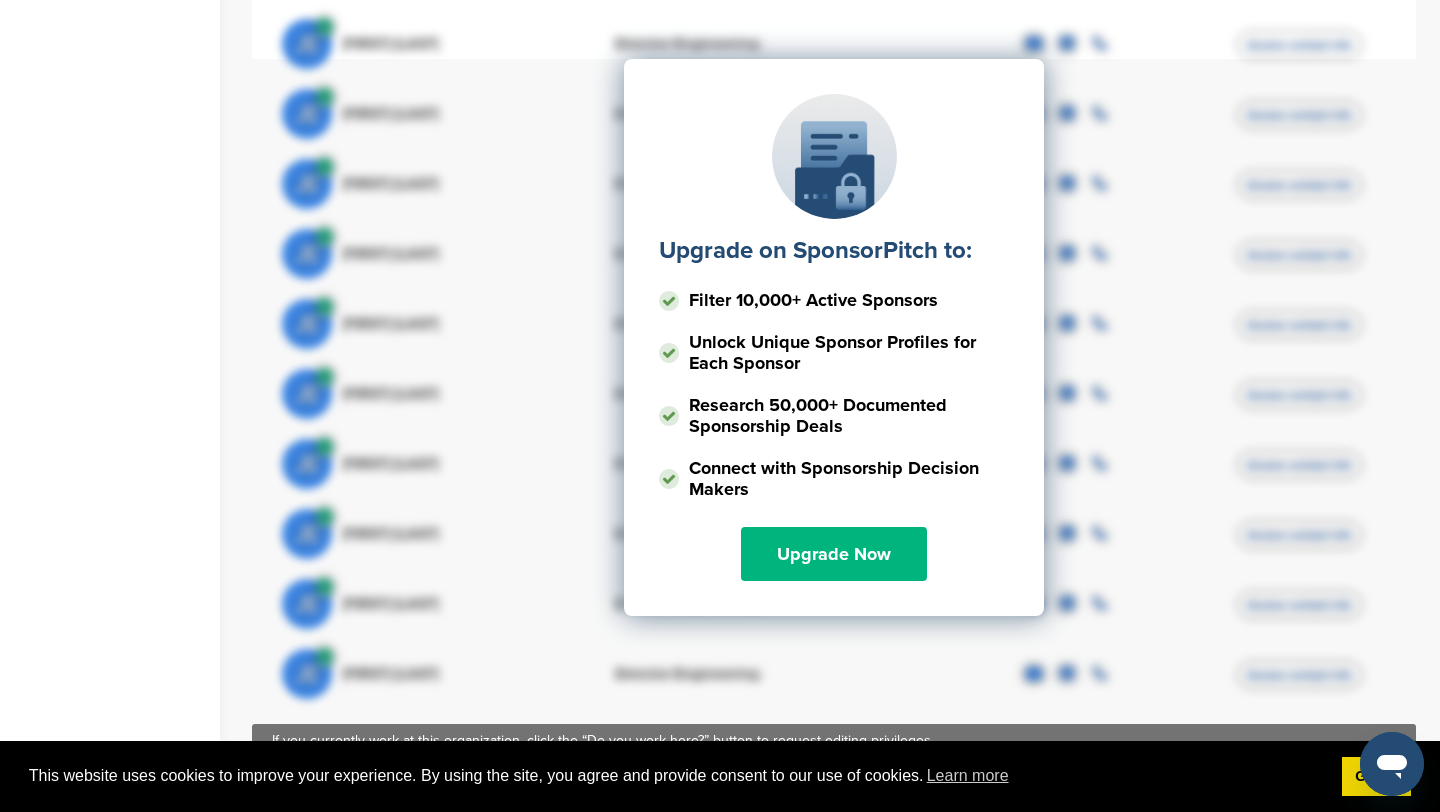 click on "Upgrade Now" at bounding box center (834, 554) 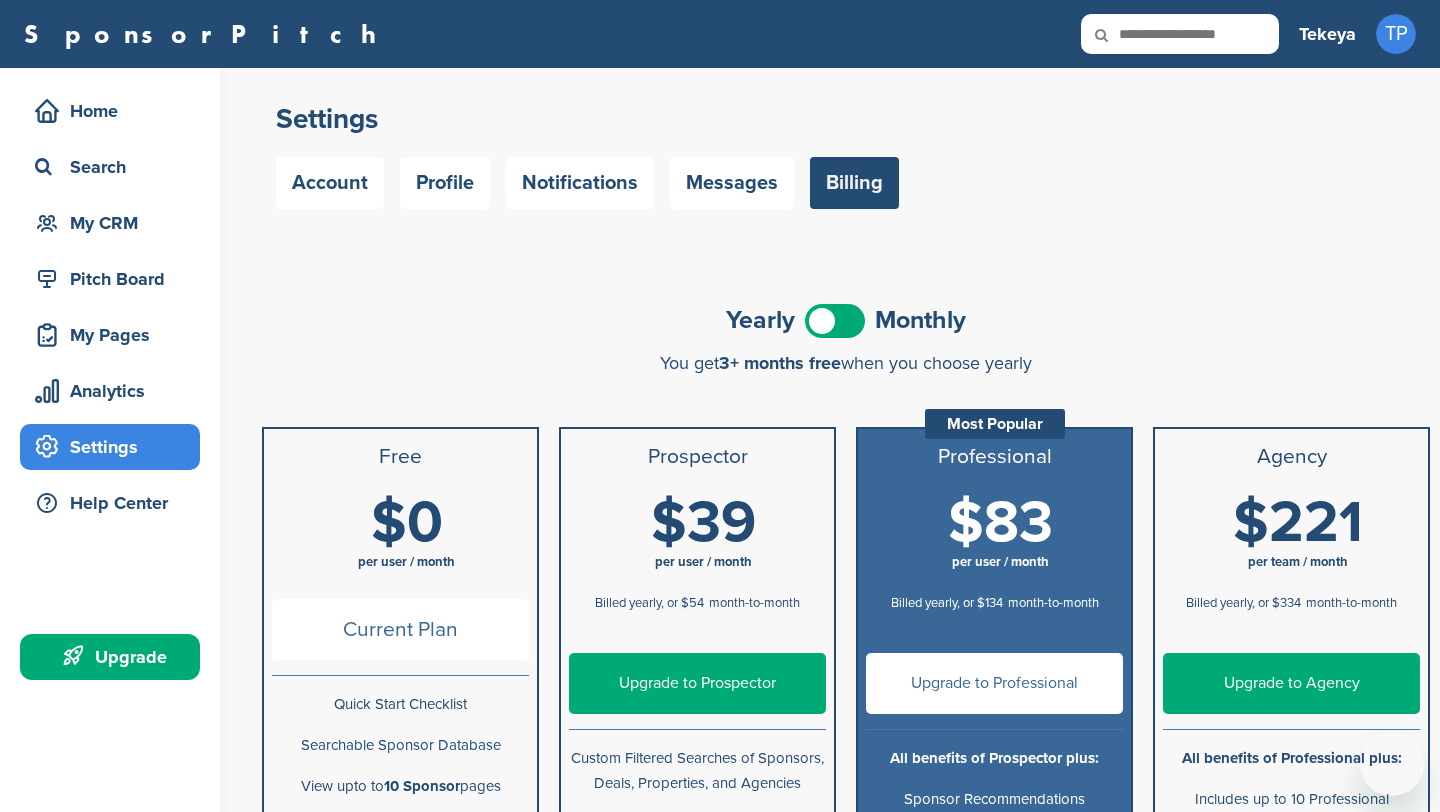 scroll, scrollTop: 0, scrollLeft: 0, axis: both 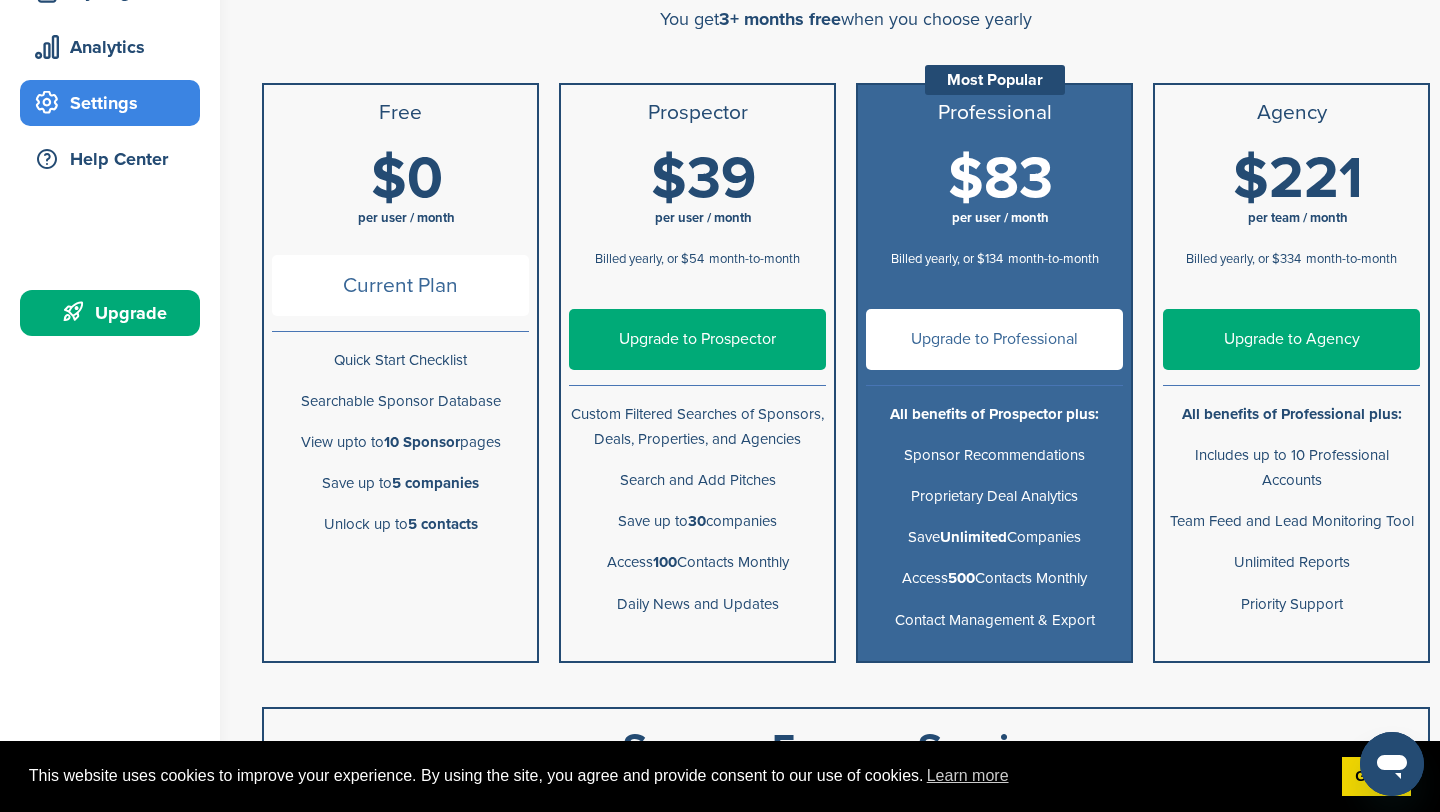 click on "Upgrade to Prospector" at bounding box center [697, 339] 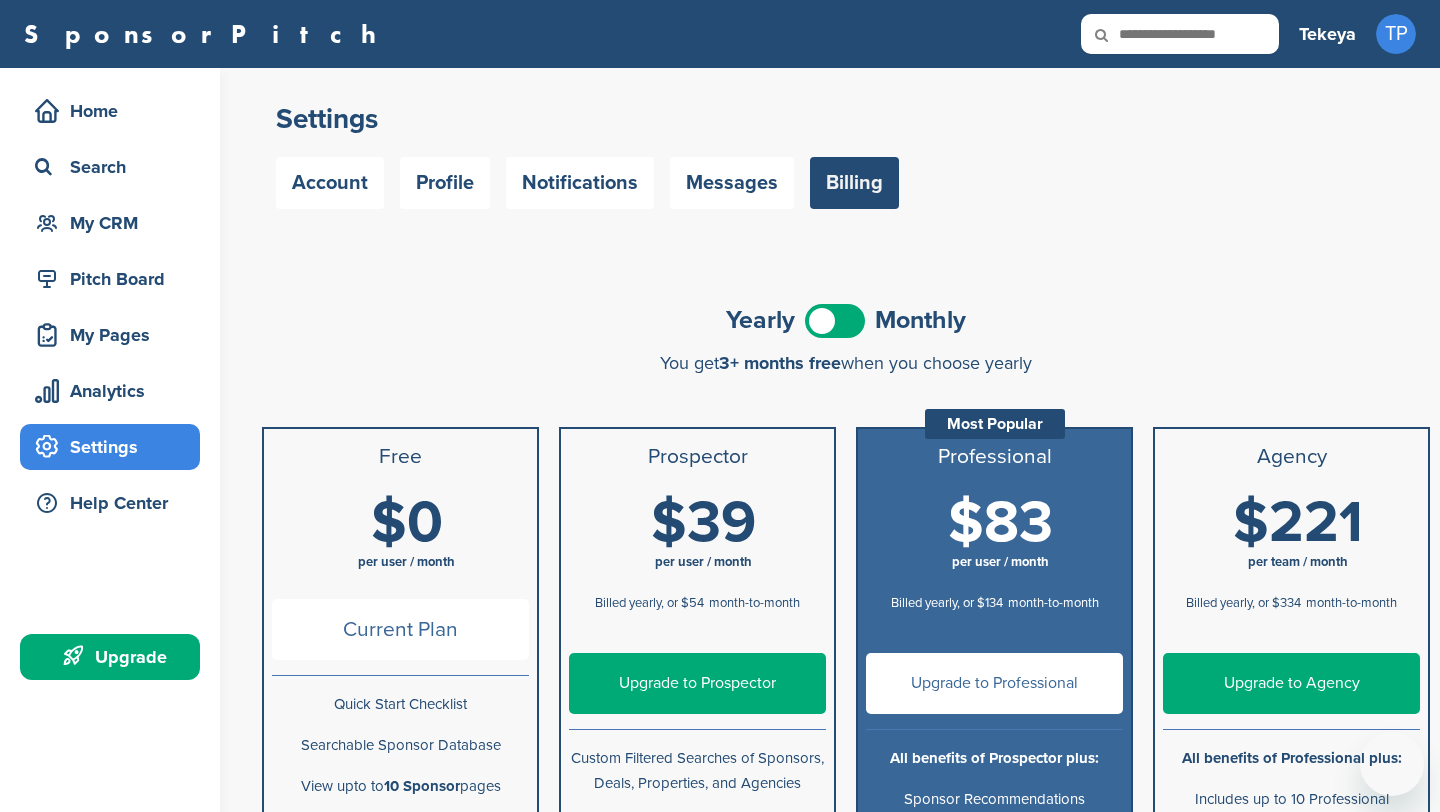 scroll, scrollTop: 0, scrollLeft: 0, axis: both 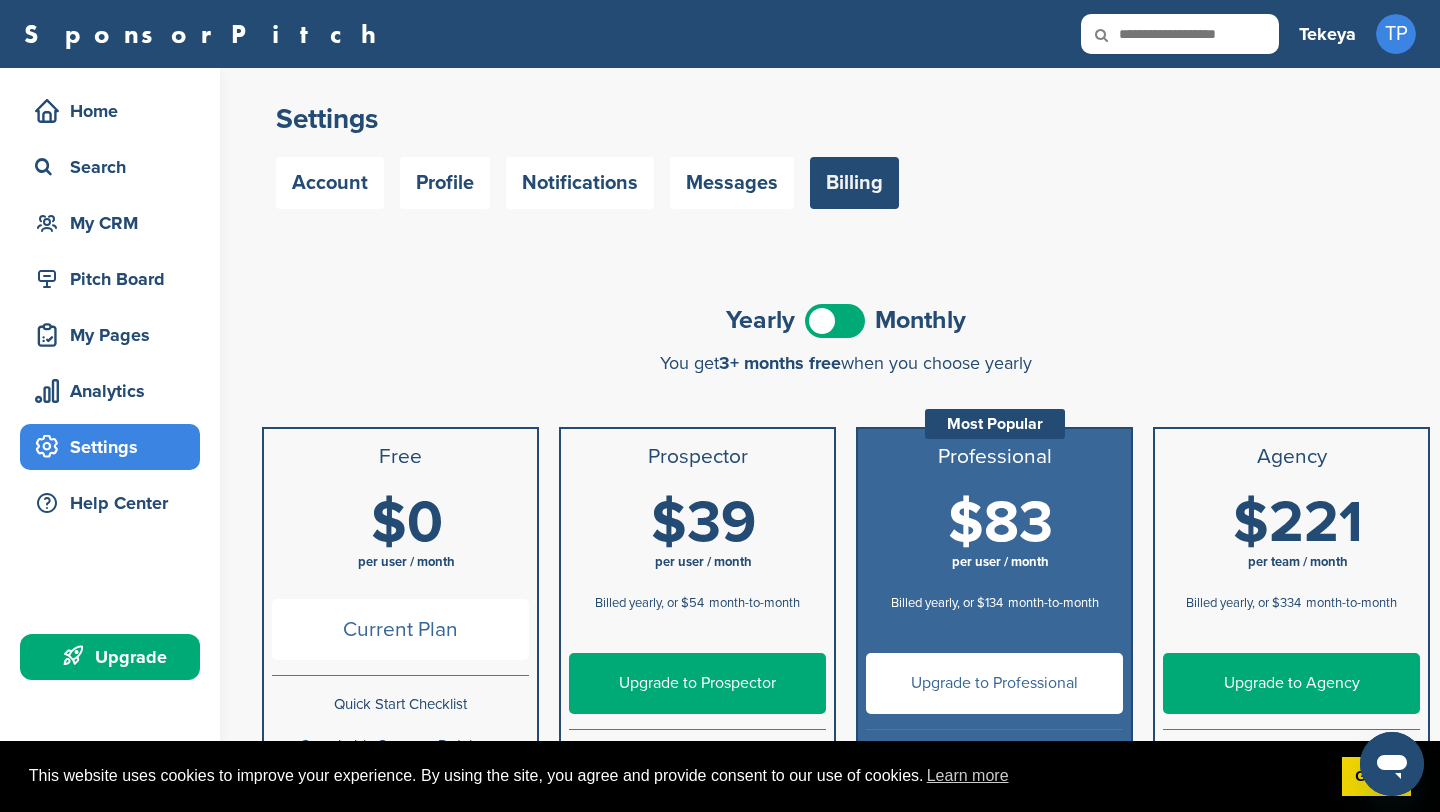 click at bounding box center (835, 321) 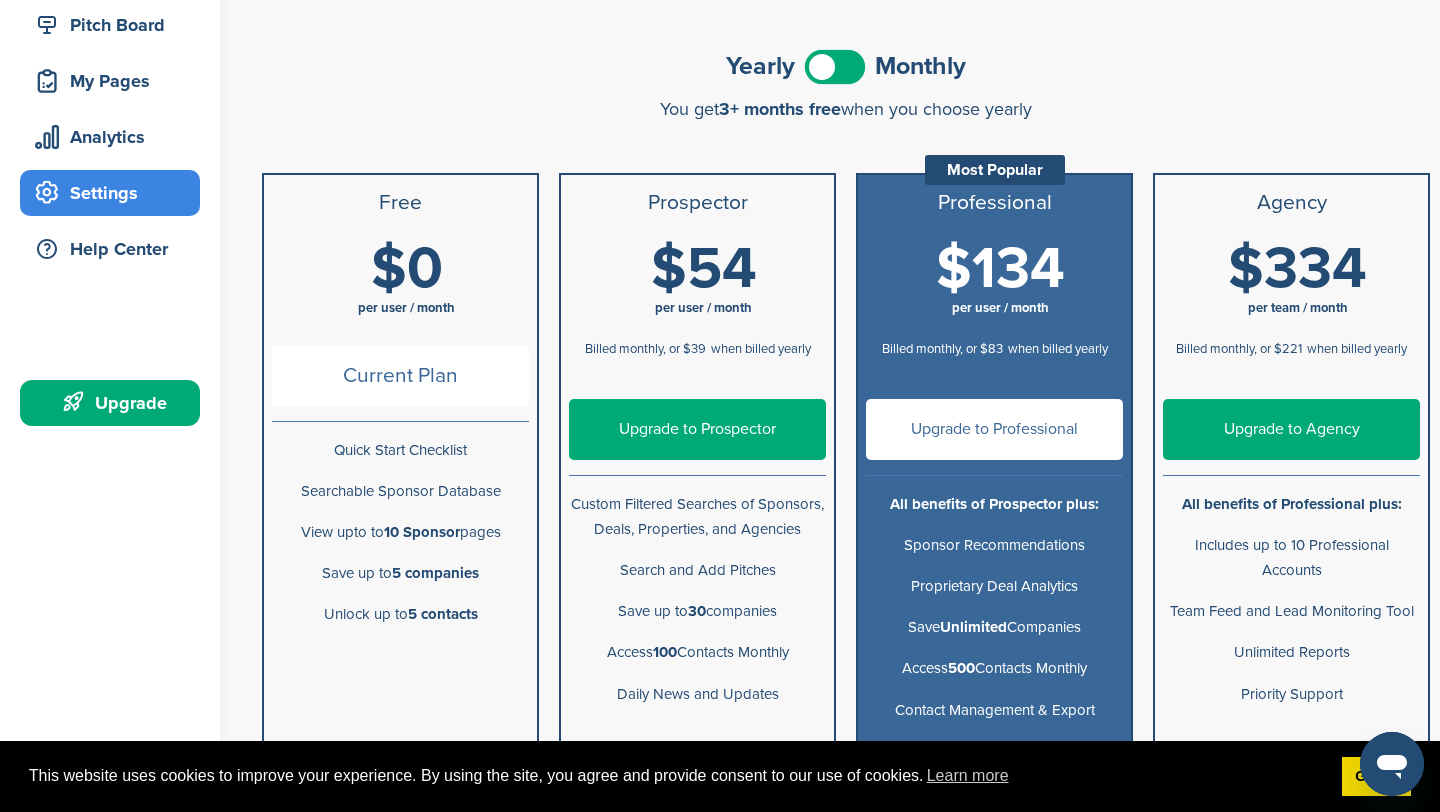 scroll, scrollTop: 294, scrollLeft: 0, axis: vertical 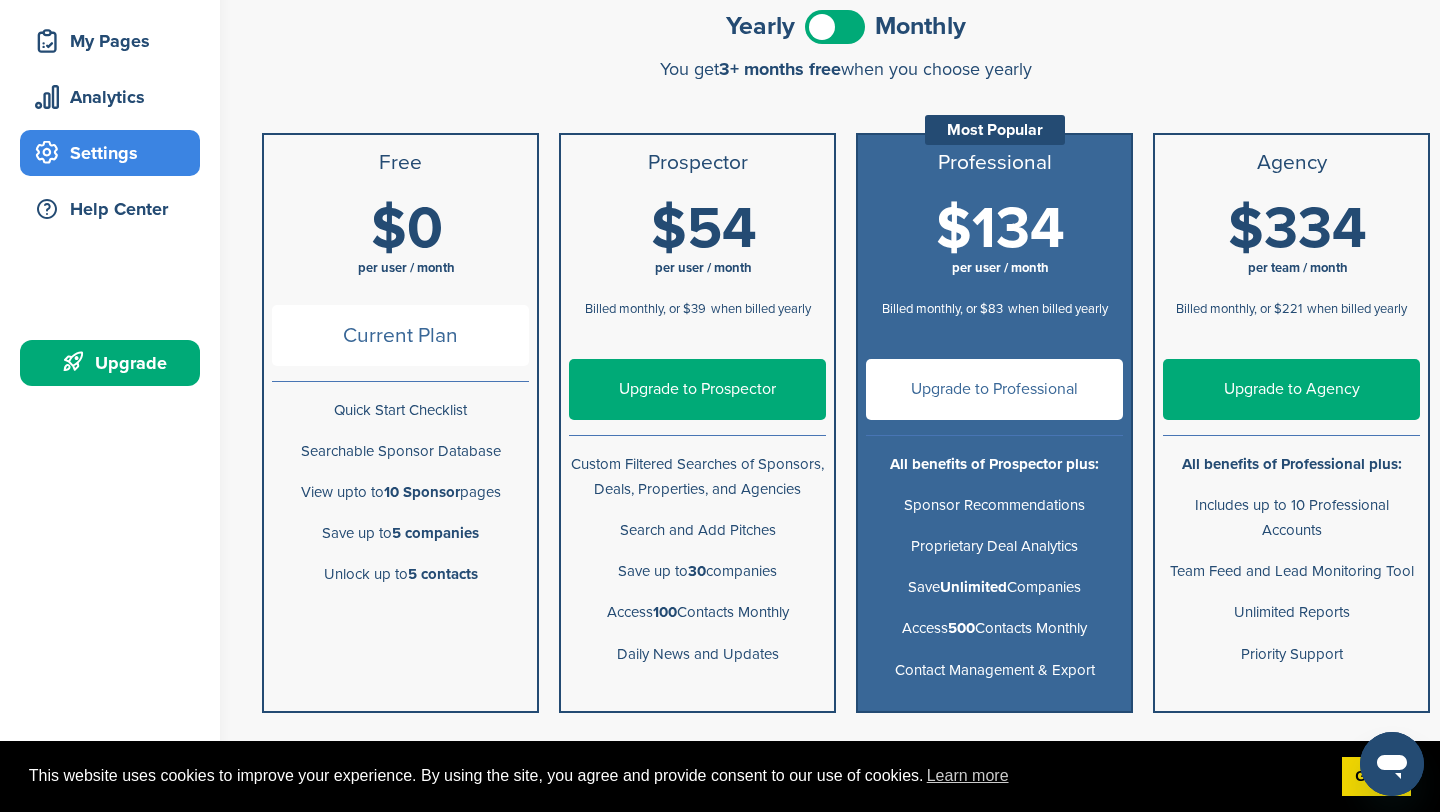 click on "Upgrade to Prospector" at bounding box center (697, 389) 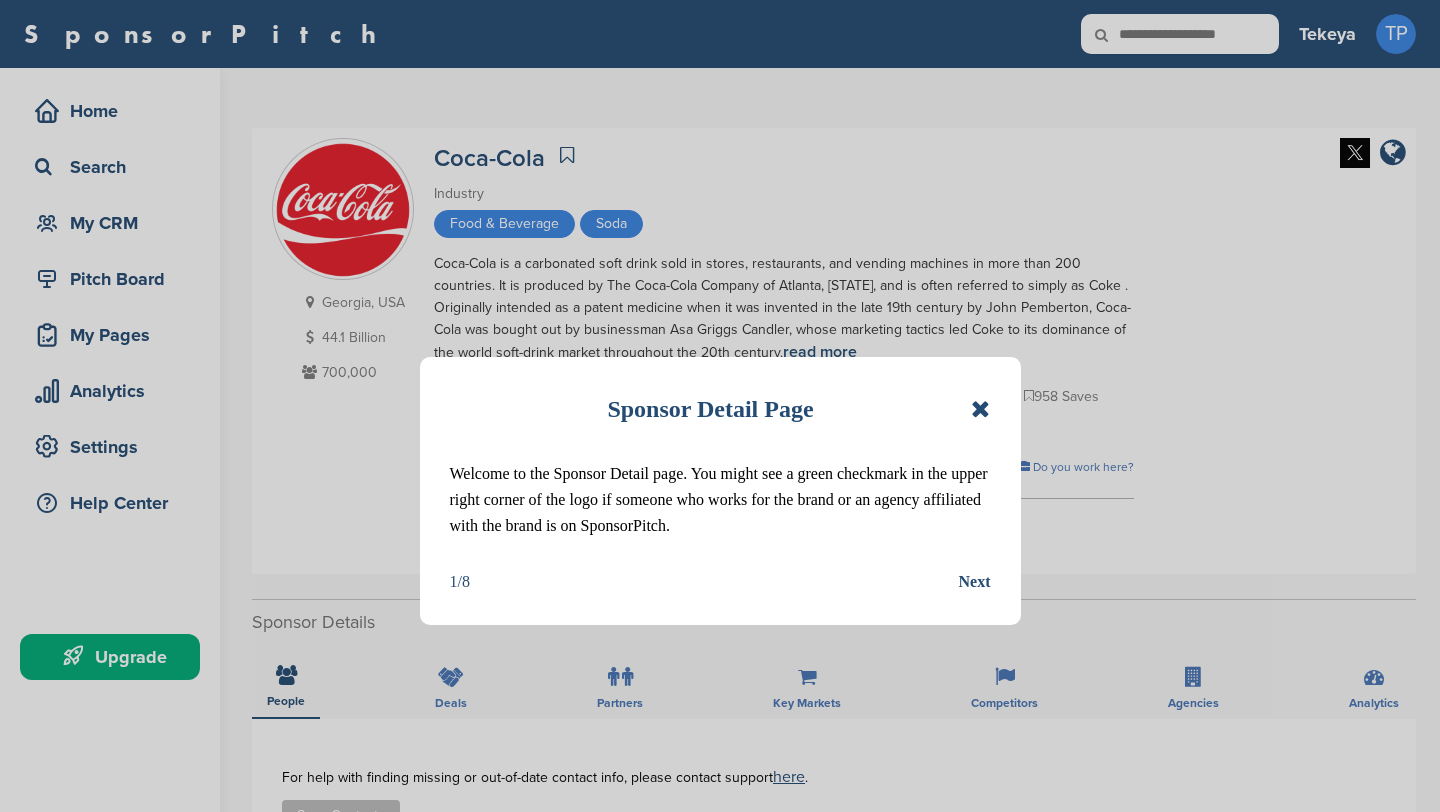 scroll, scrollTop: 0, scrollLeft: 0, axis: both 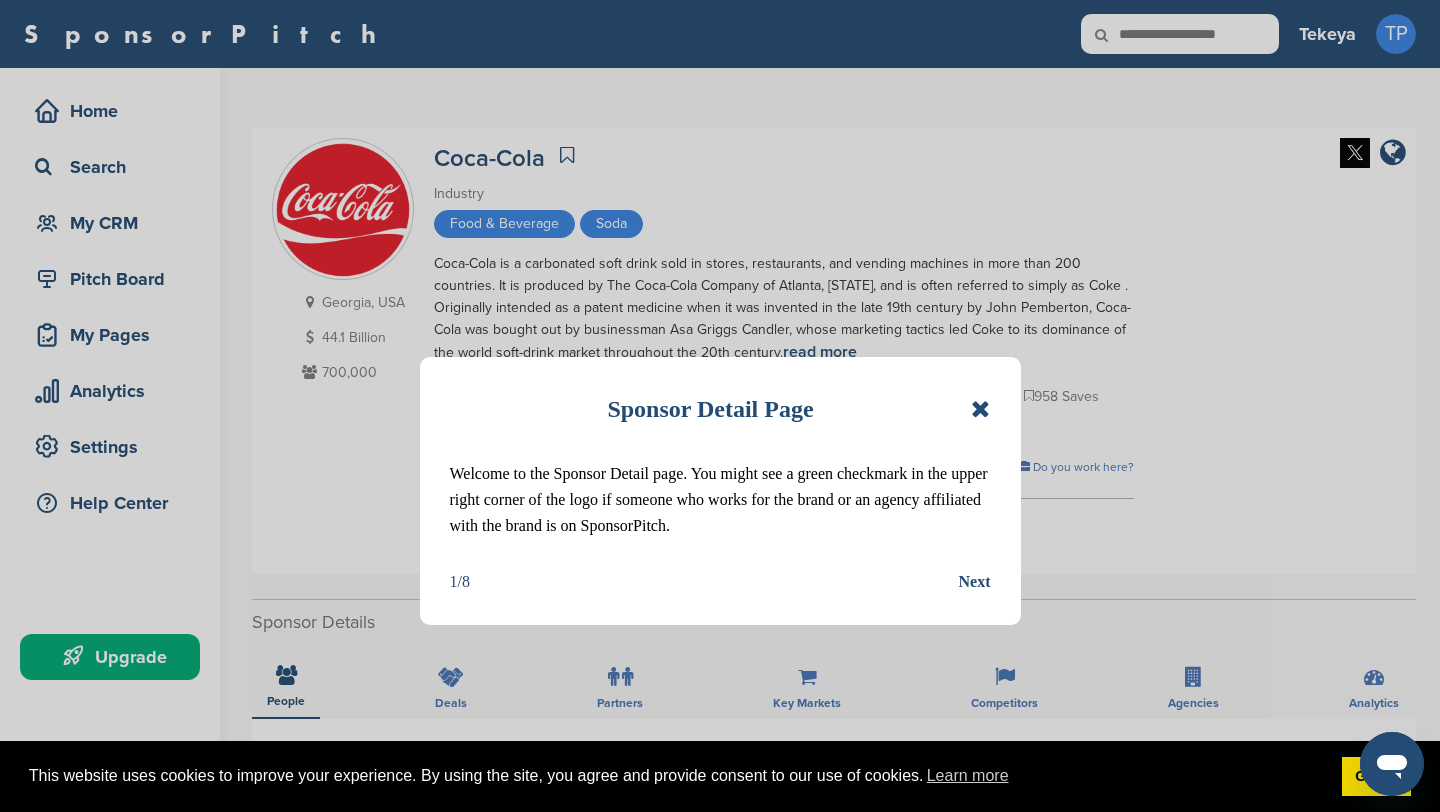 click at bounding box center [980, 409] 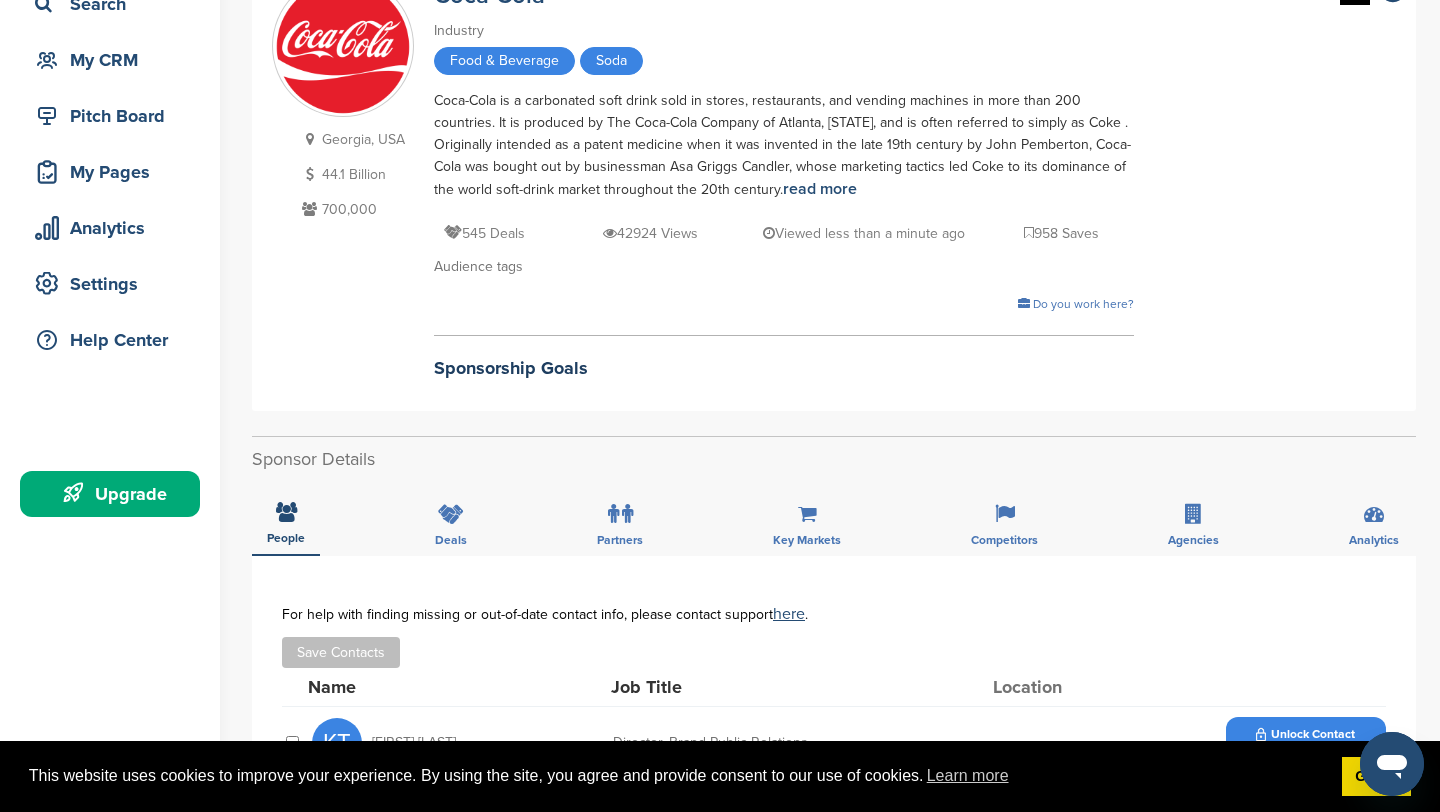 scroll, scrollTop: 0, scrollLeft: 0, axis: both 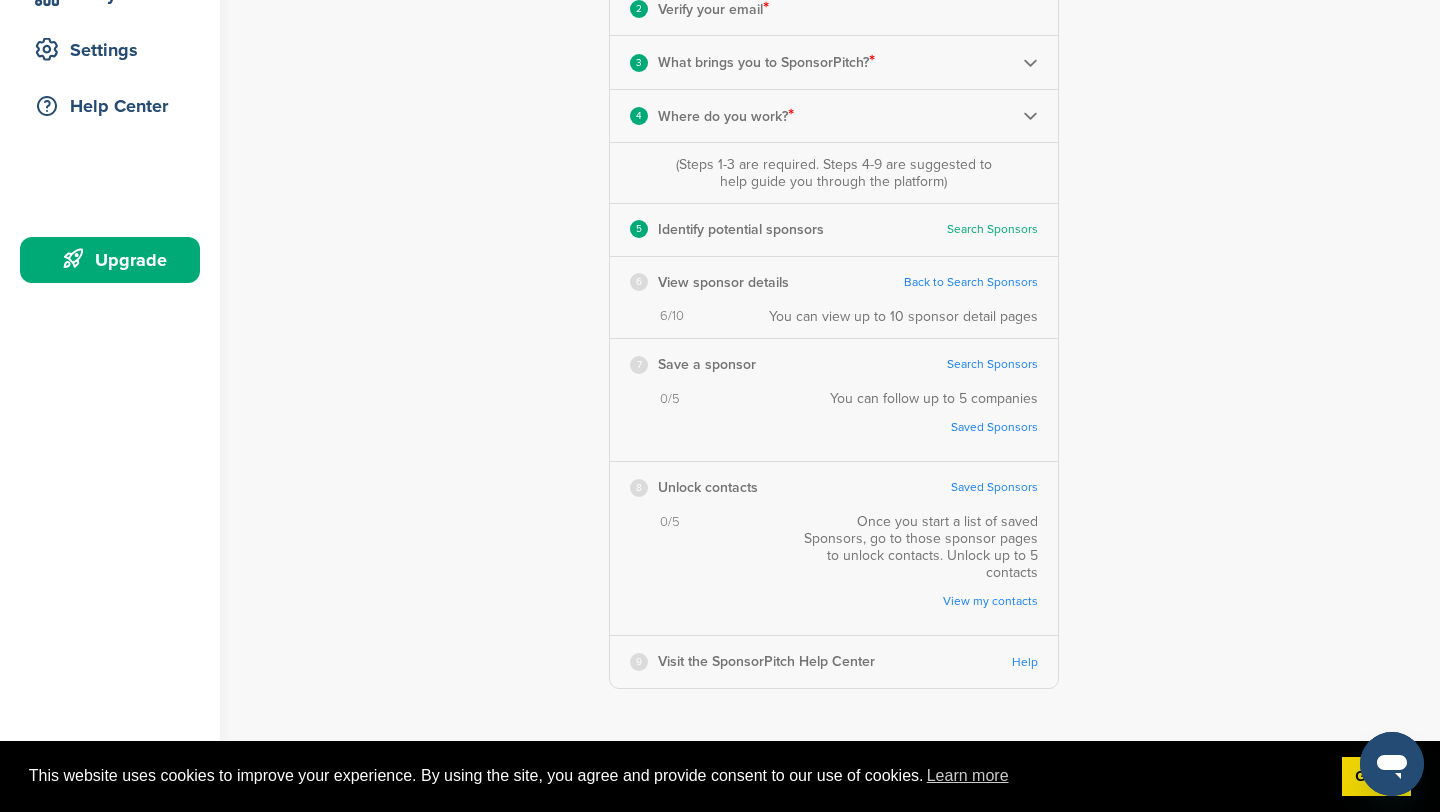 click on "Search Sponsors" at bounding box center (992, 229) 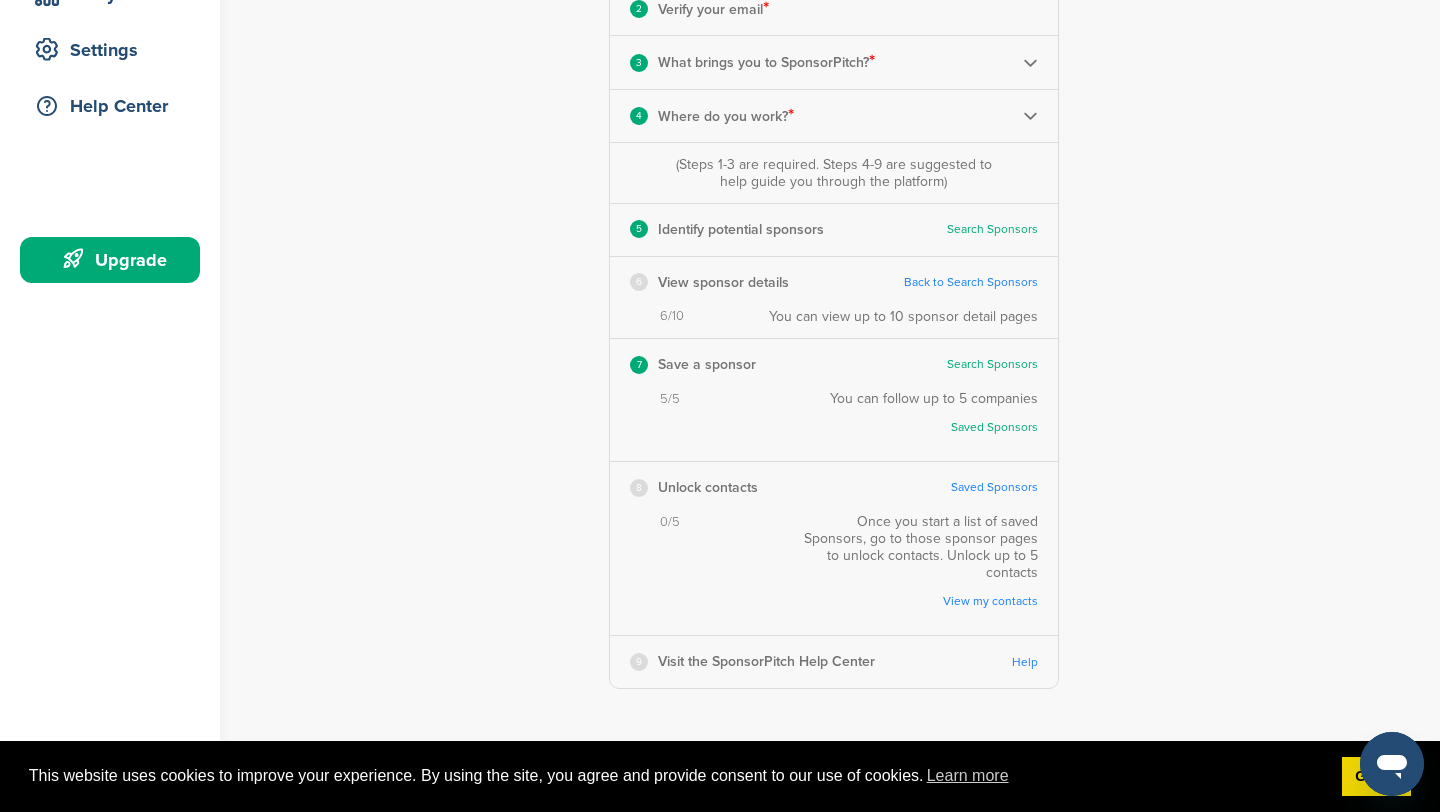 click on "Back to Search Sponsors" at bounding box center (971, 282) 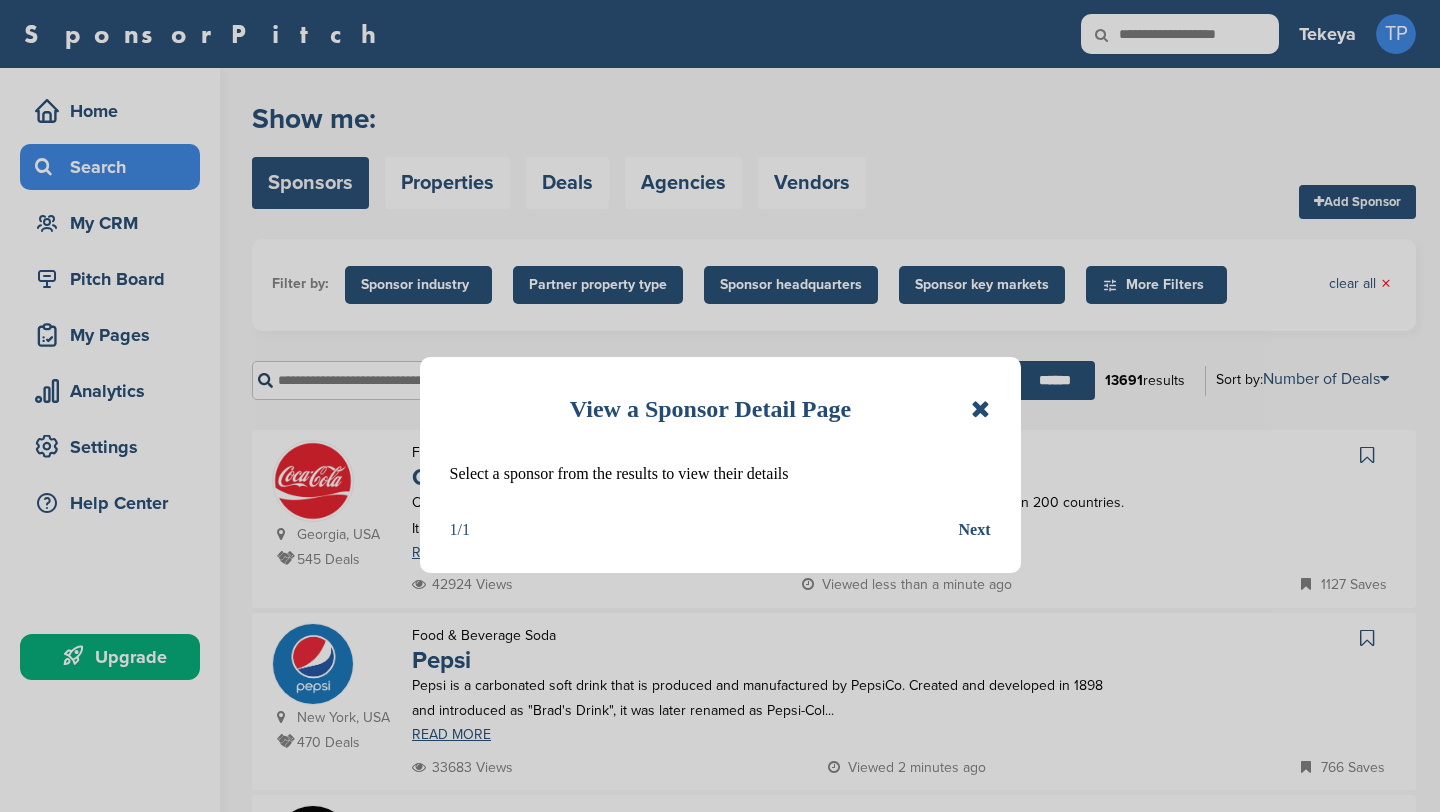 scroll, scrollTop: 0, scrollLeft: 0, axis: both 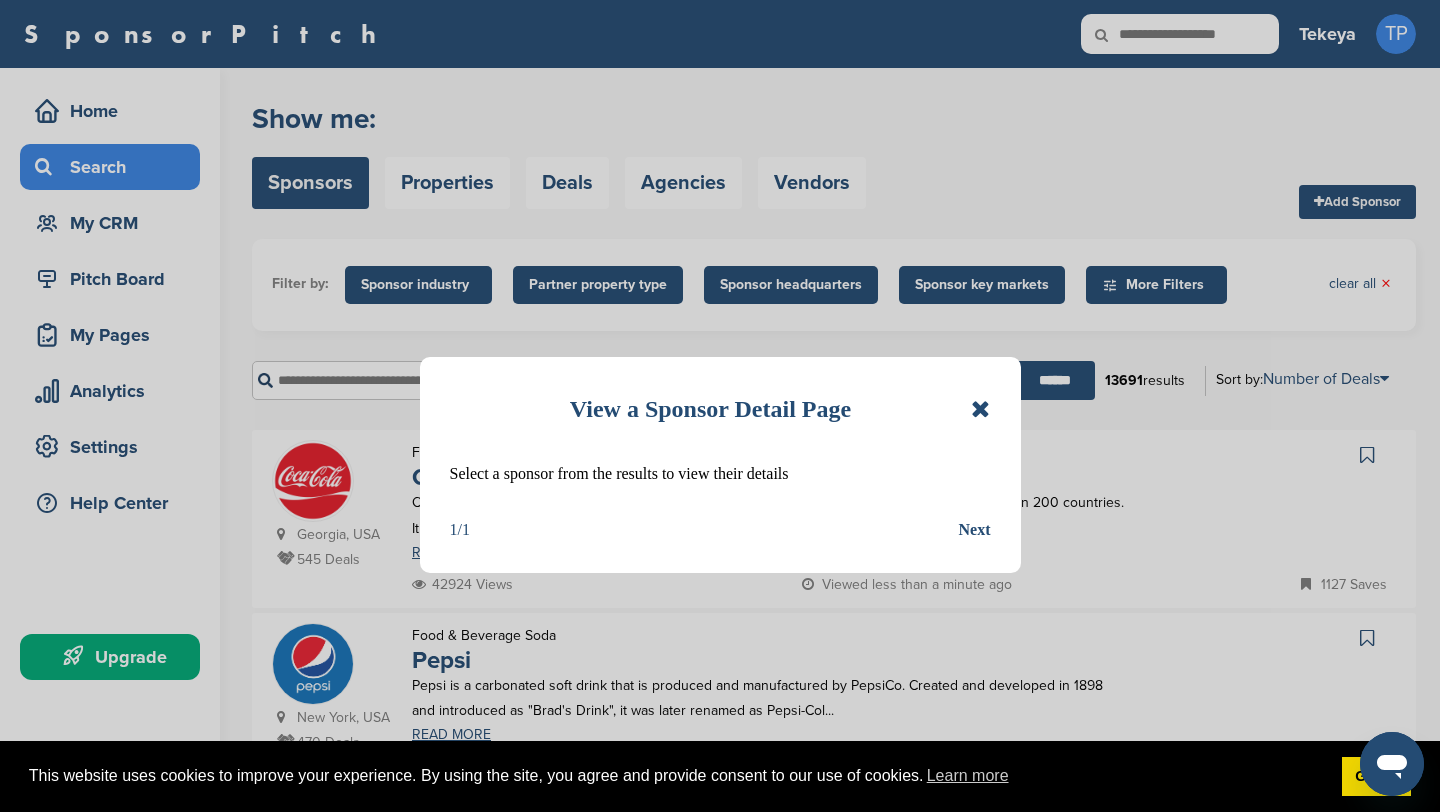click at bounding box center (980, 409) 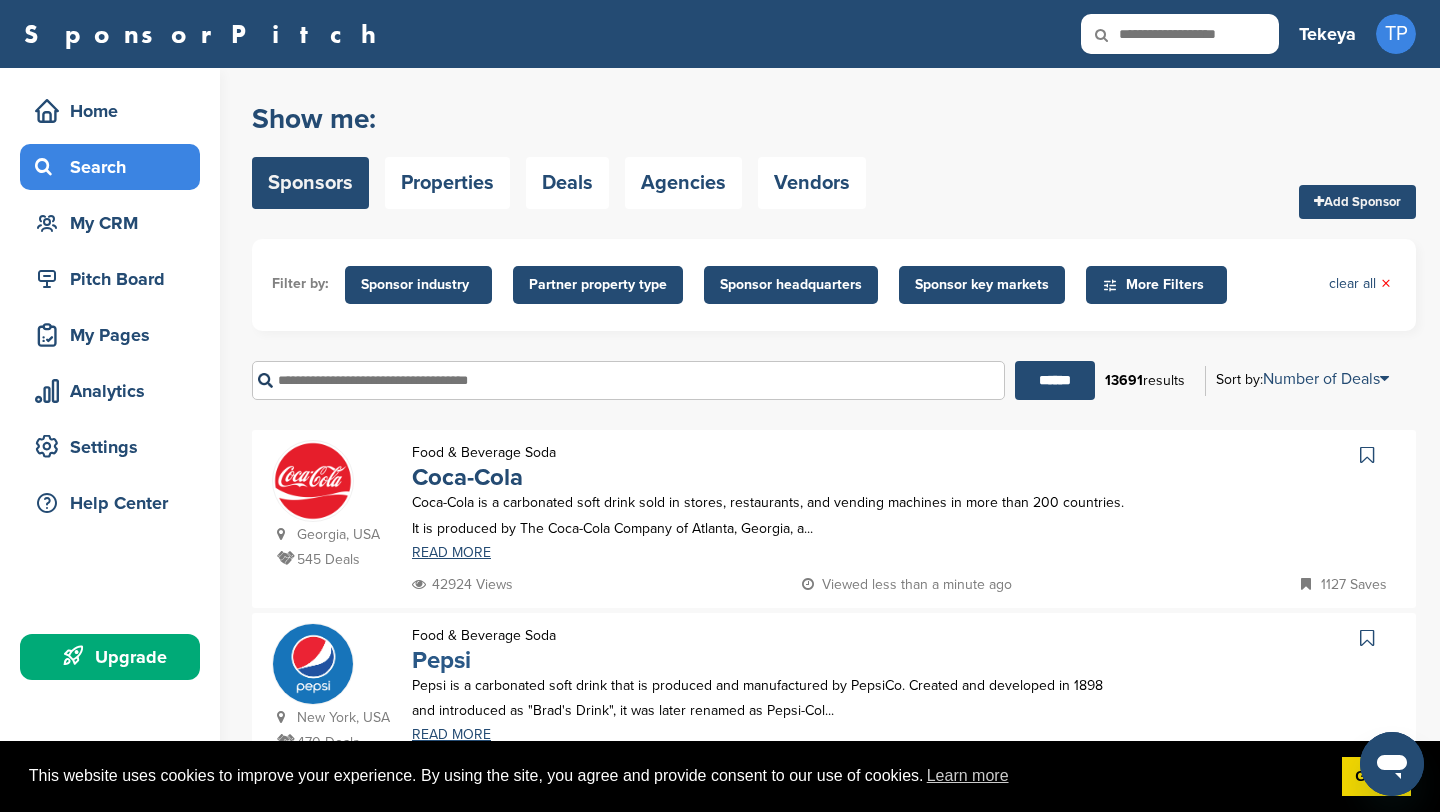click on "Pepsi" at bounding box center (441, 660) 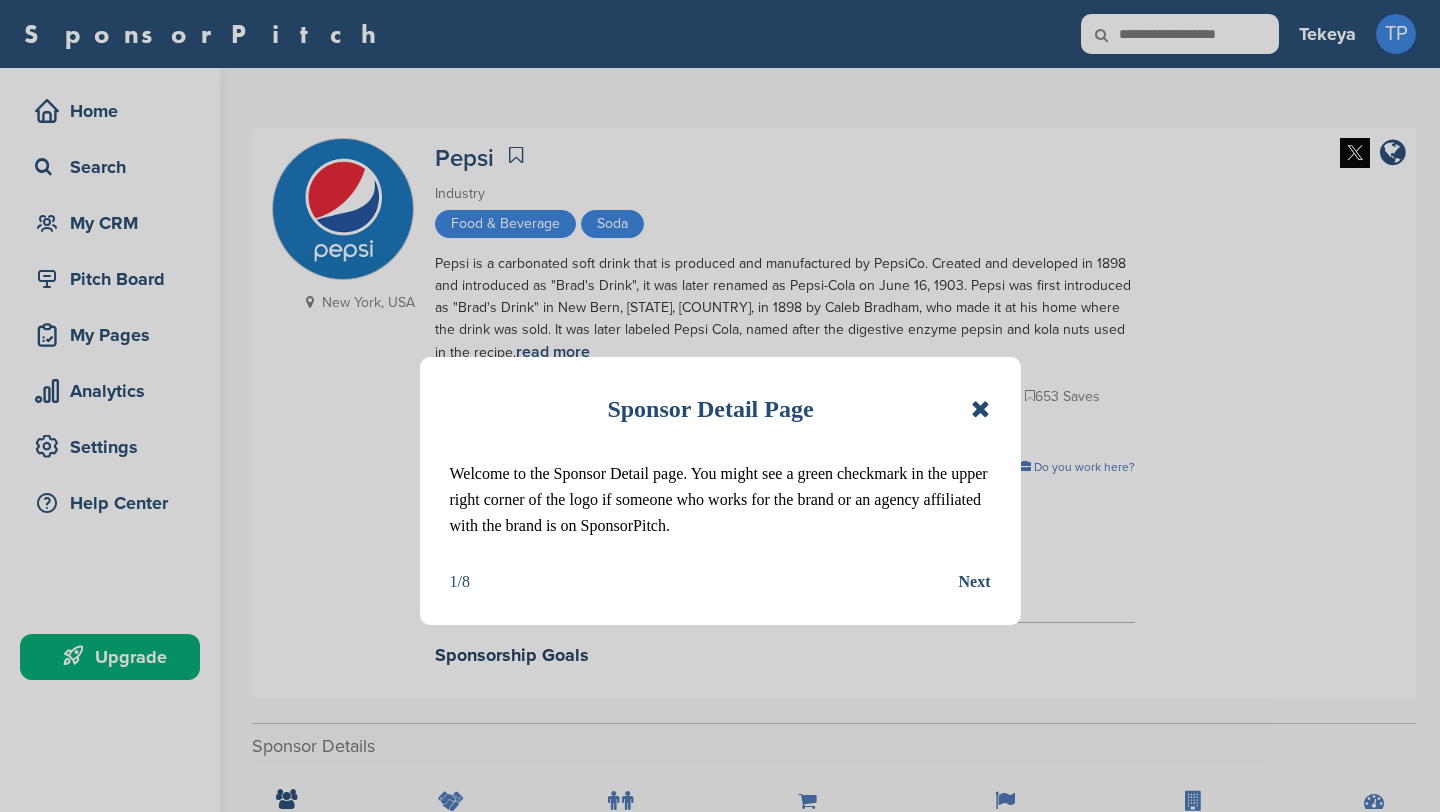 scroll, scrollTop: 0, scrollLeft: 0, axis: both 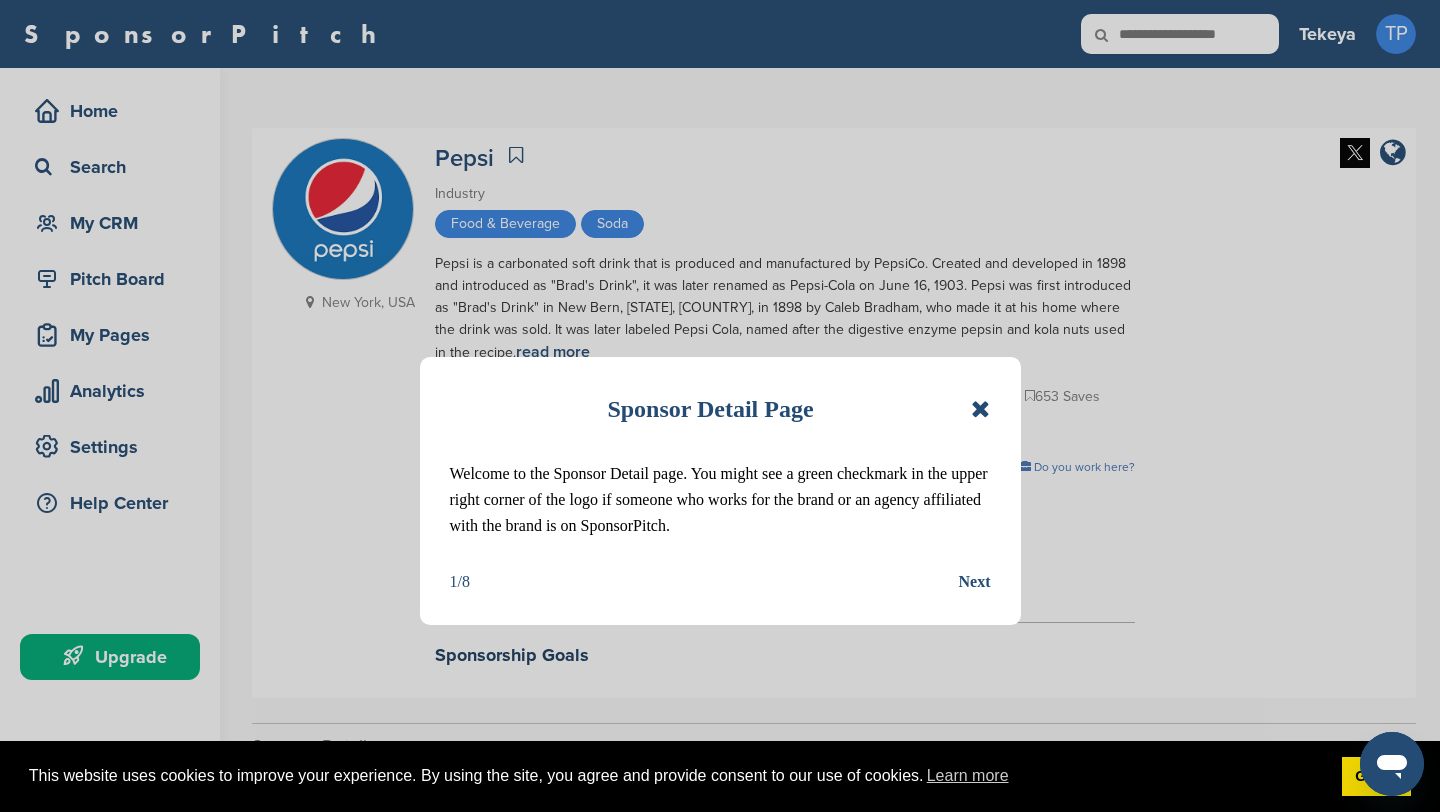 click at bounding box center (980, 409) 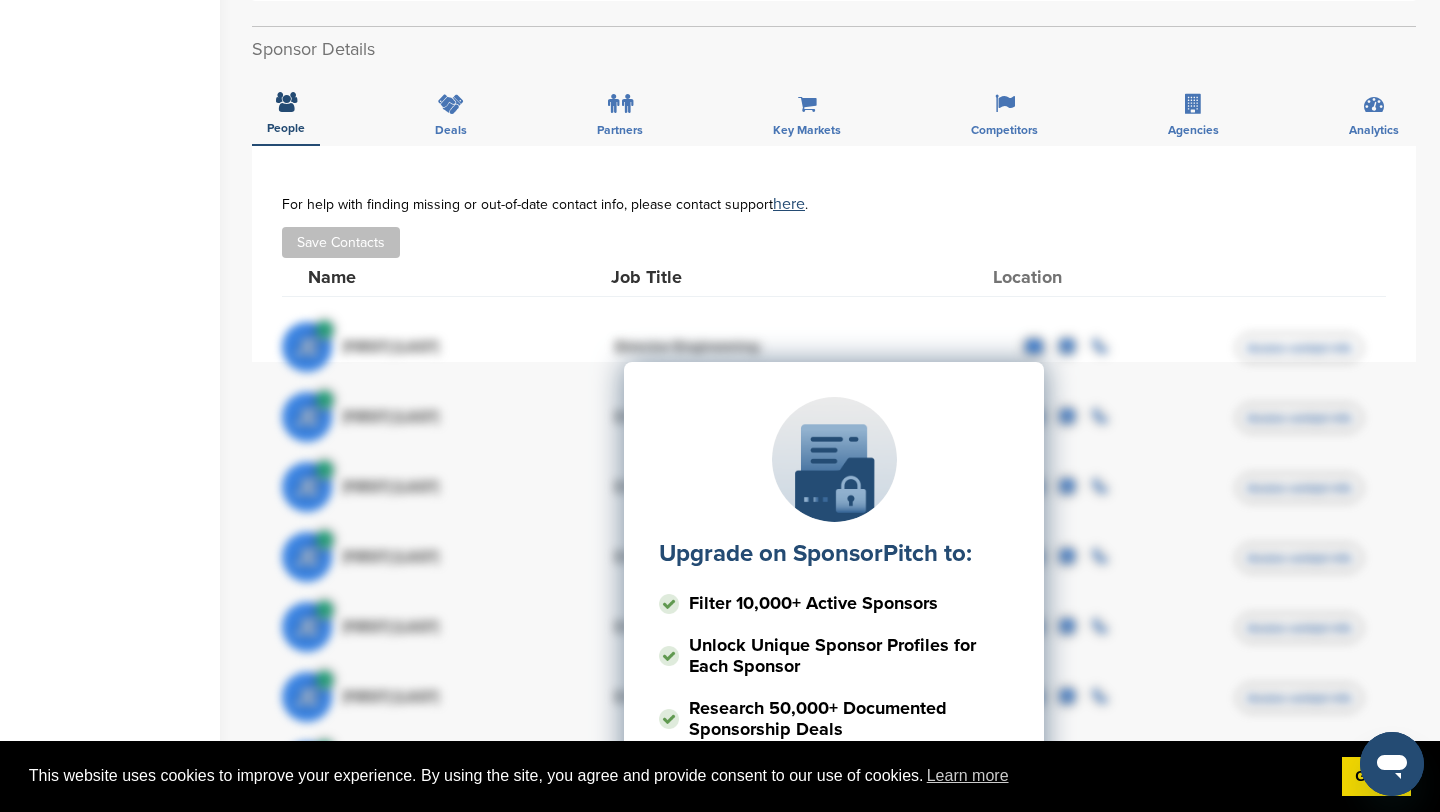 scroll, scrollTop: 703, scrollLeft: 0, axis: vertical 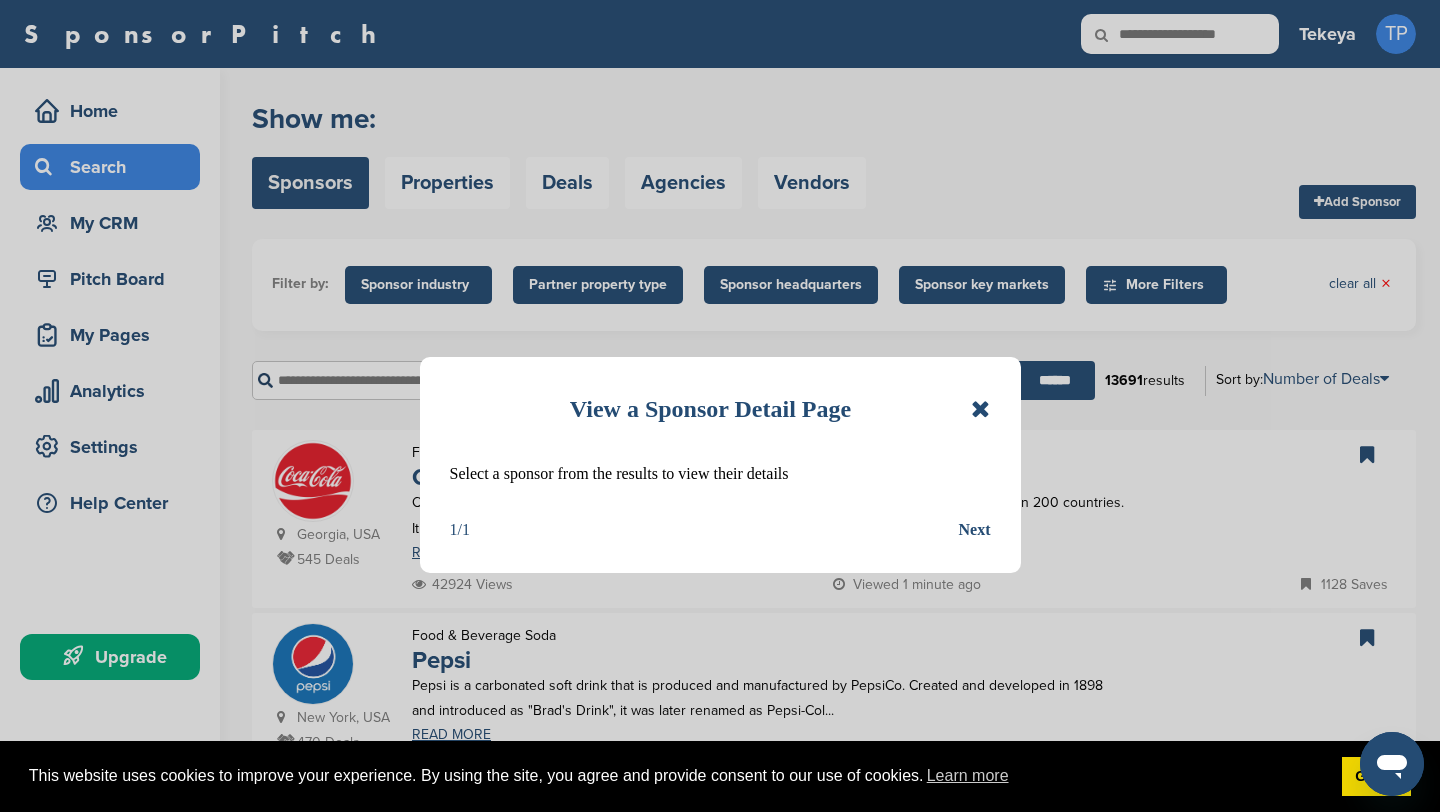 click on "View a Sponsor Detail Page
Select a sponsor from the results to view their details
1/1
Next" at bounding box center (720, 465) 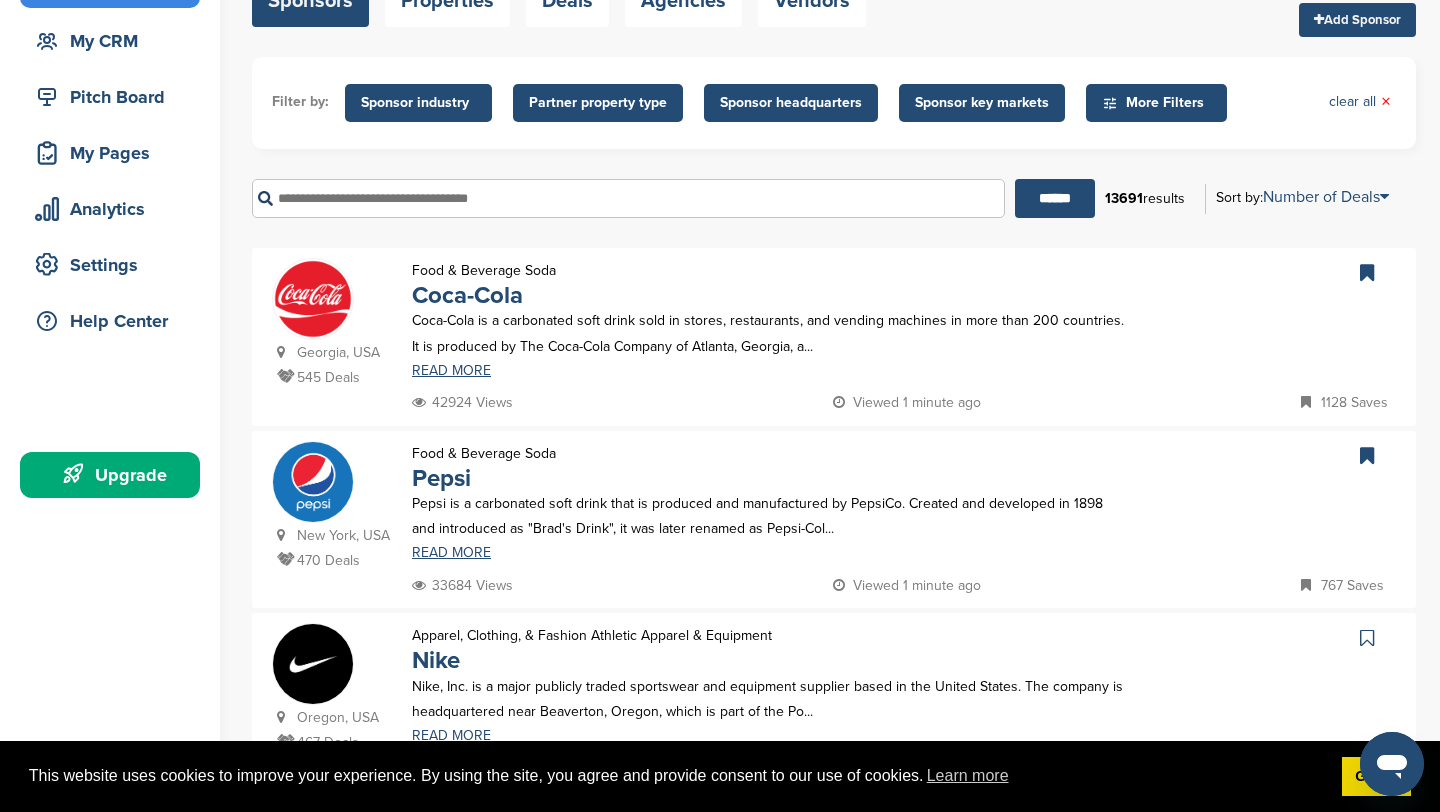scroll, scrollTop: 297, scrollLeft: 0, axis: vertical 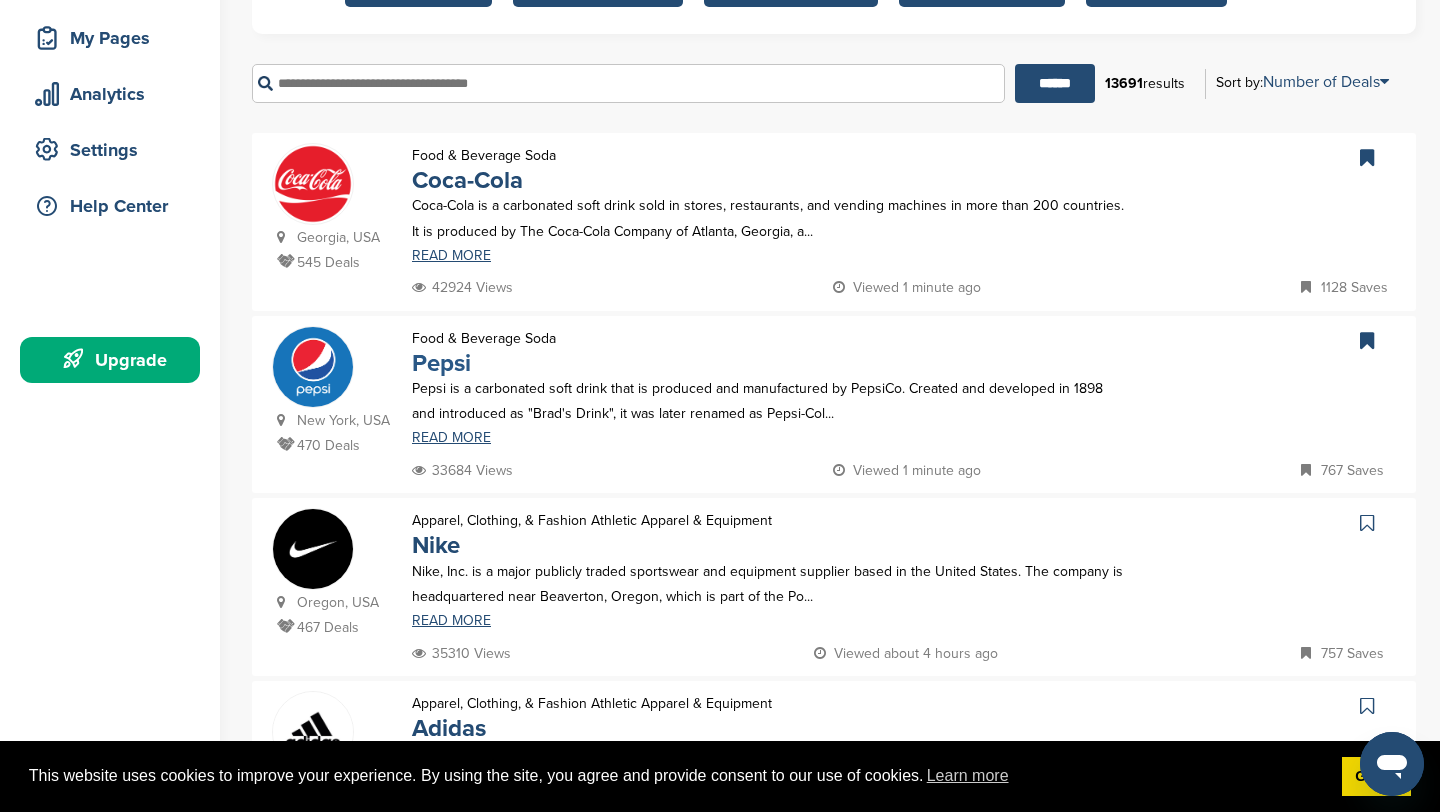 click on "Pepsi" at bounding box center (441, 363) 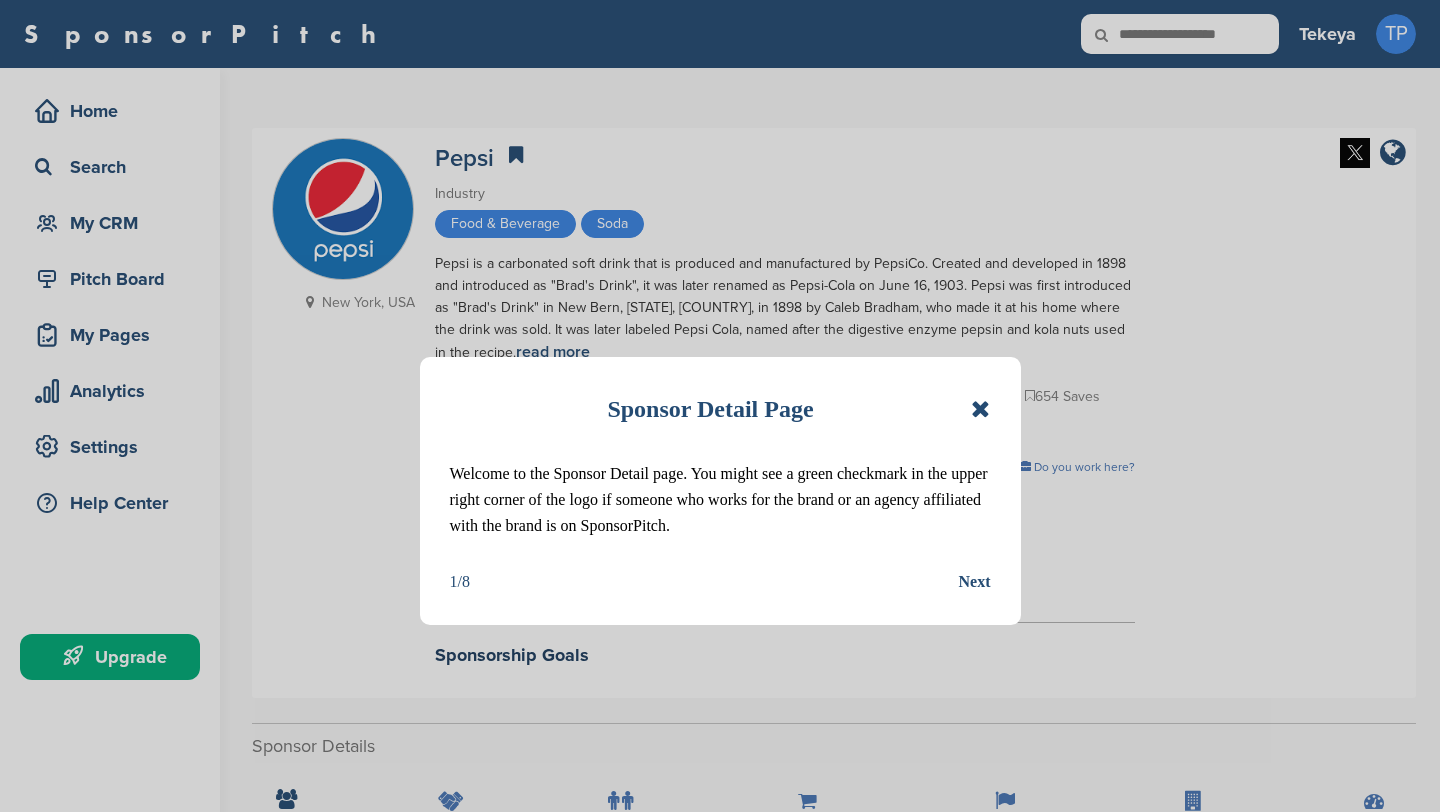 scroll, scrollTop: 0, scrollLeft: 0, axis: both 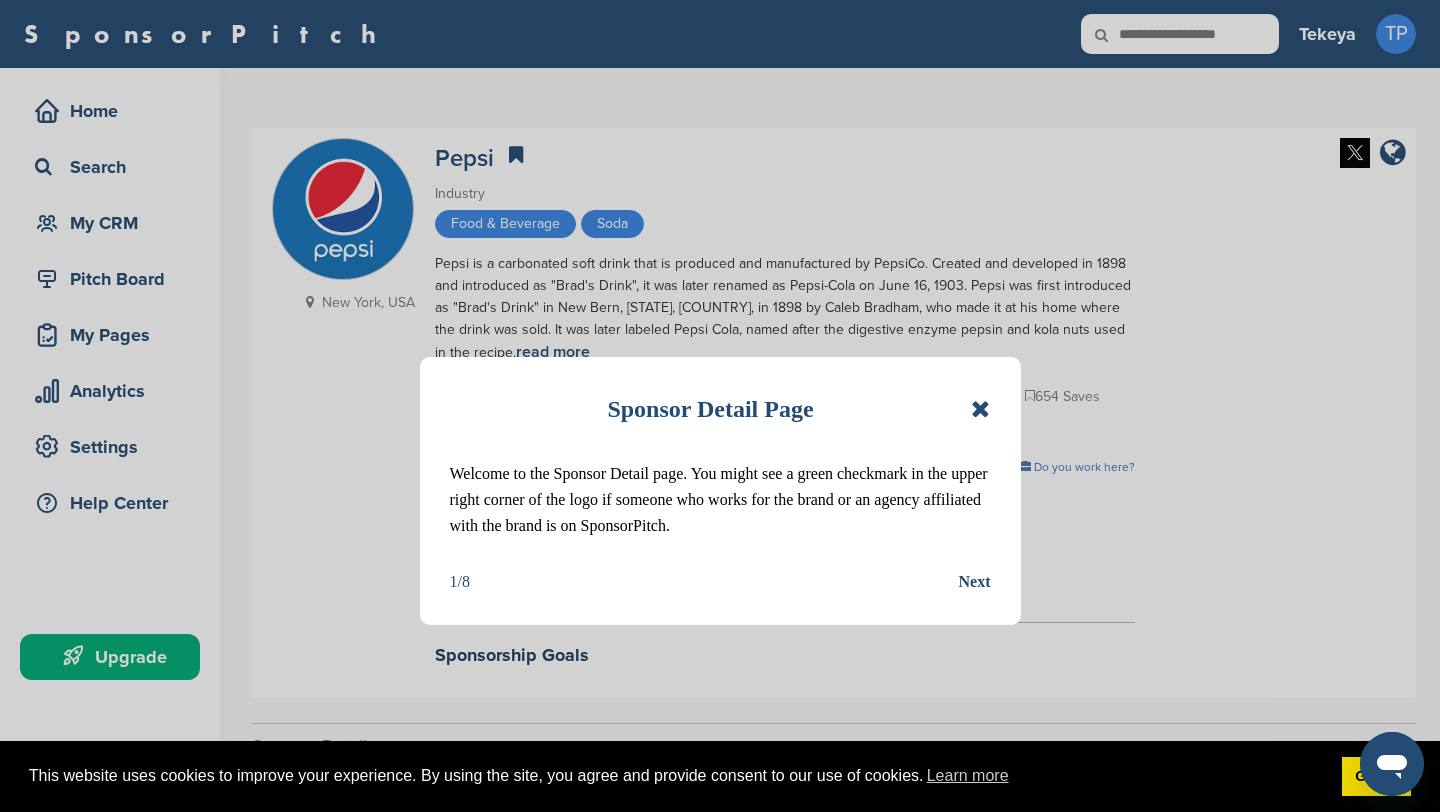 click on "Sponsor Detail Page
Welcome to the Sponsor Detail page. You might see a green checkmark in the upper right corner of the logo if someone who works for the brand or an agency affiliated with the brand is on SponsorPitch.
1/8
Next" at bounding box center (720, 491) 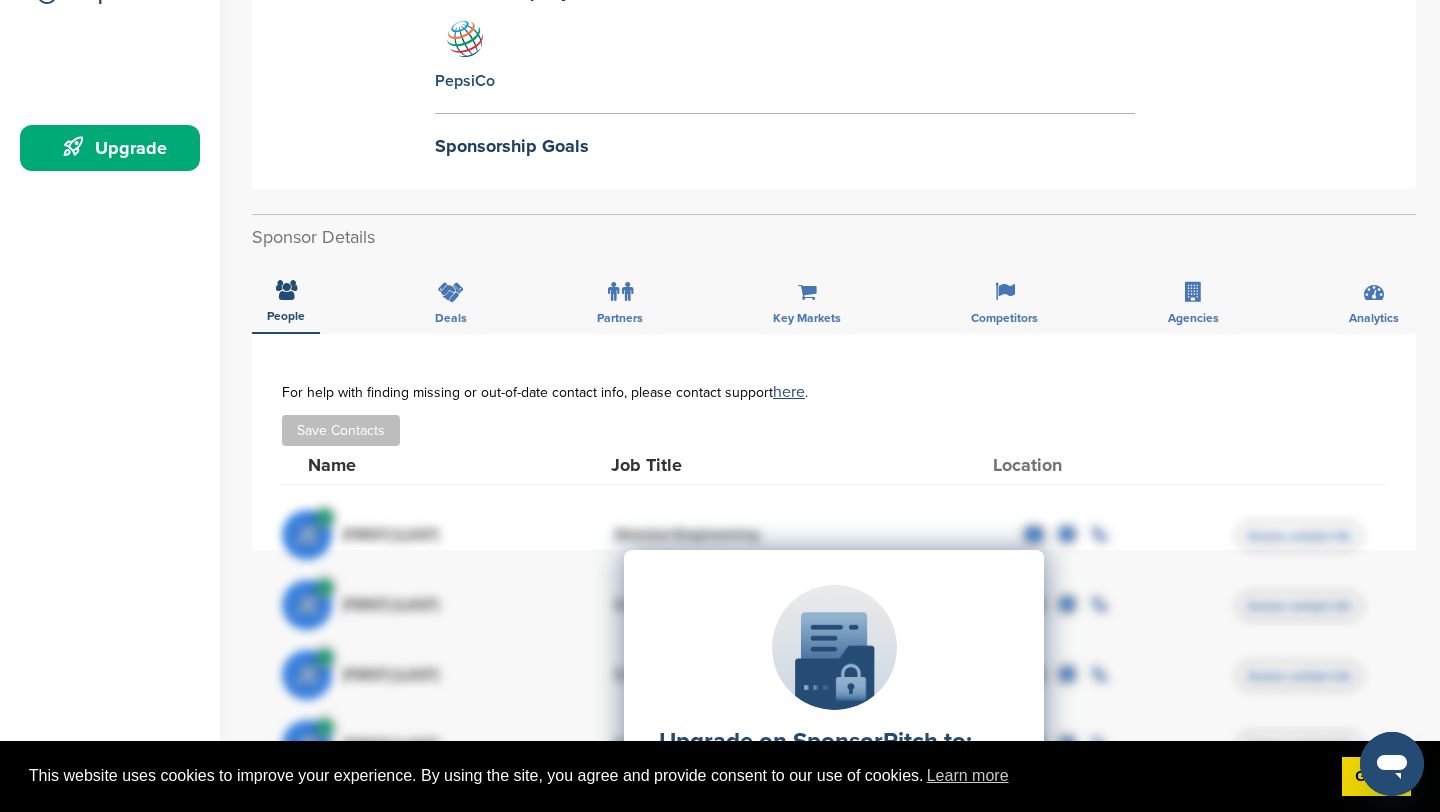 scroll, scrollTop: 512, scrollLeft: 0, axis: vertical 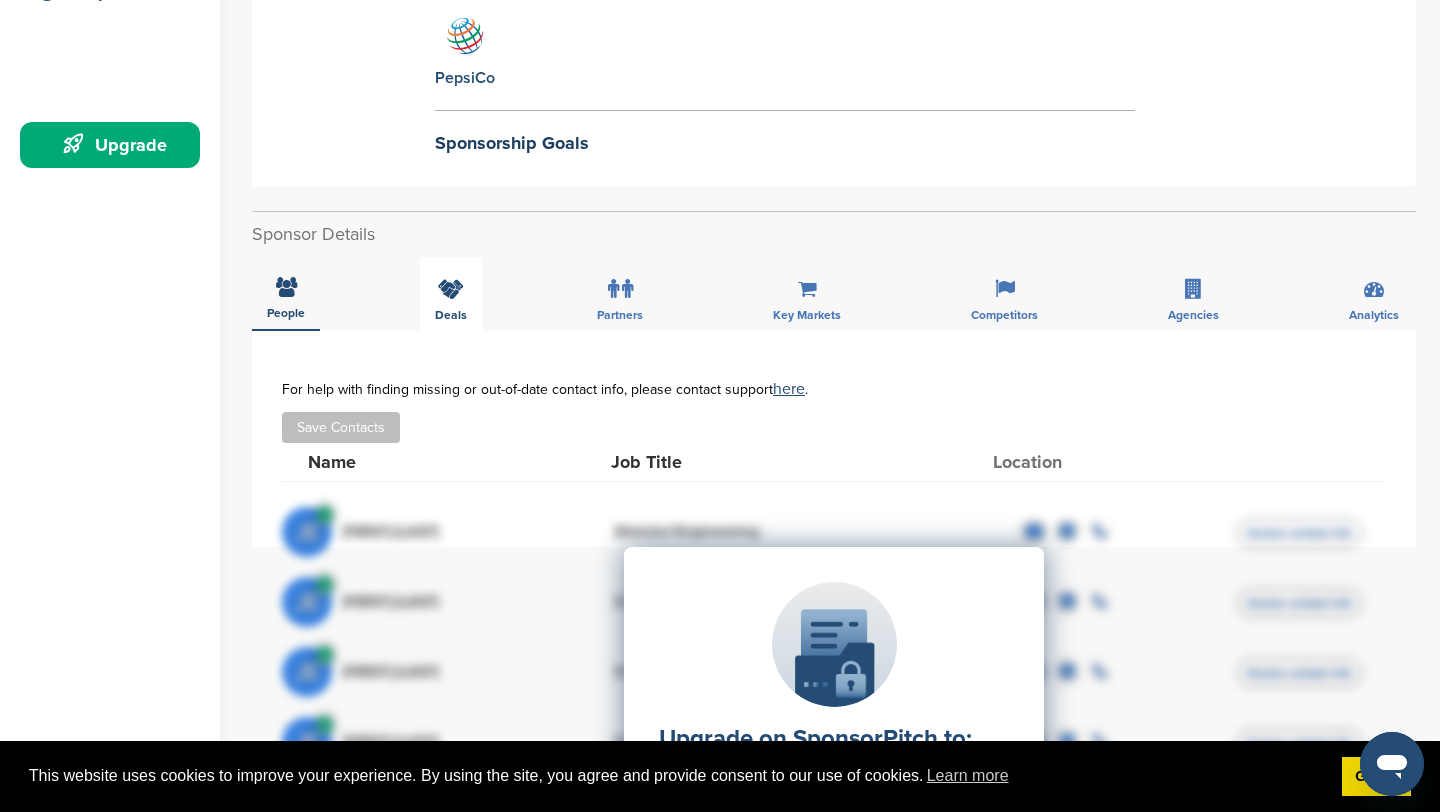 click at bounding box center (451, 289) 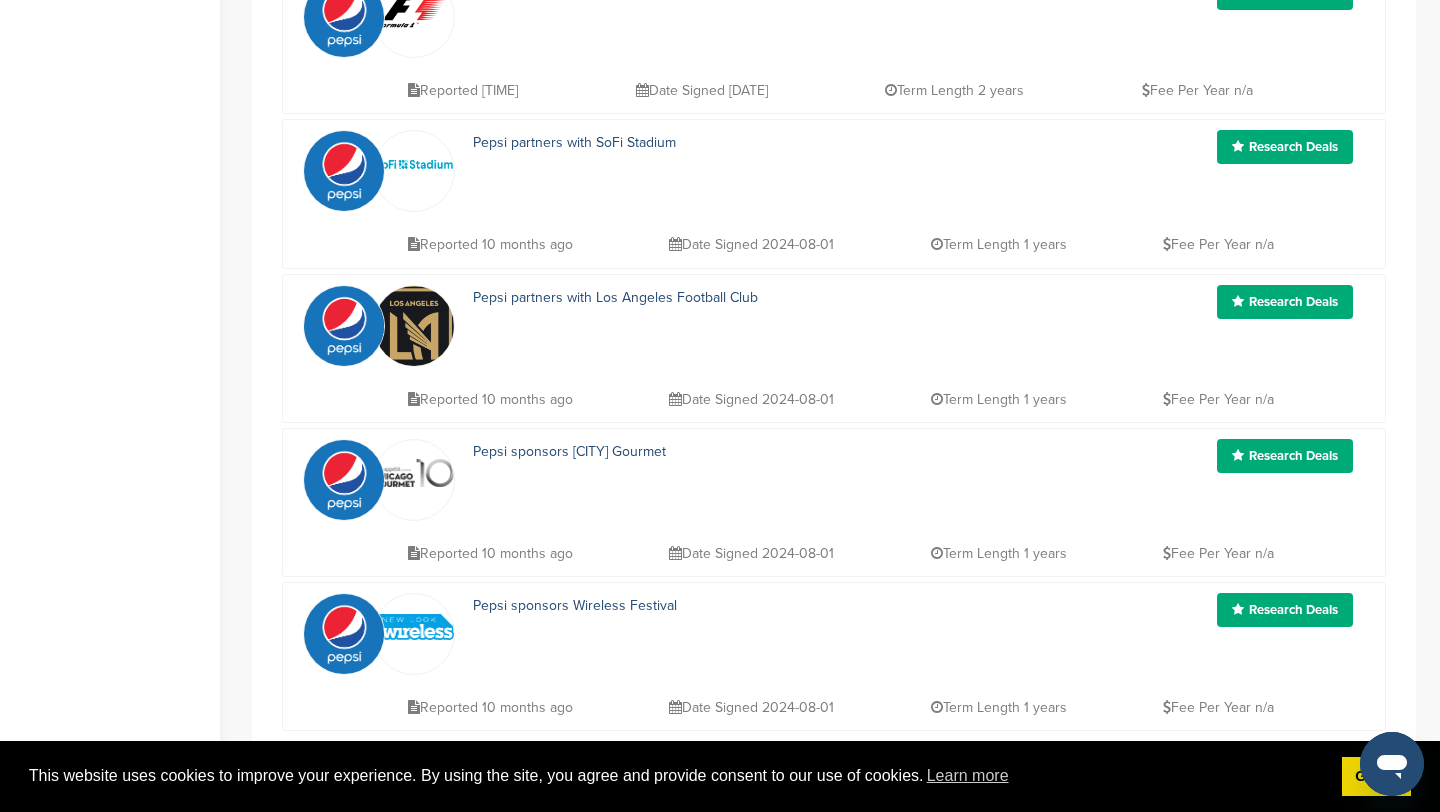 scroll, scrollTop: 945, scrollLeft: 0, axis: vertical 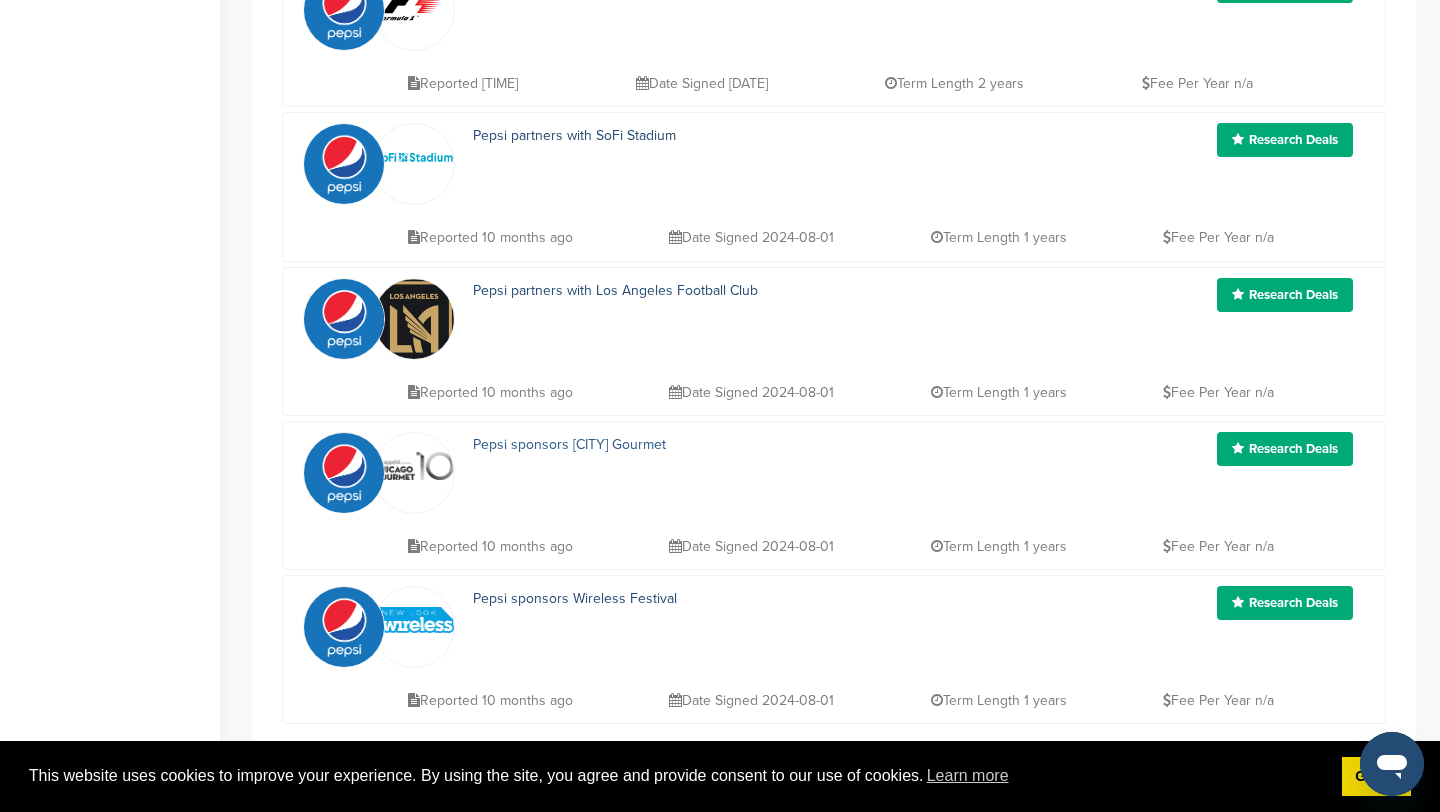 click on "Pepsi sponsors [CITY] Gourmet" at bounding box center [569, 444] 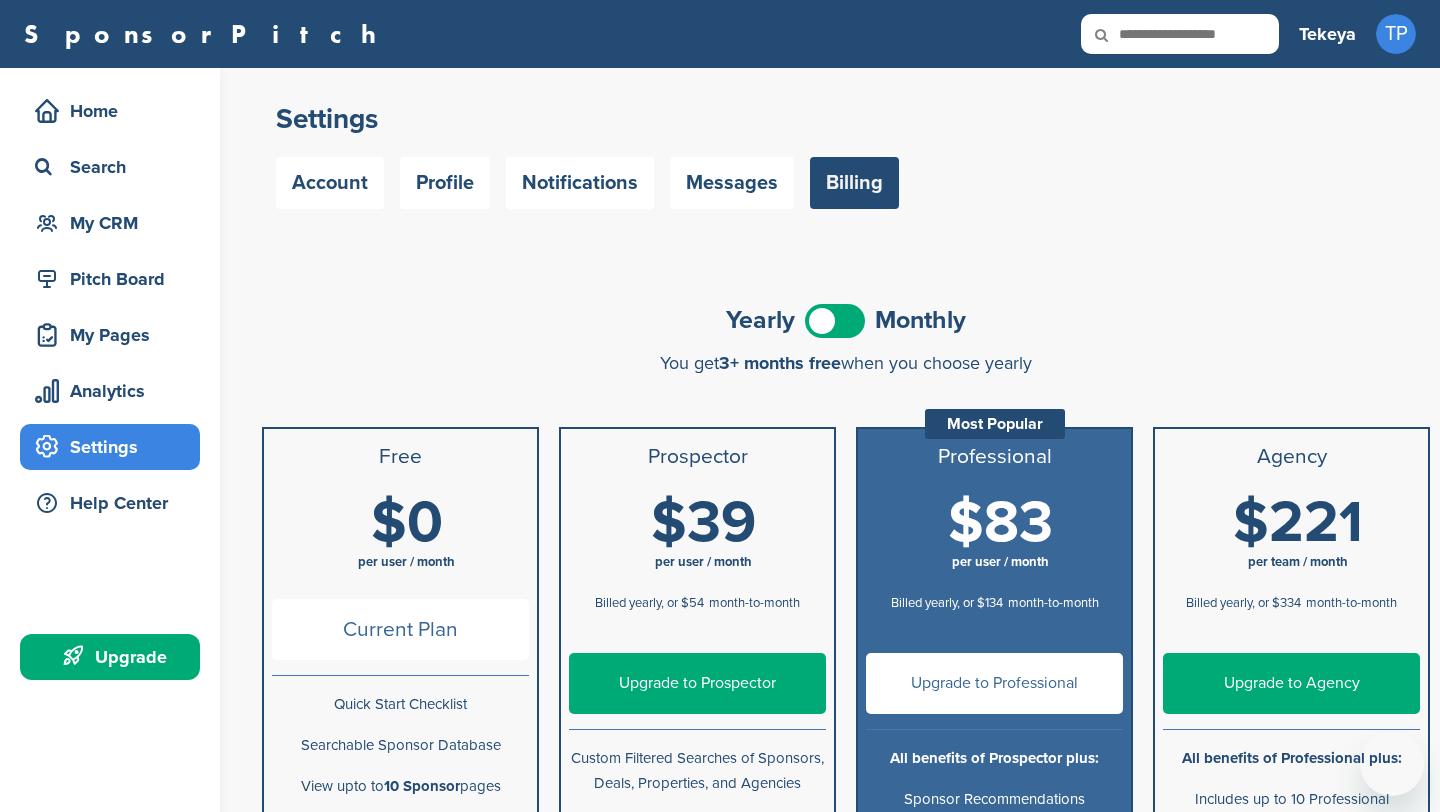 scroll, scrollTop: 0, scrollLeft: 0, axis: both 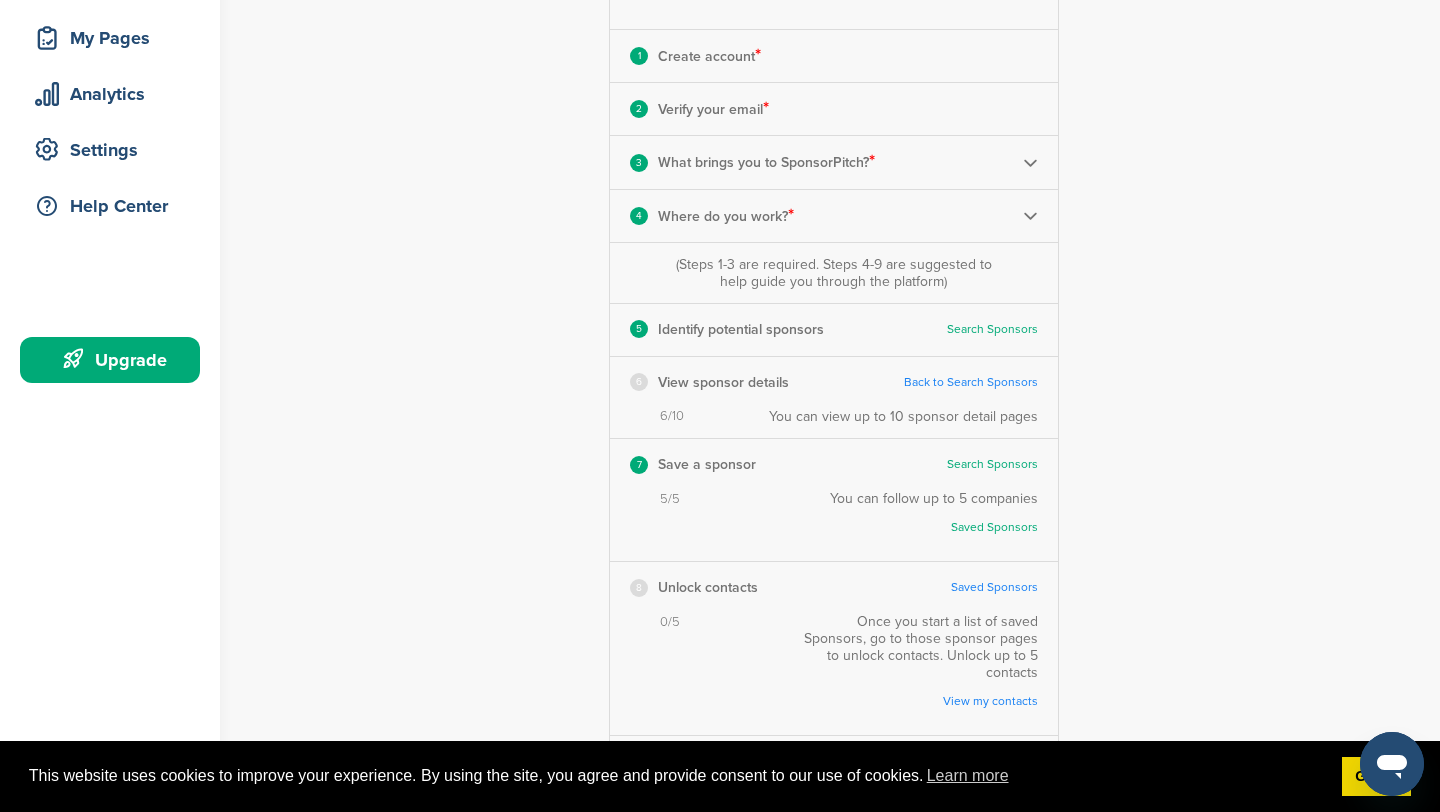 click on "View my contacts" at bounding box center [925, 701] 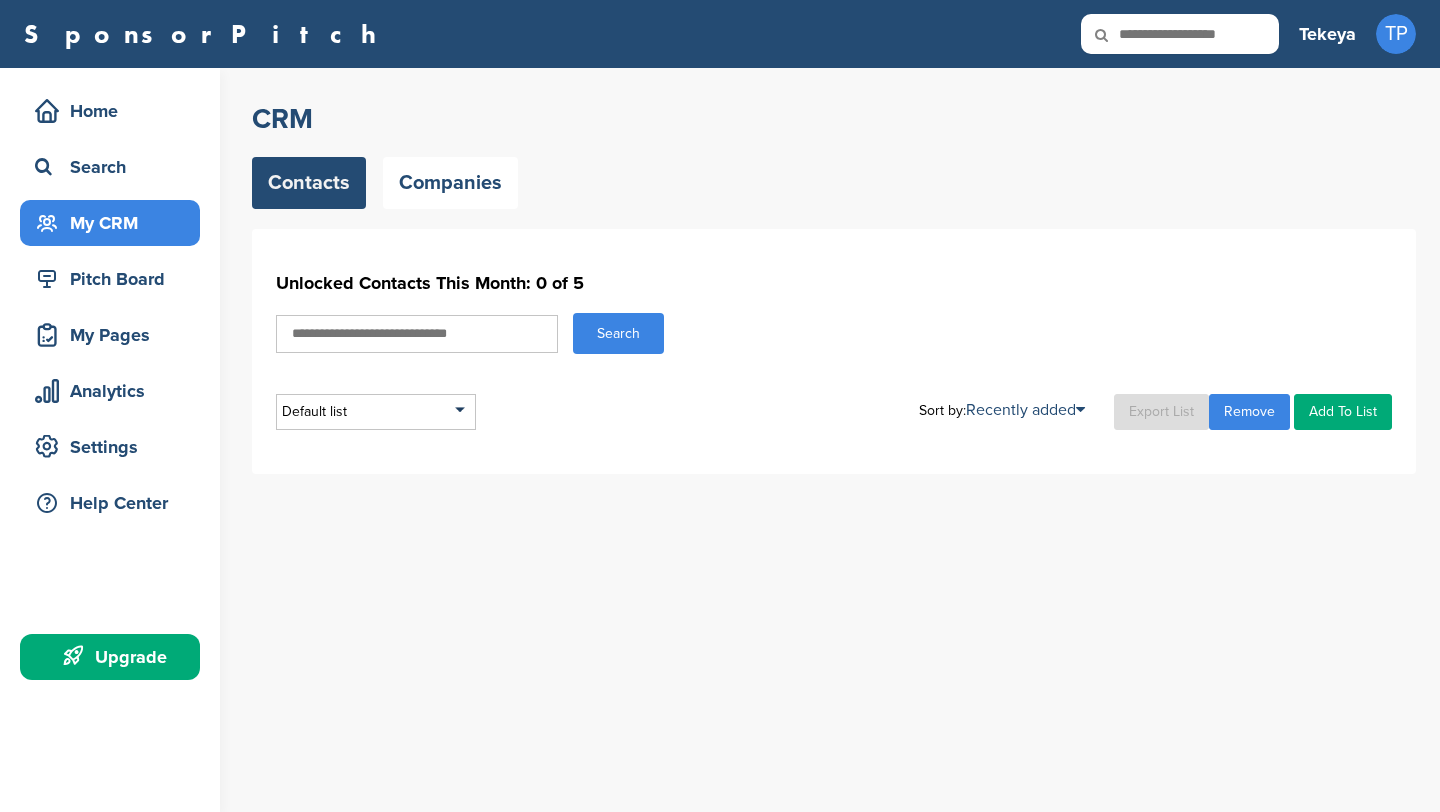 scroll, scrollTop: 0, scrollLeft: 0, axis: both 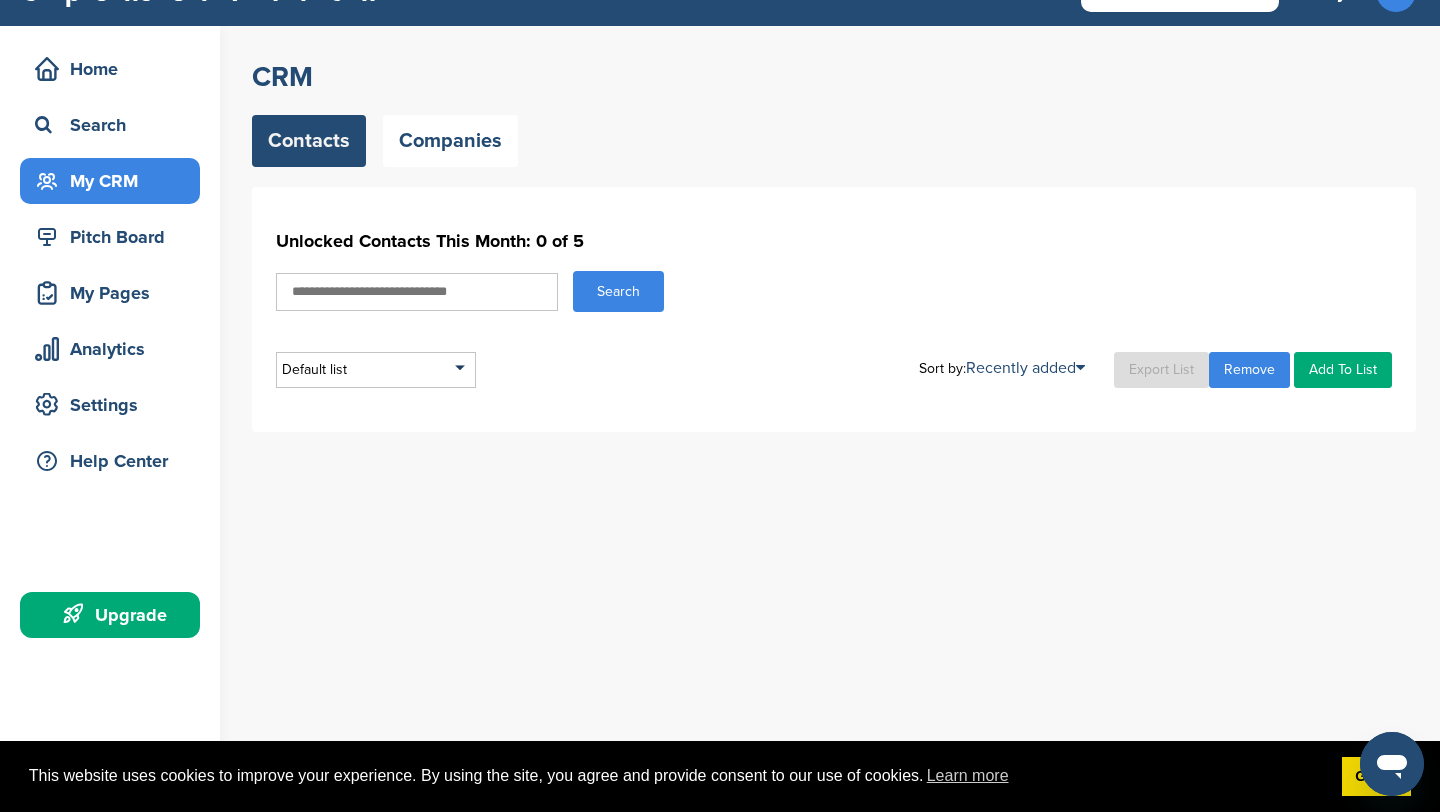 click at bounding box center (417, 292) 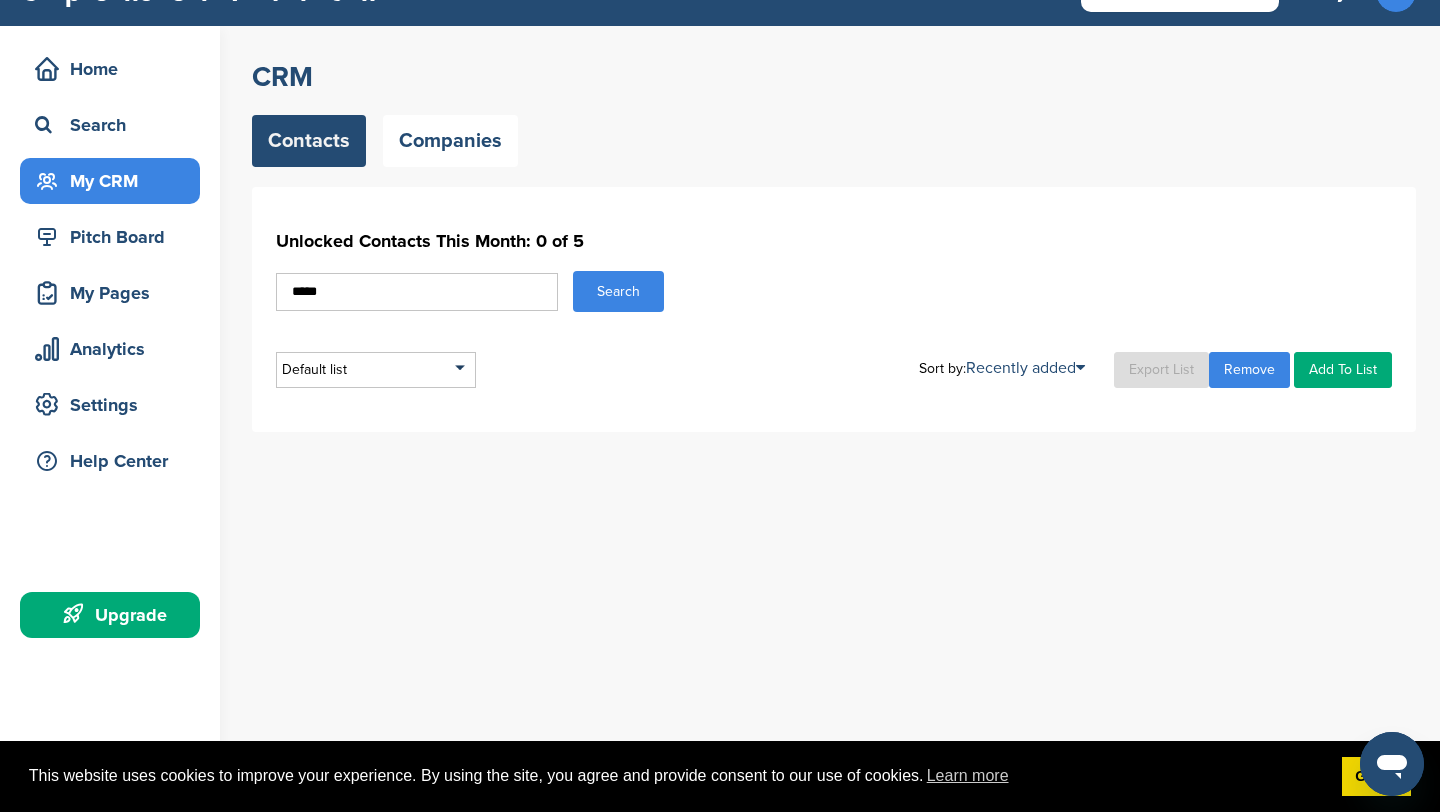 type on "*****" 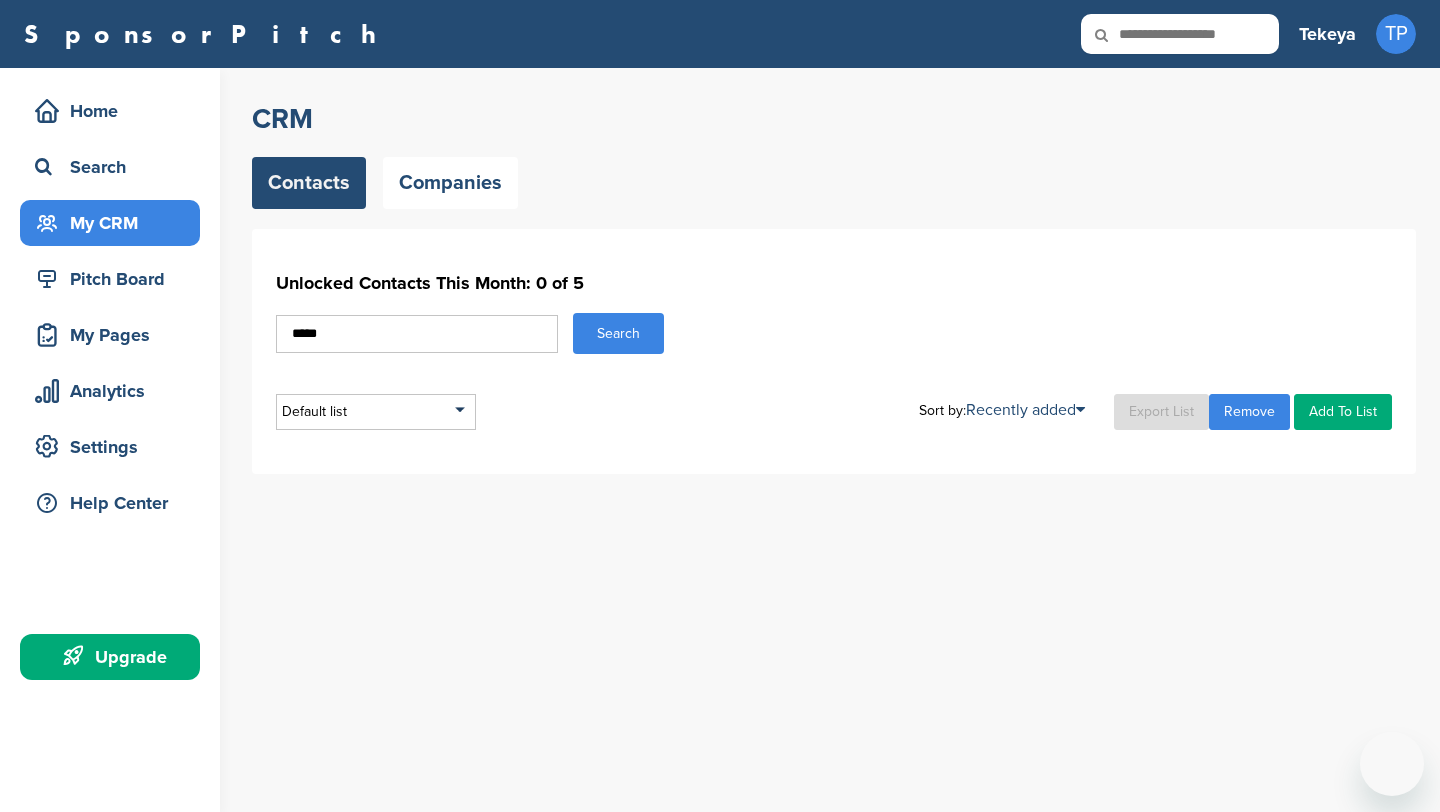 scroll, scrollTop: 0, scrollLeft: 0, axis: both 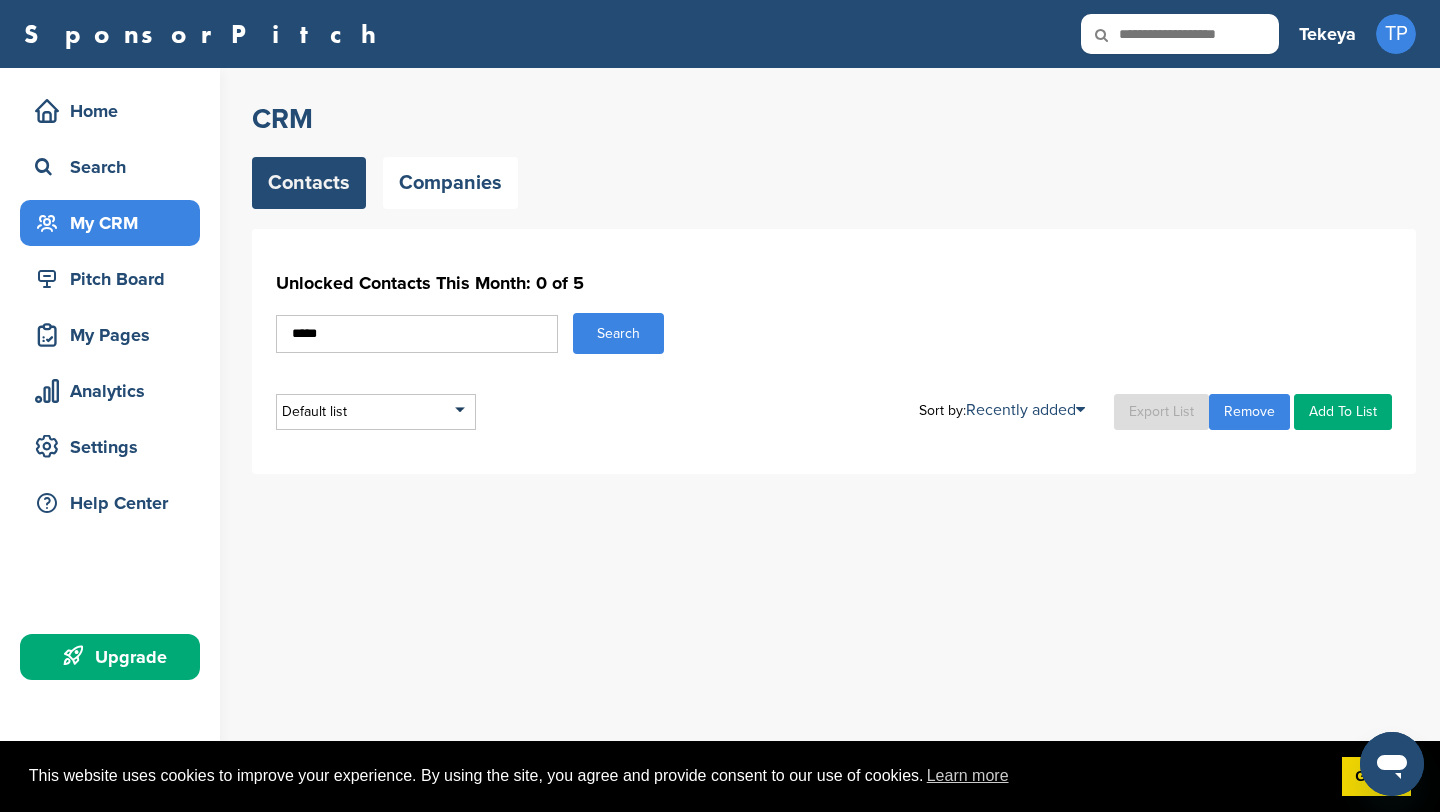 click on "Search" at bounding box center [618, 333] 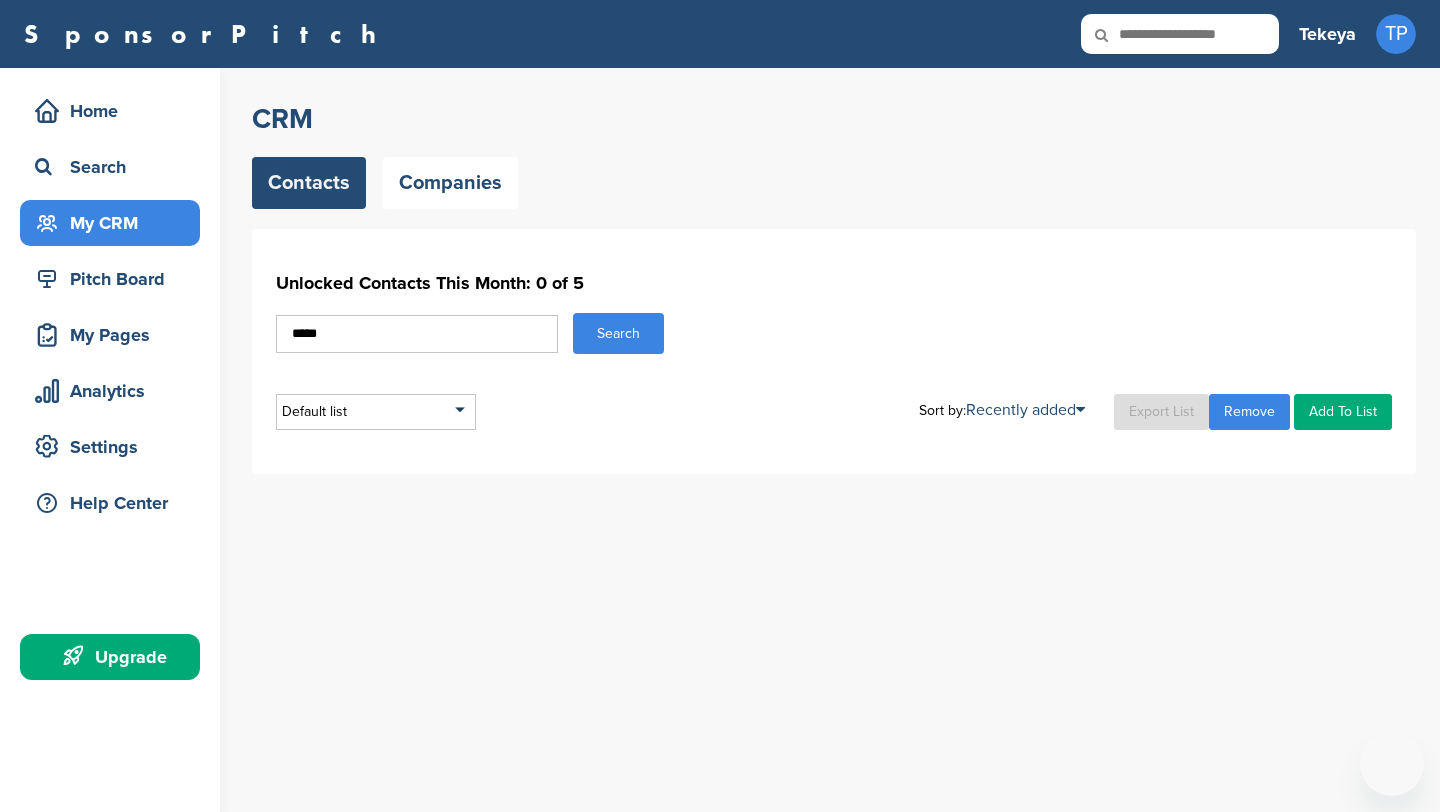 scroll, scrollTop: 0, scrollLeft: 0, axis: both 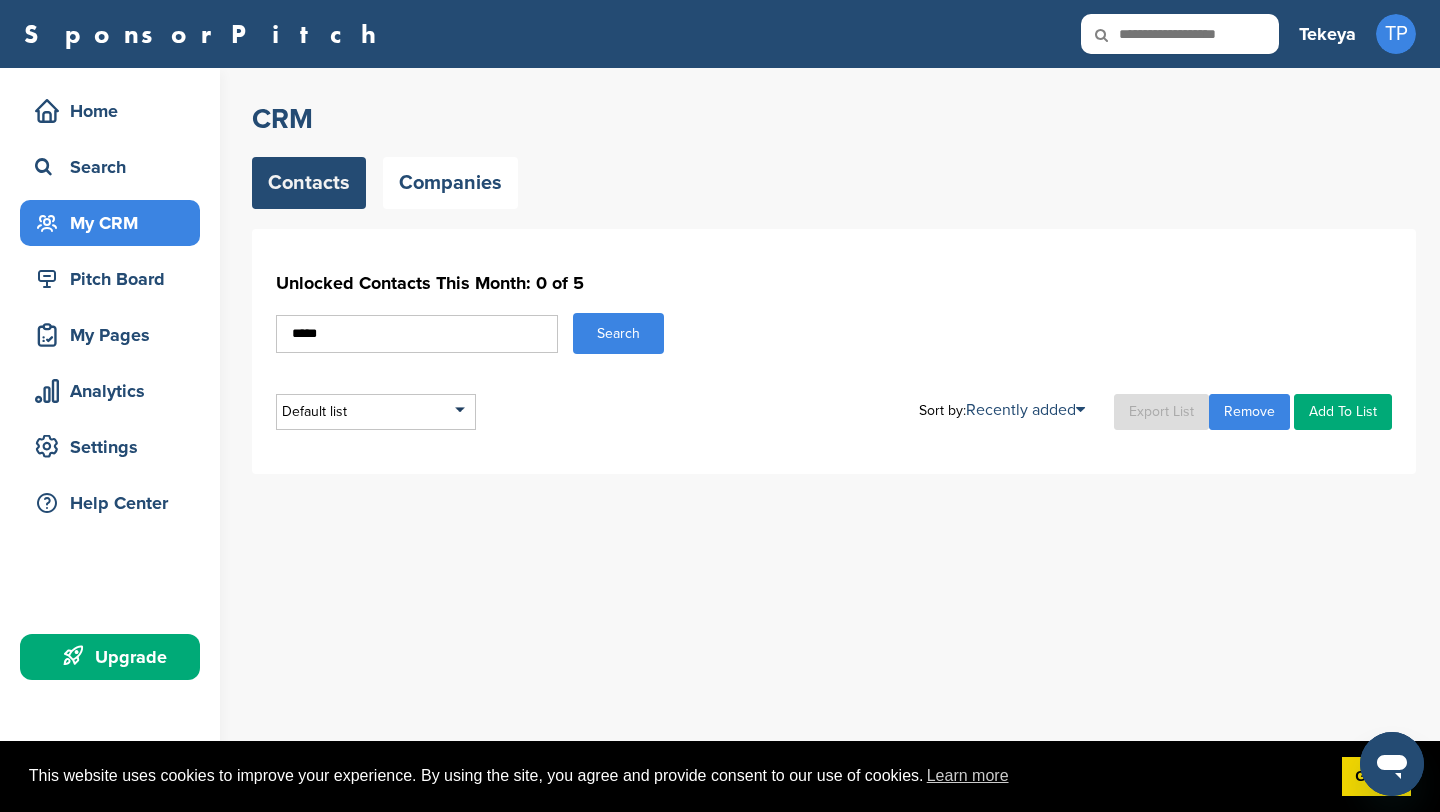 click on "*****" at bounding box center [417, 334] 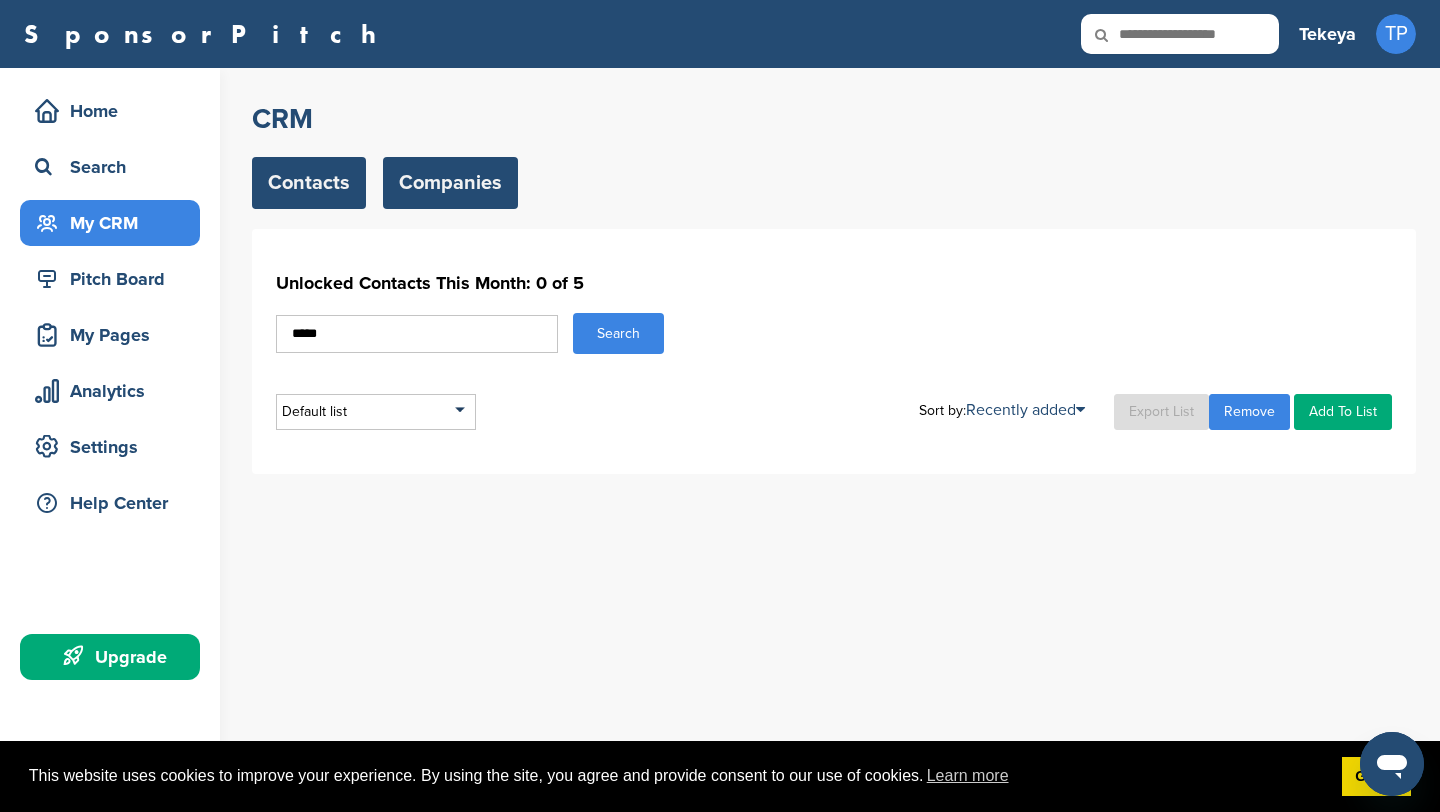 click on "Companies" at bounding box center [450, 183] 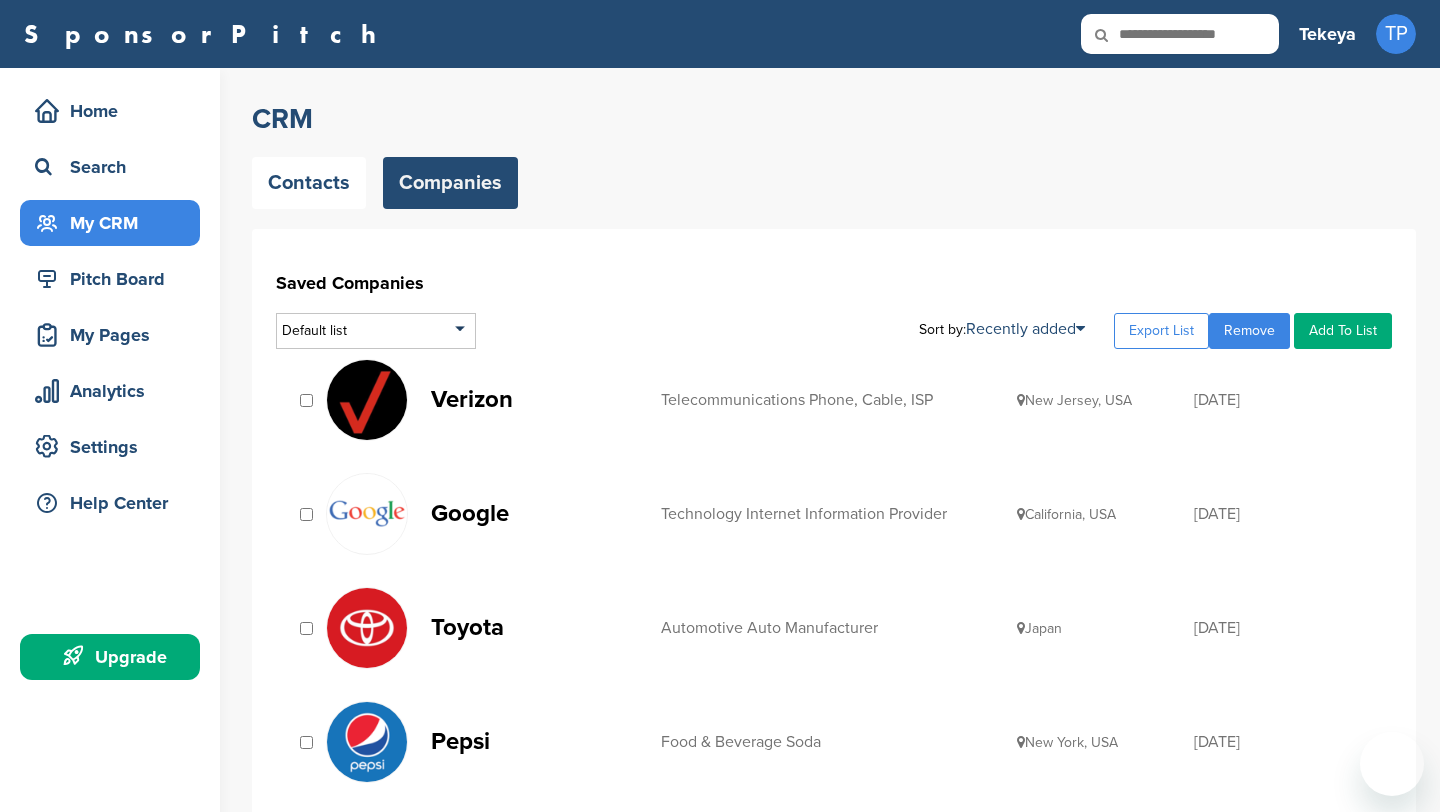 scroll, scrollTop: 0, scrollLeft: 0, axis: both 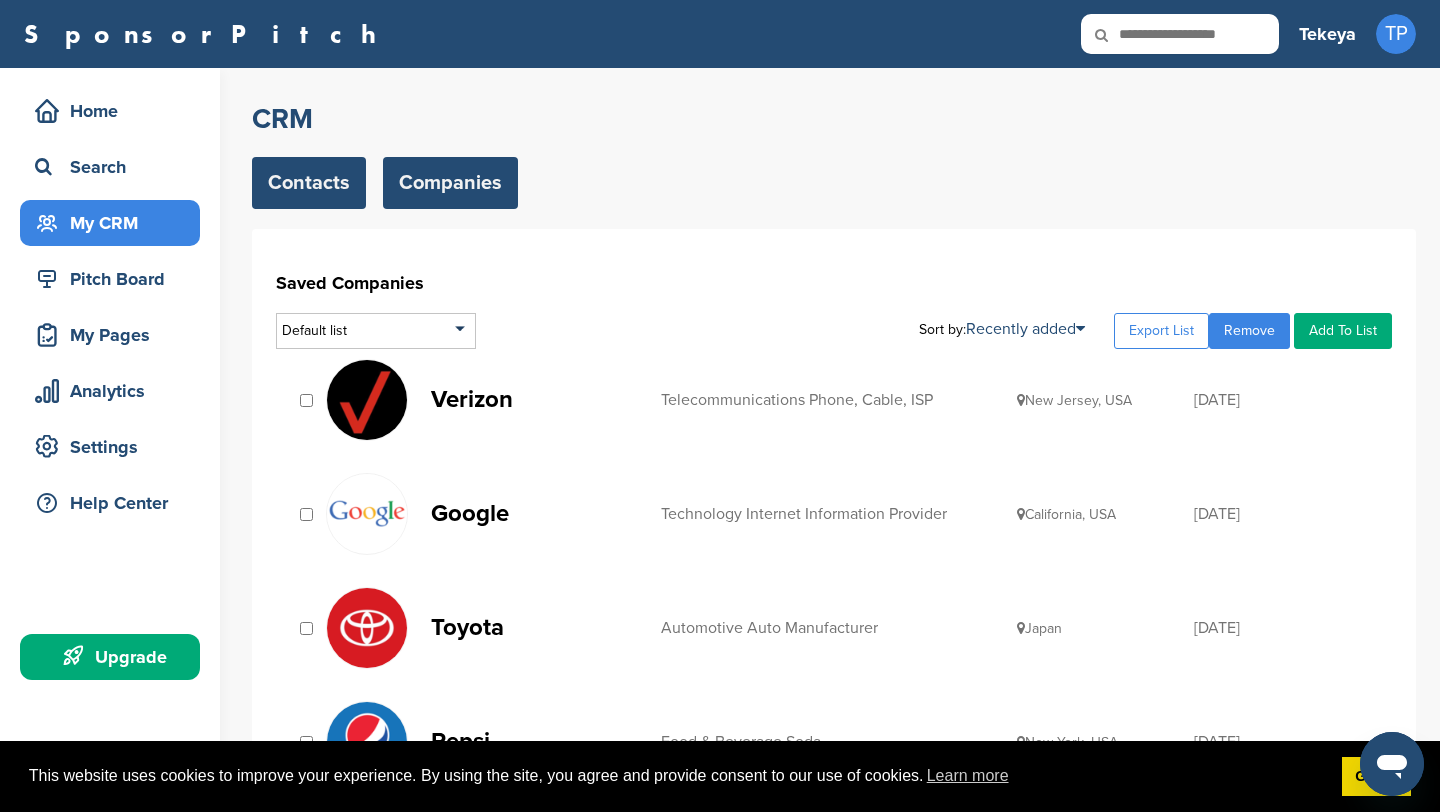 click on "Contacts" at bounding box center (309, 183) 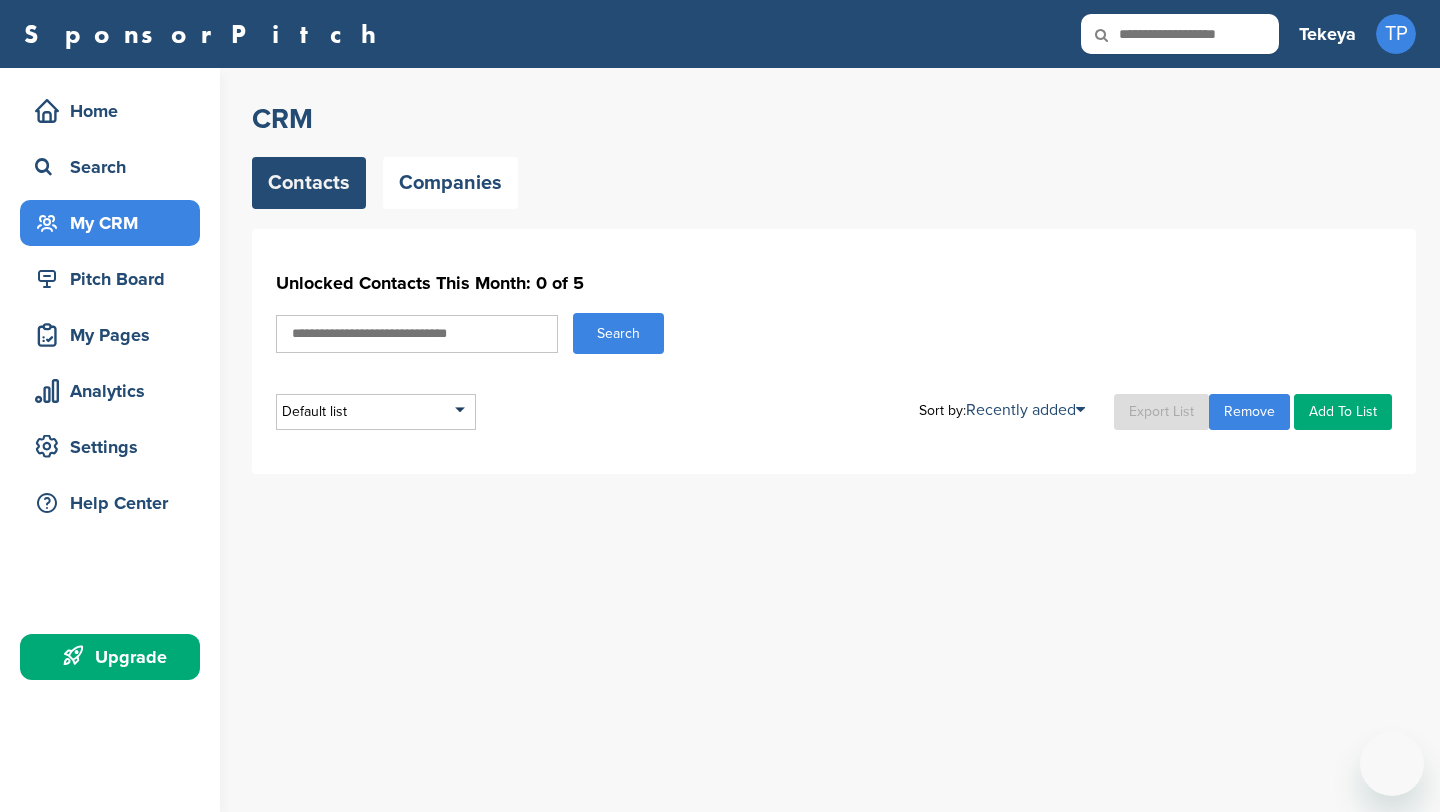 scroll, scrollTop: 0, scrollLeft: 0, axis: both 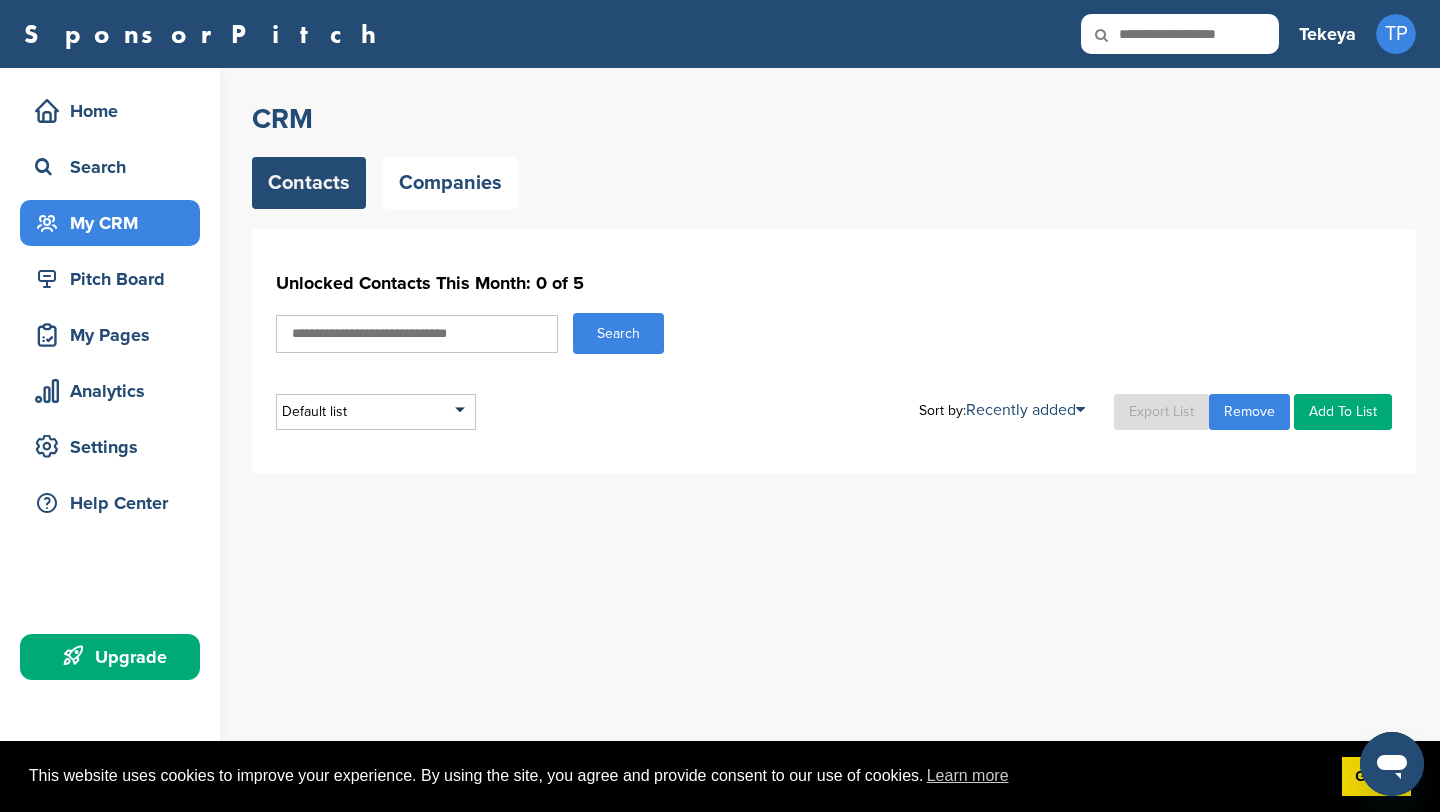 click on "Search" at bounding box center [618, 333] 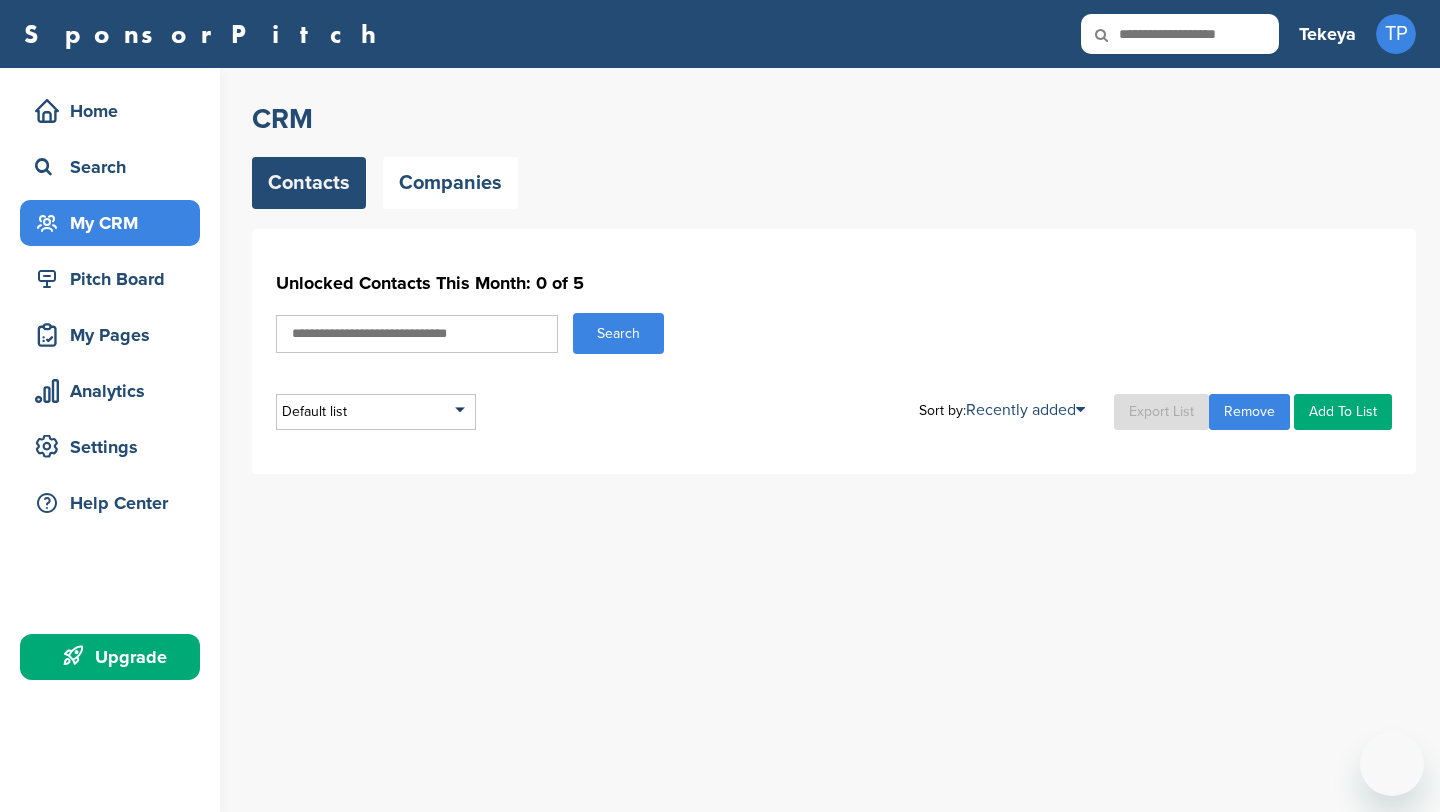 scroll, scrollTop: 0, scrollLeft: 0, axis: both 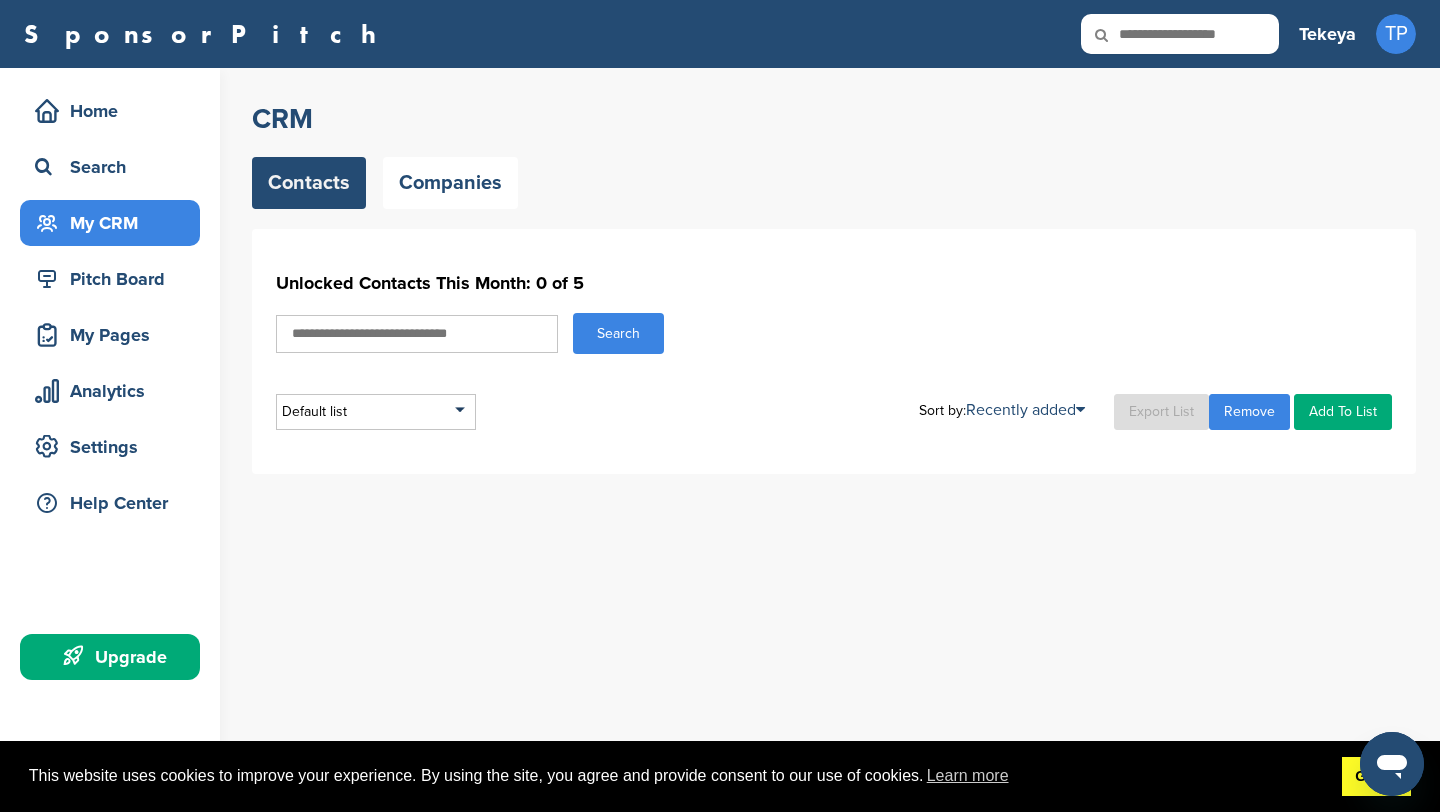 click on "Got it!" at bounding box center [1376, 777] 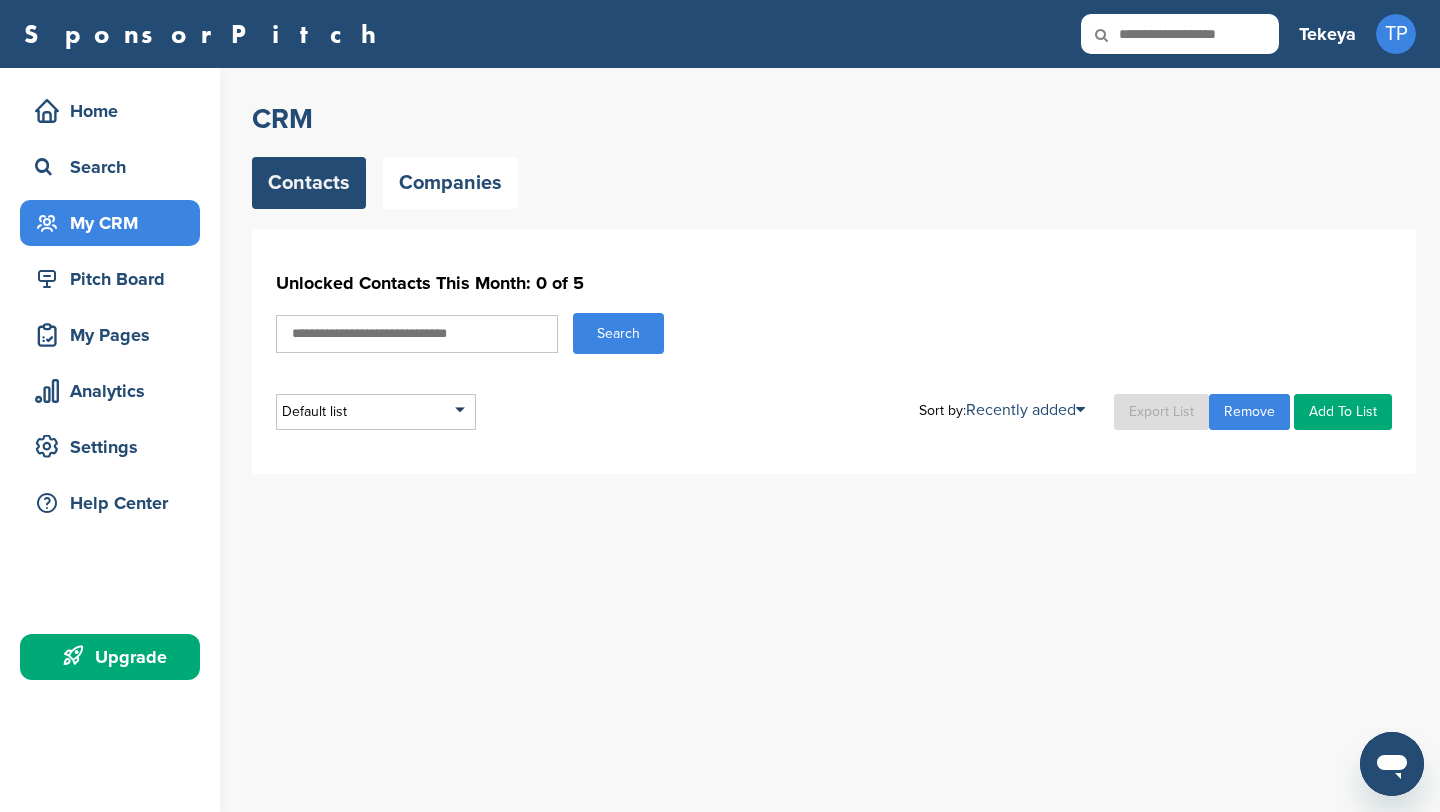 click on "Search" at bounding box center [618, 333] 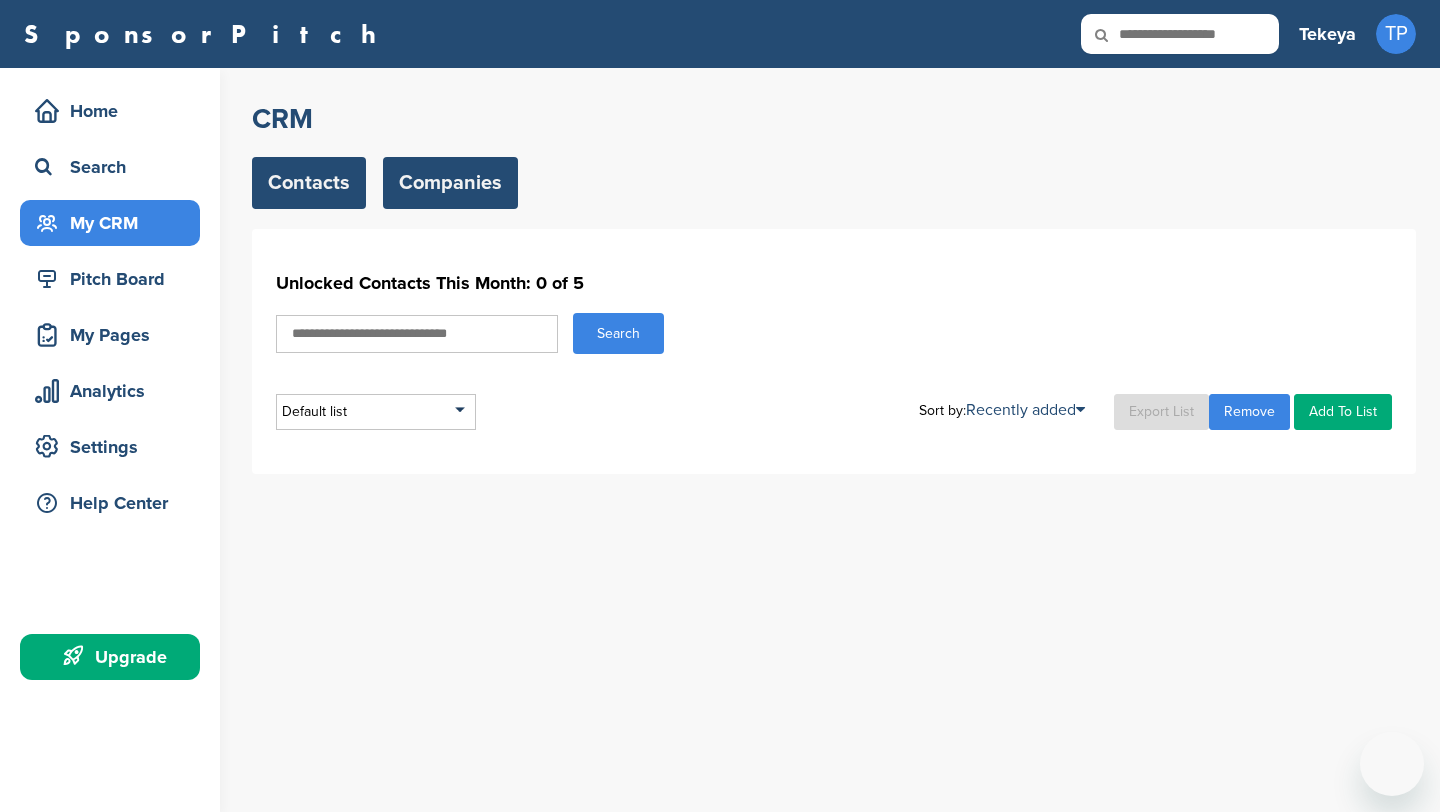 scroll, scrollTop: 0, scrollLeft: 0, axis: both 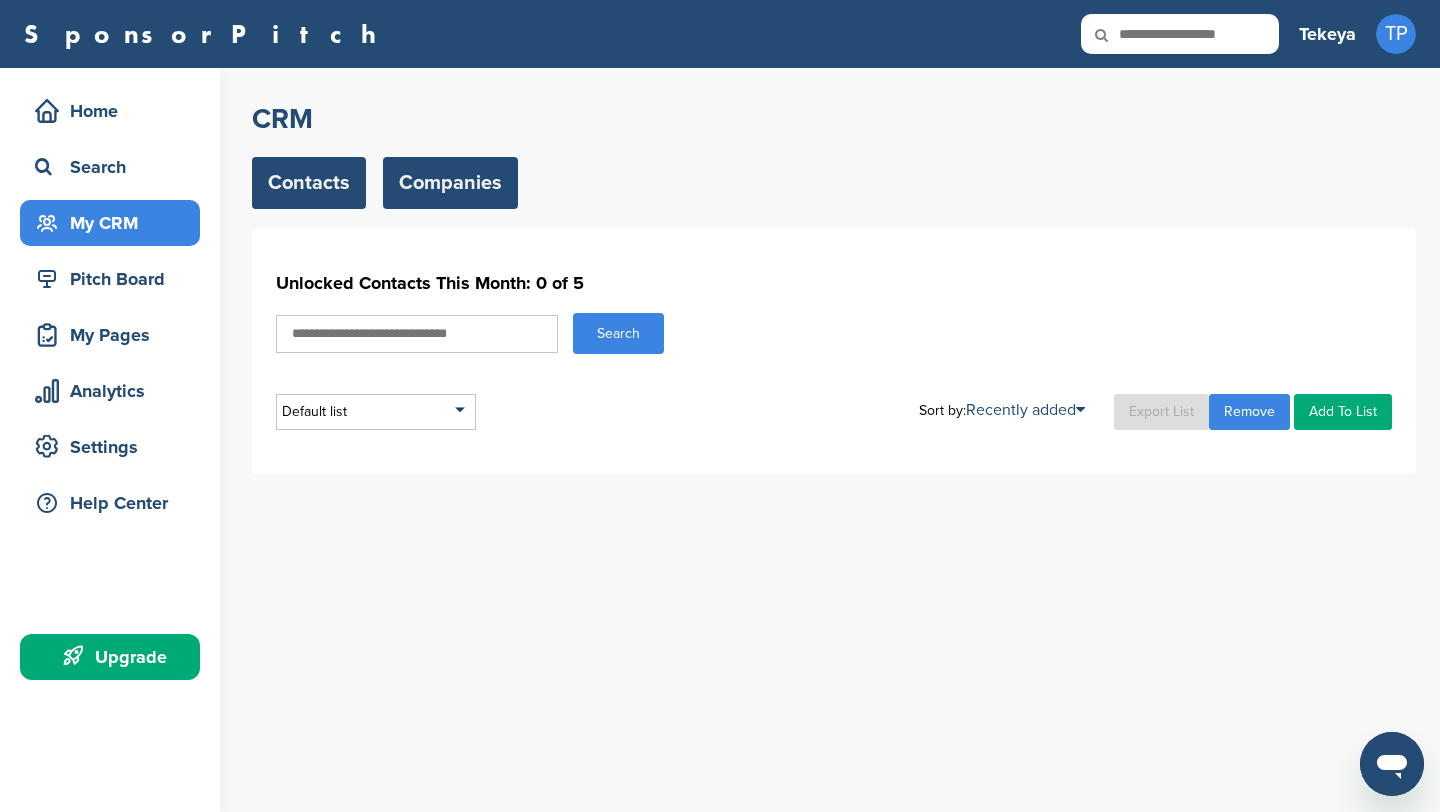 click on "Companies" at bounding box center [450, 183] 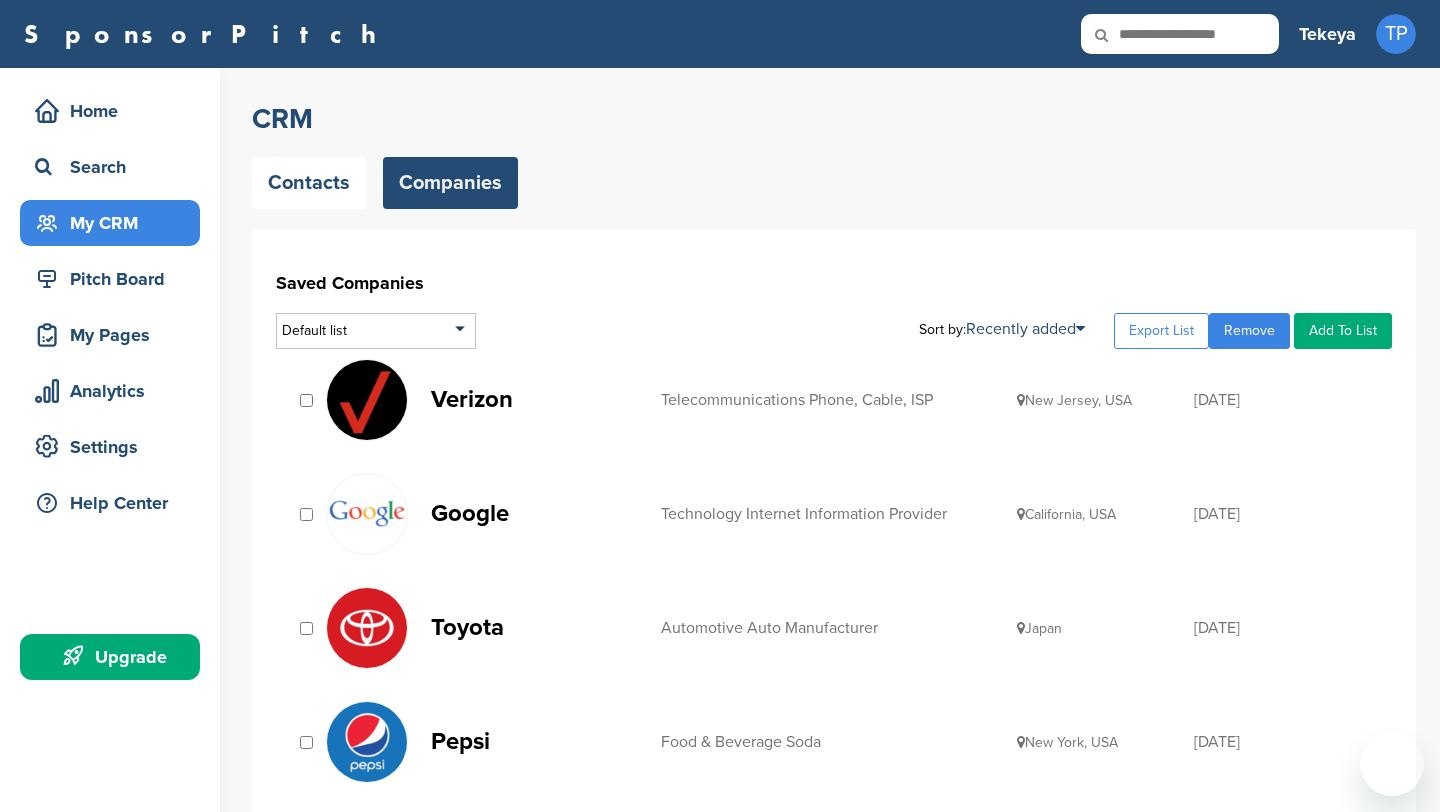 scroll, scrollTop: 0, scrollLeft: 0, axis: both 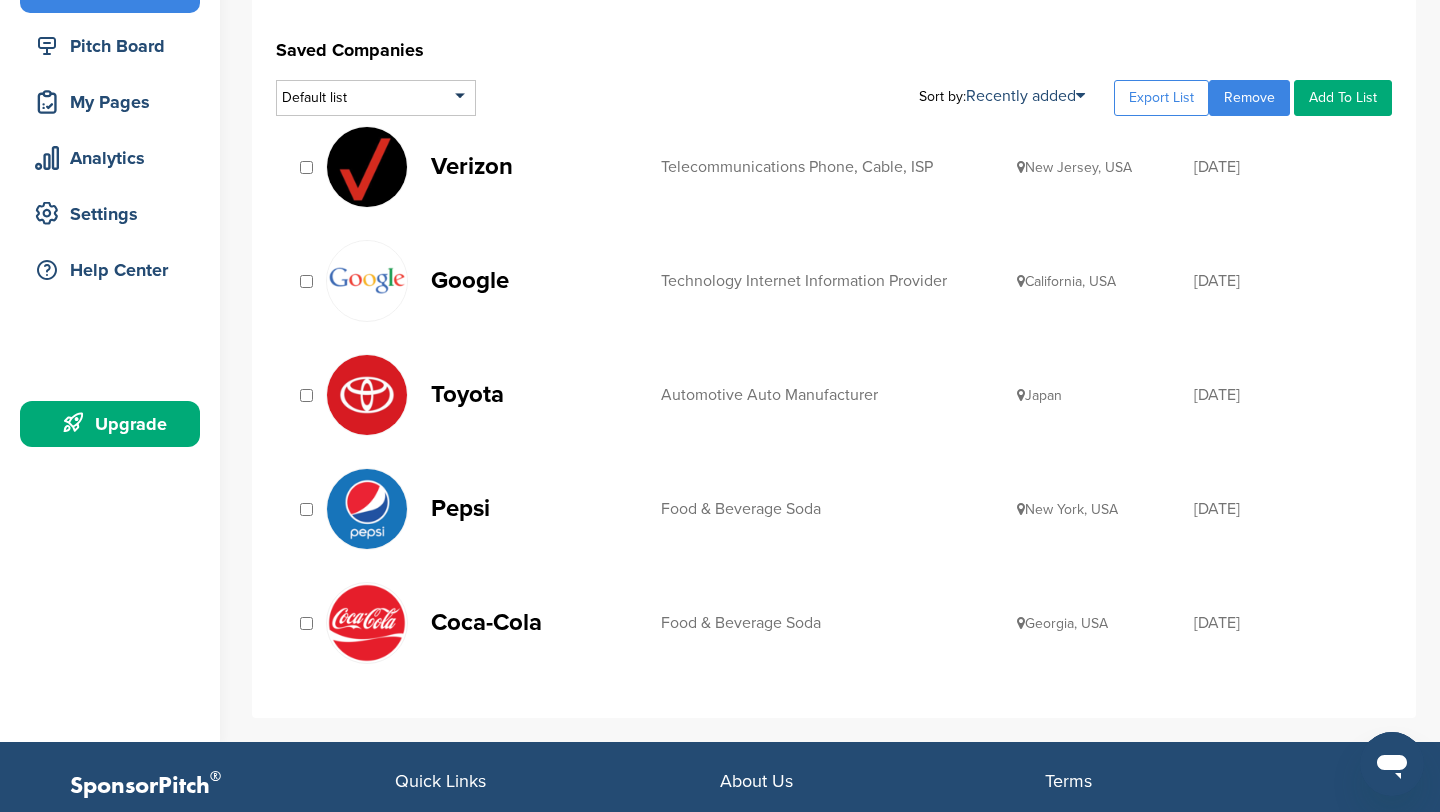 click at bounding box center [367, 509] 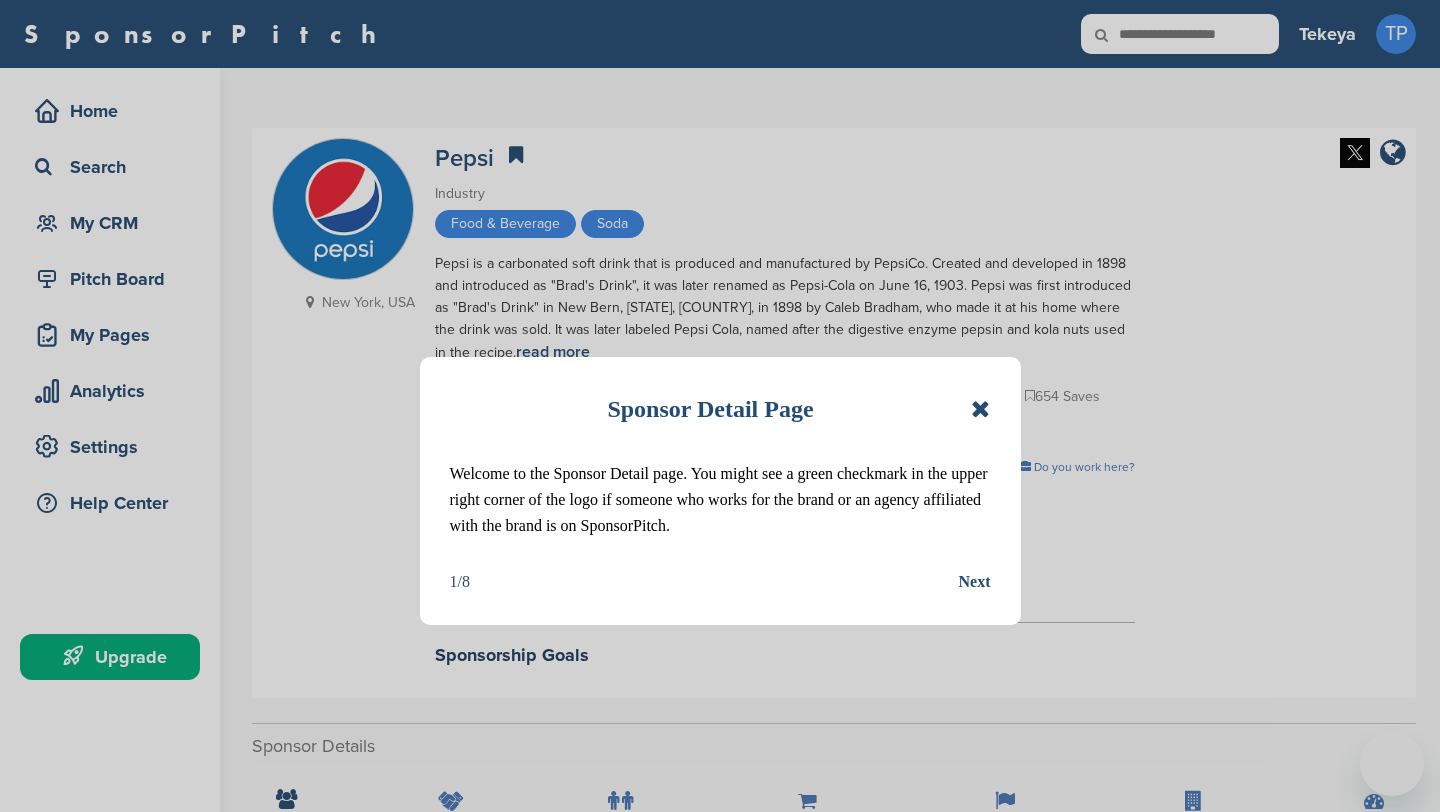 scroll, scrollTop: 0, scrollLeft: 0, axis: both 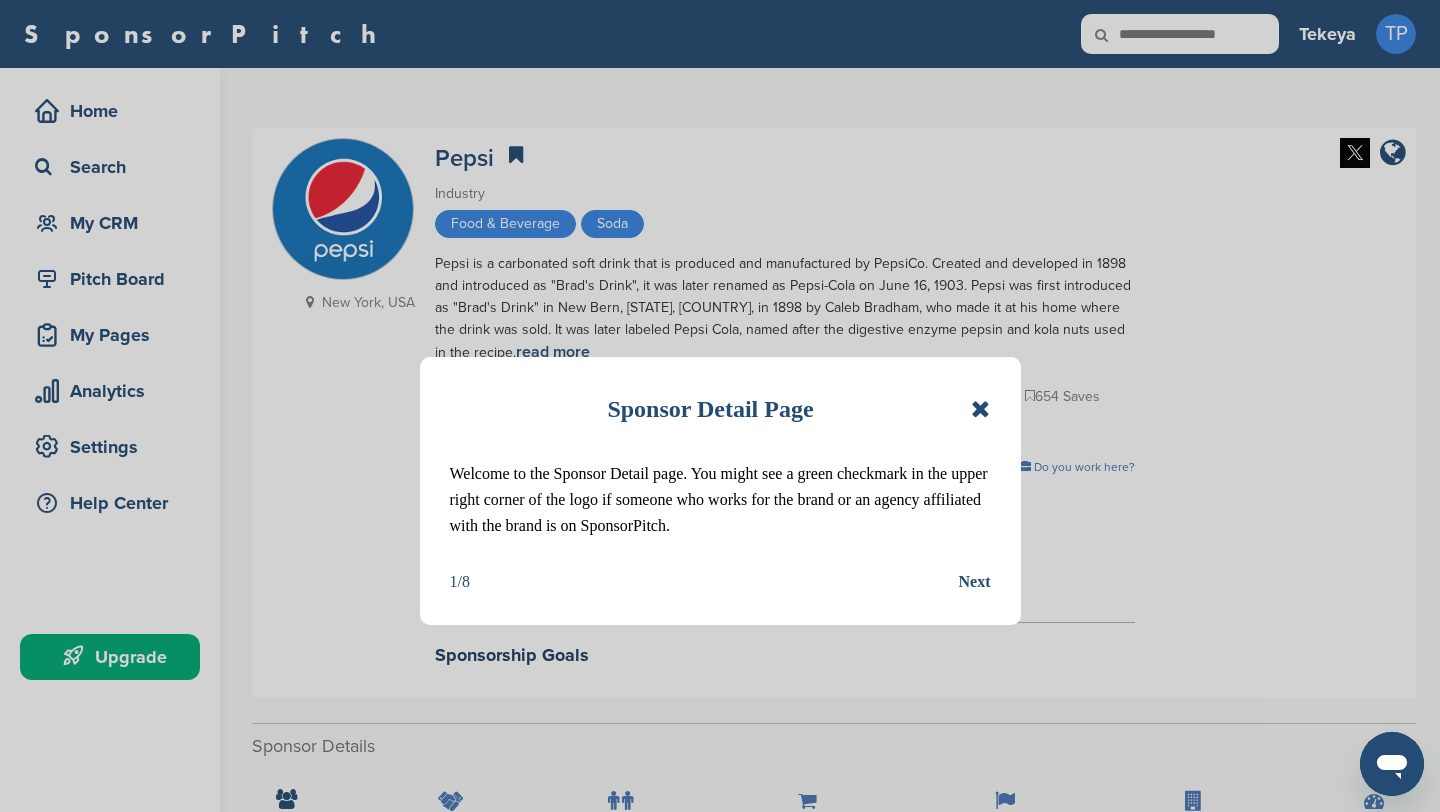 click on "Next" at bounding box center (975, 582) 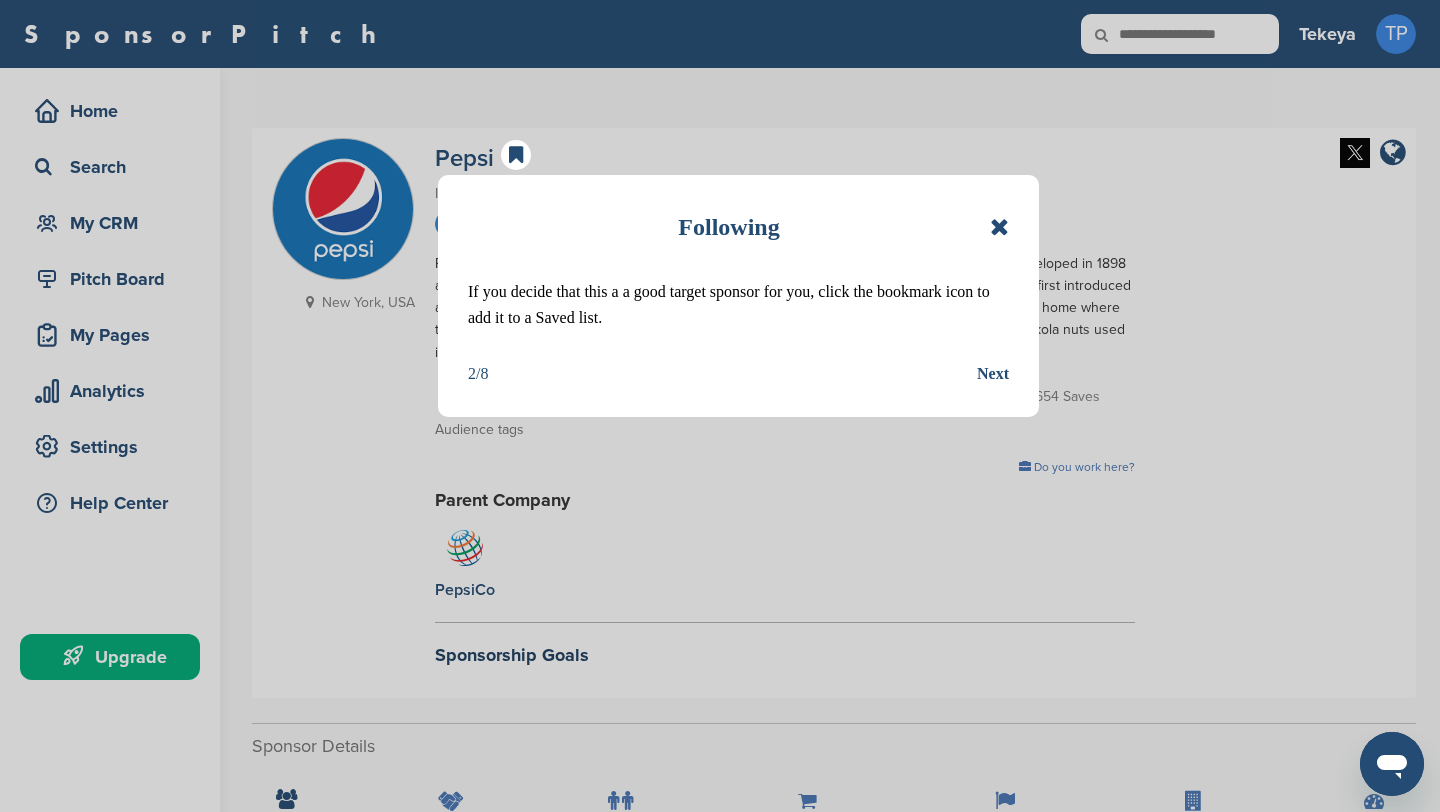 click on "Next" at bounding box center [993, 374] 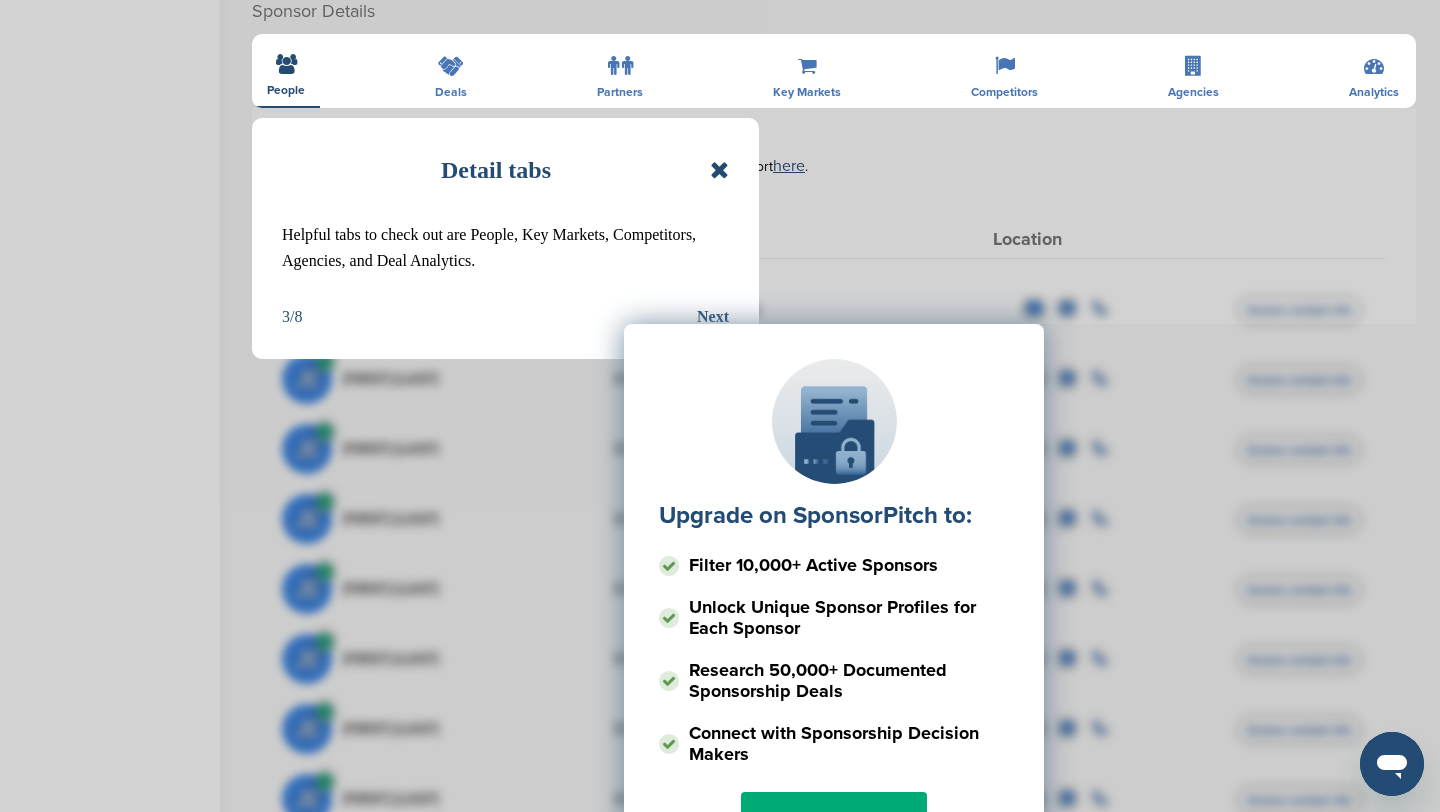 scroll, scrollTop: 737, scrollLeft: 0, axis: vertical 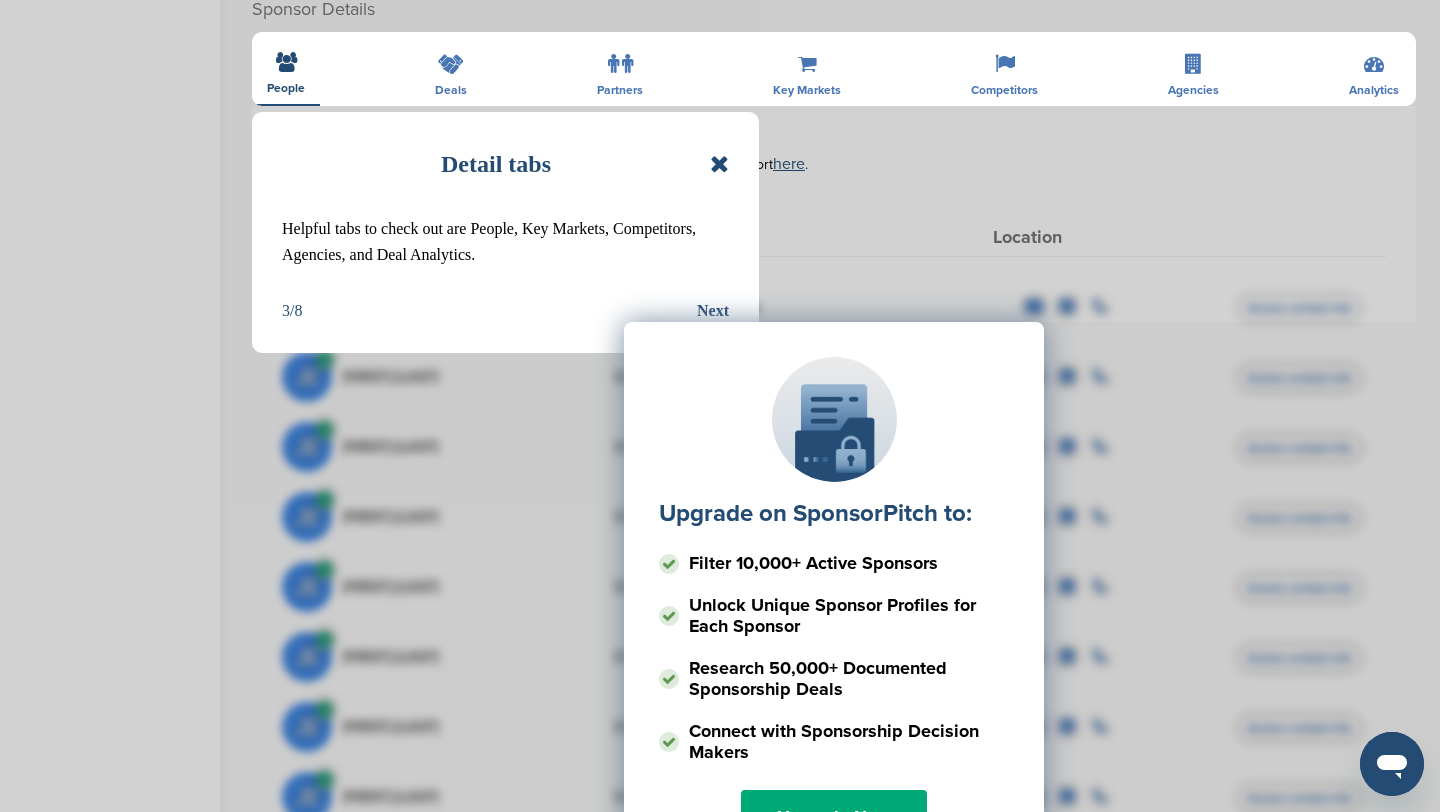 click on "Detail tabs
Helpful tabs to check out are People, Key Markets, Competitors, Agencies, and Deal Analytics.
3/8
Next" at bounding box center (720, 406) 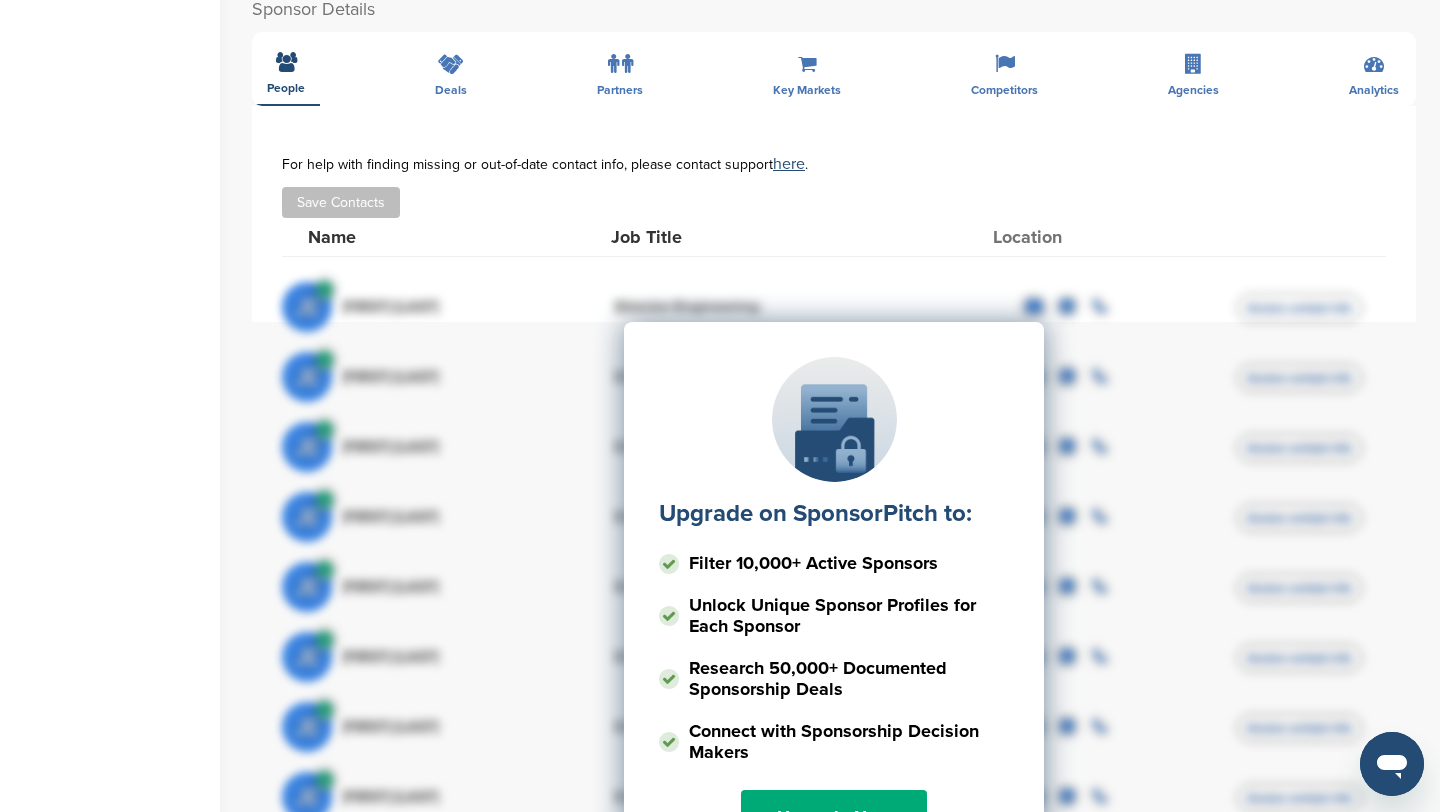 click on "Save Contacts" at bounding box center (341, 202) 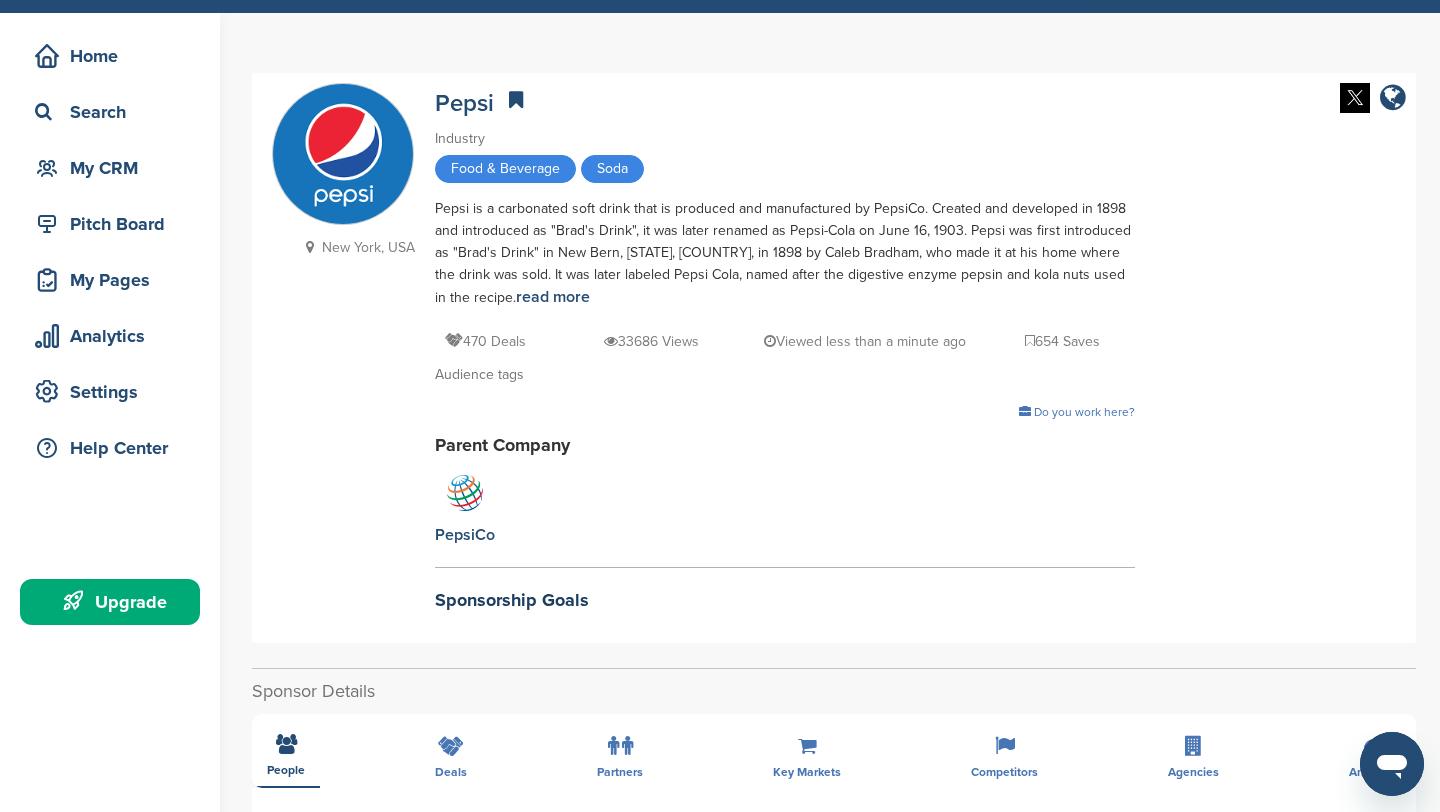 scroll, scrollTop: 0, scrollLeft: 0, axis: both 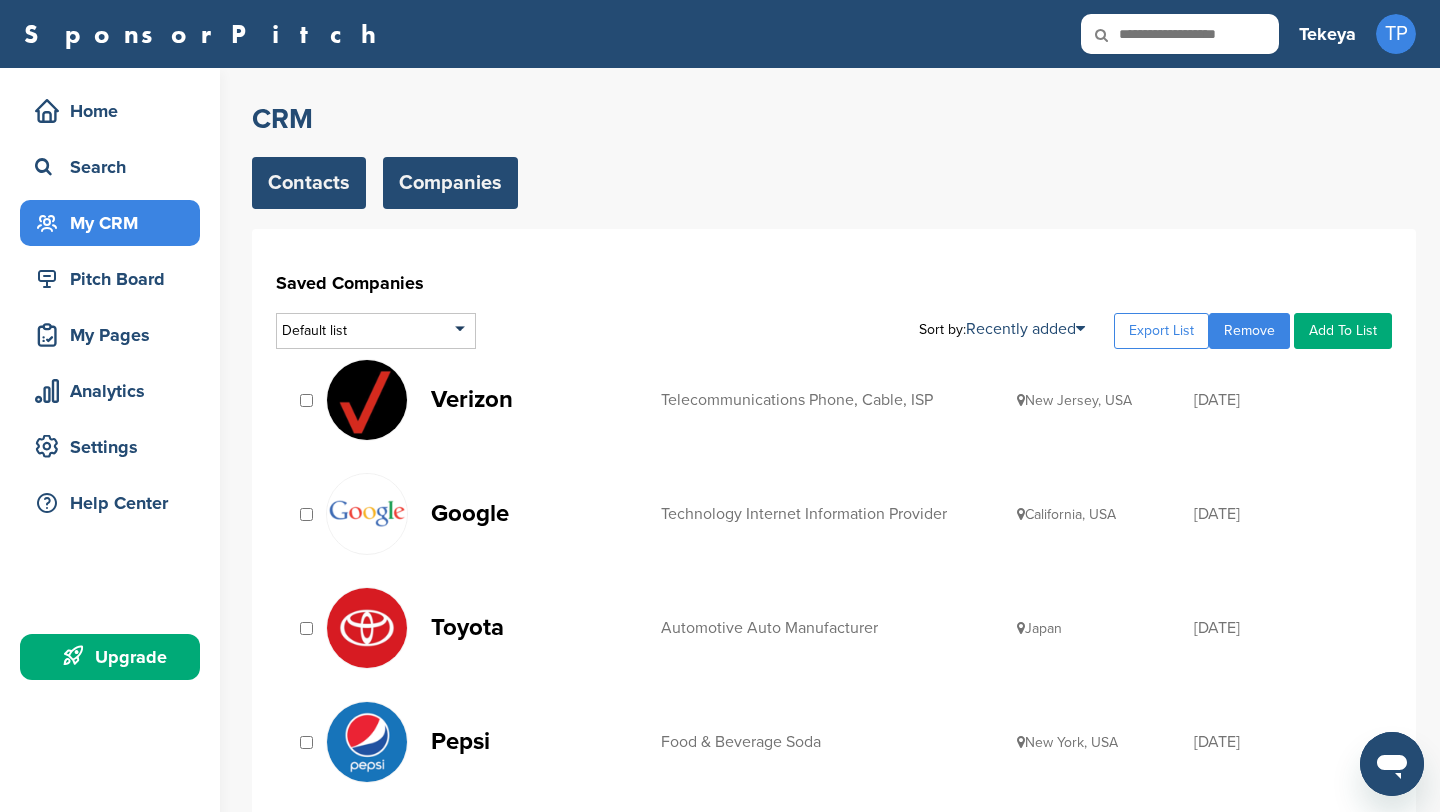 click on "Contacts" at bounding box center [309, 183] 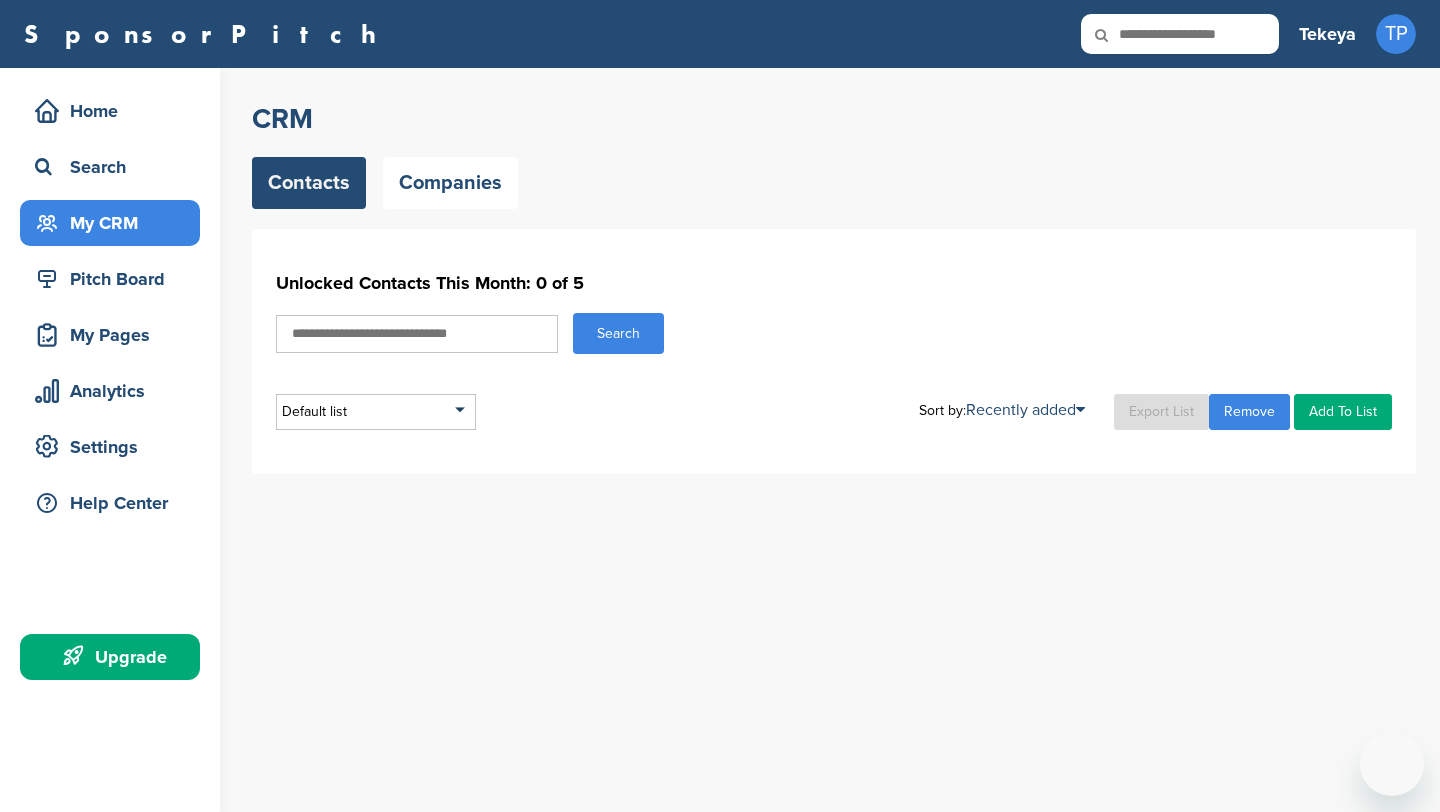scroll, scrollTop: 0, scrollLeft: 0, axis: both 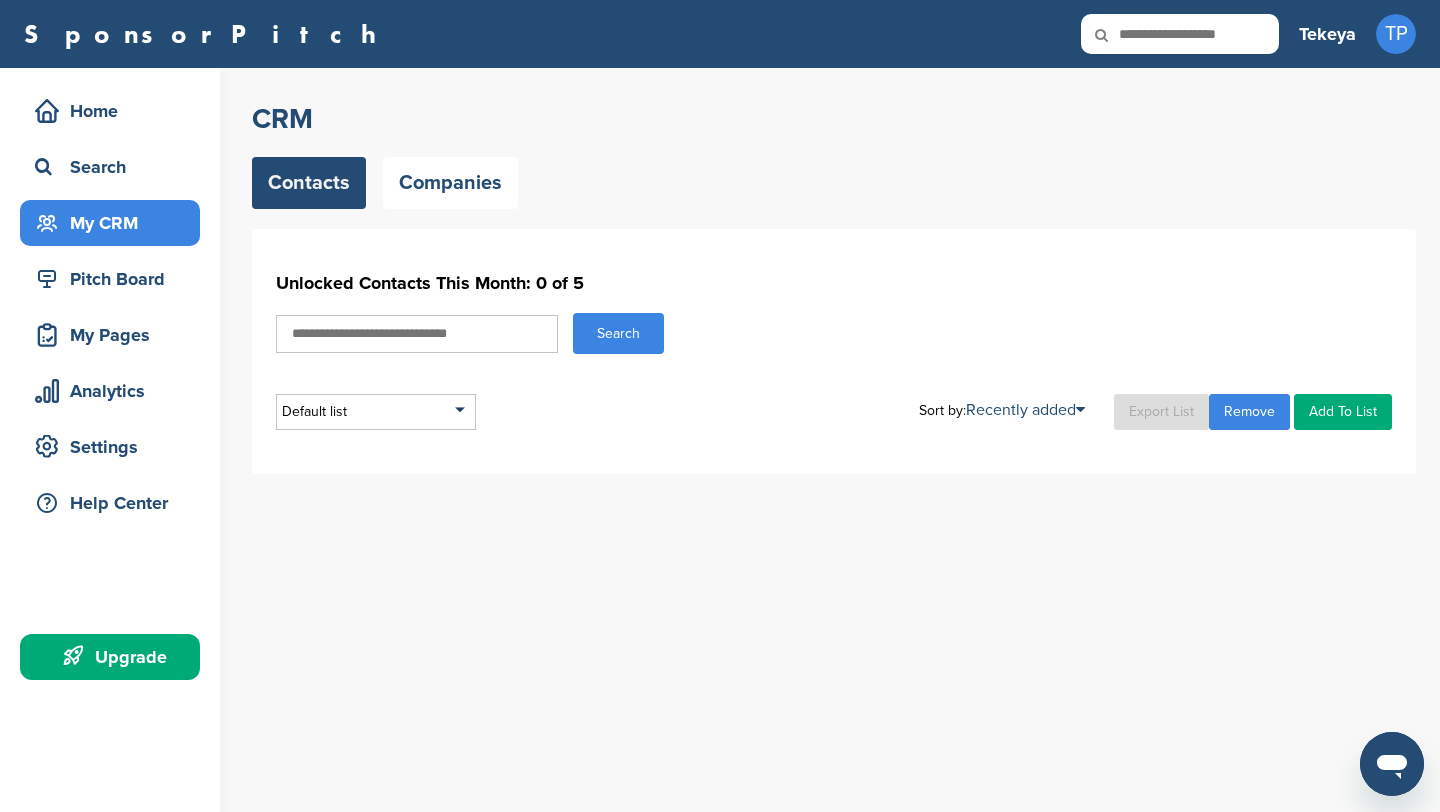 click at bounding box center [417, 334] 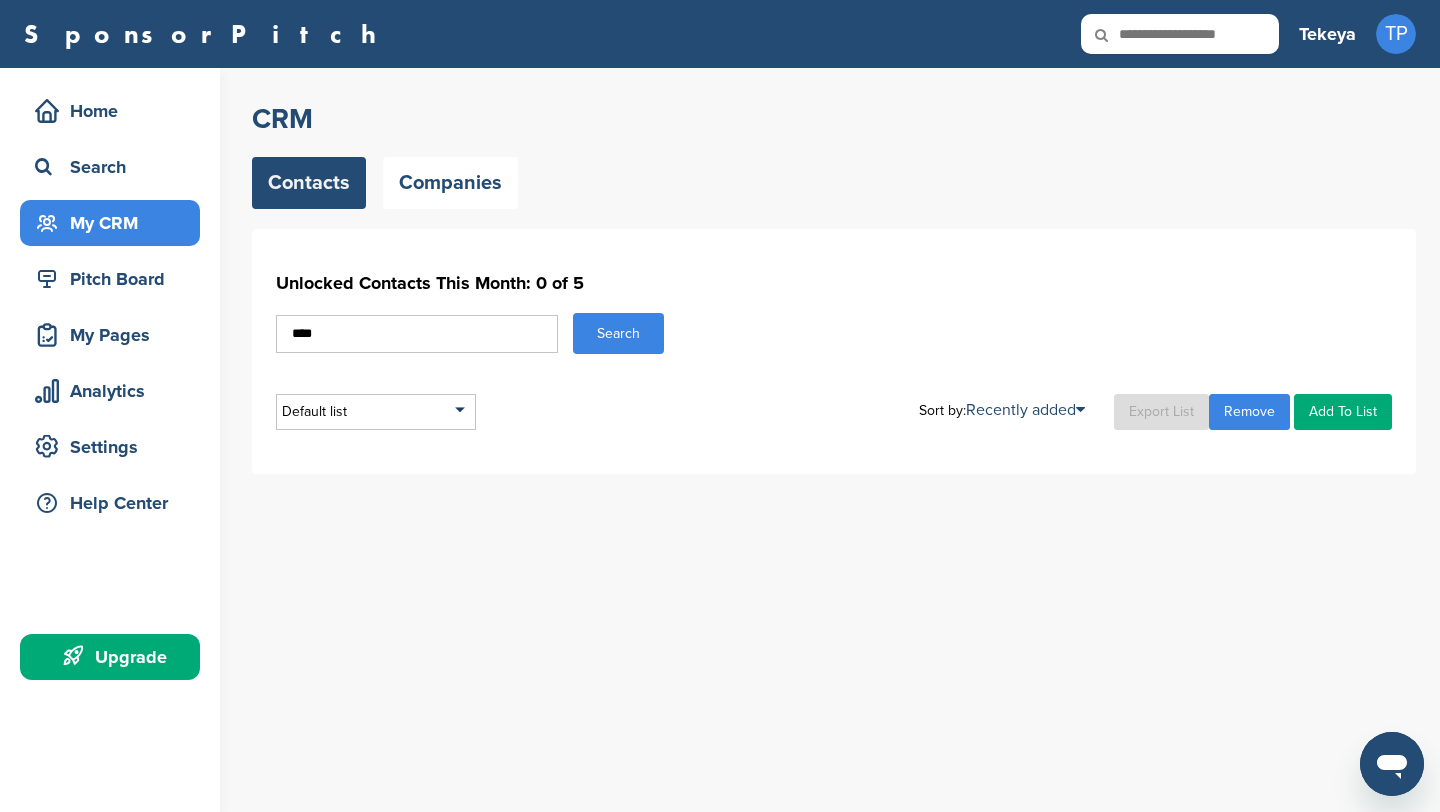 type on "****" 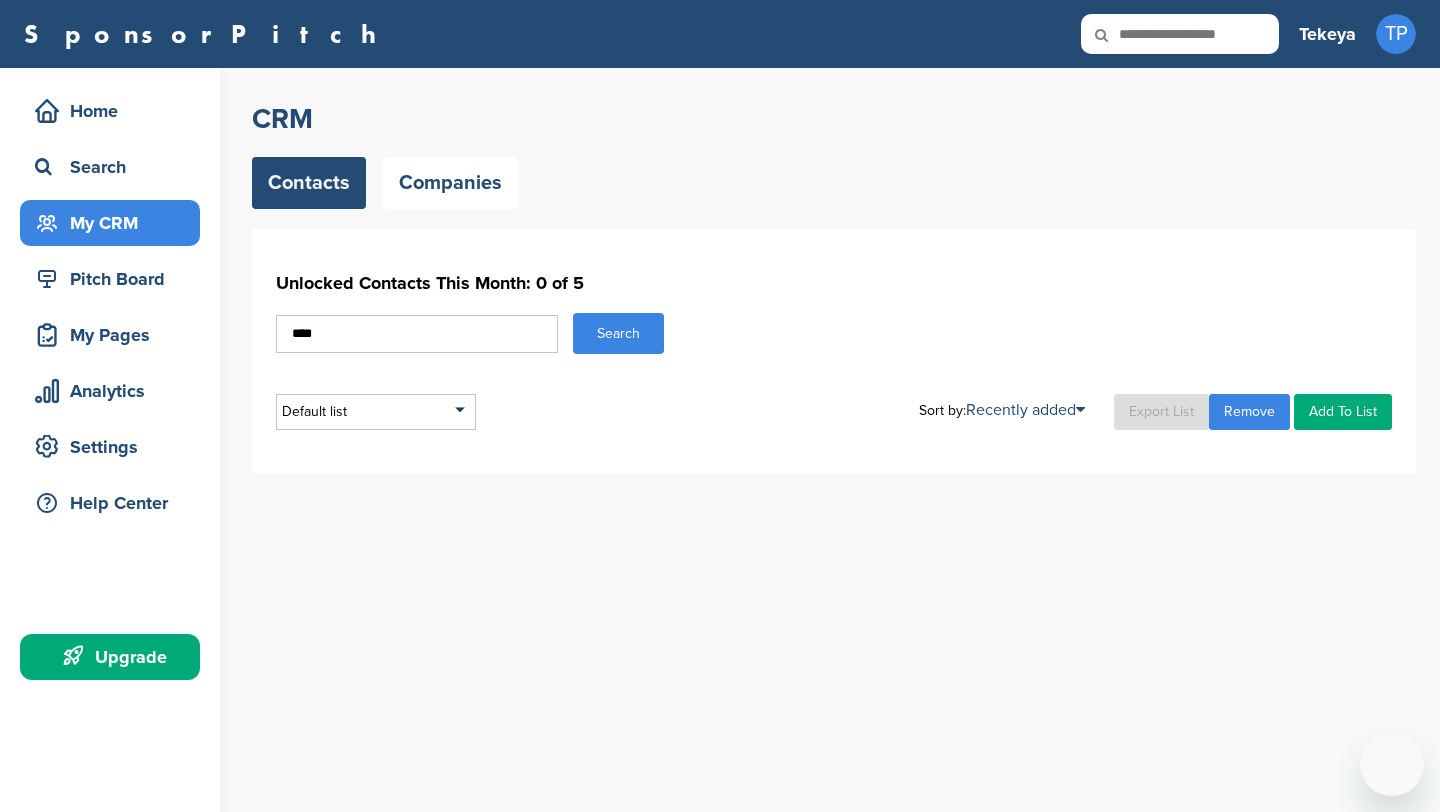 scroll, scrollTop: 0, scrollLeft: 0, axis: both 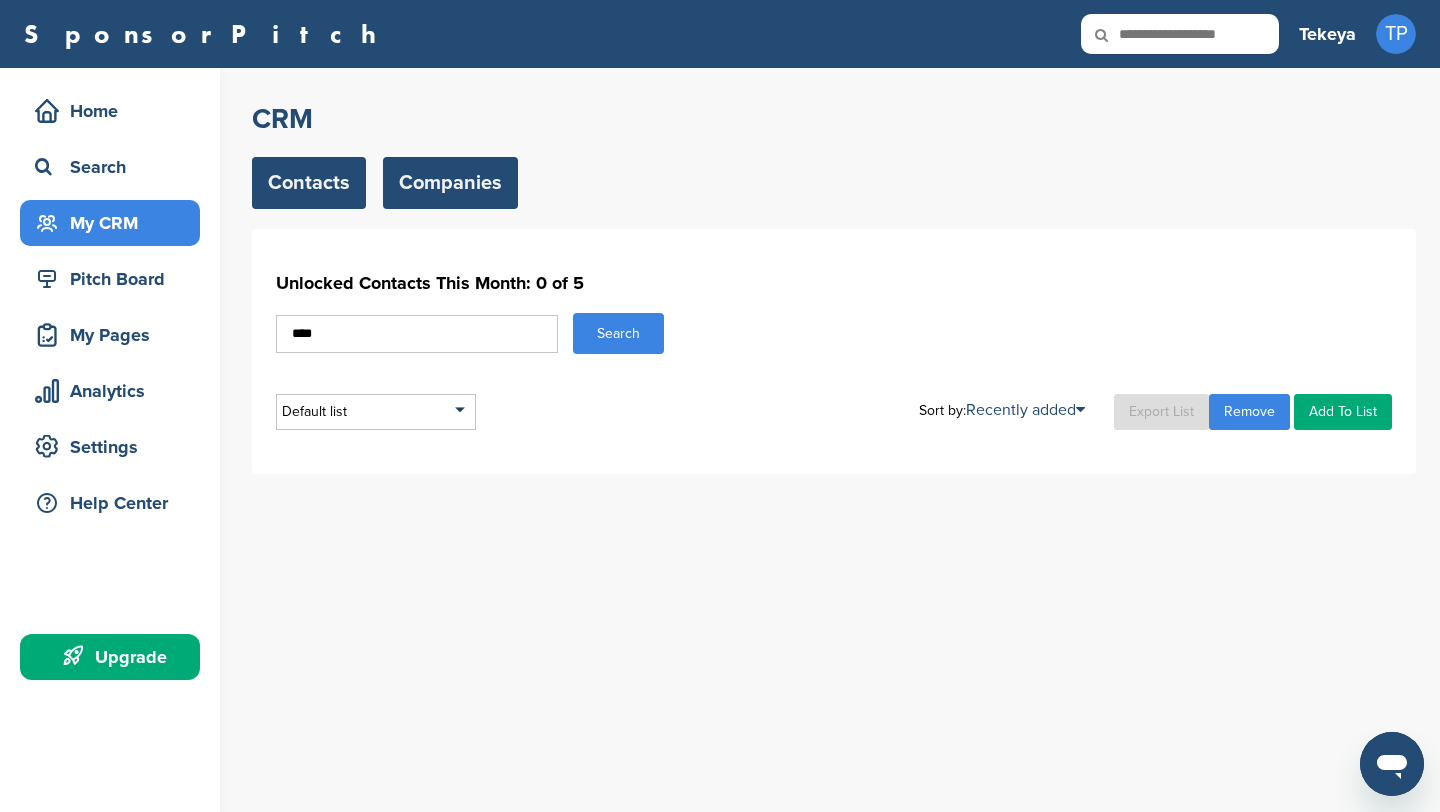 click on "Companies" at bounding box center (450, 183) 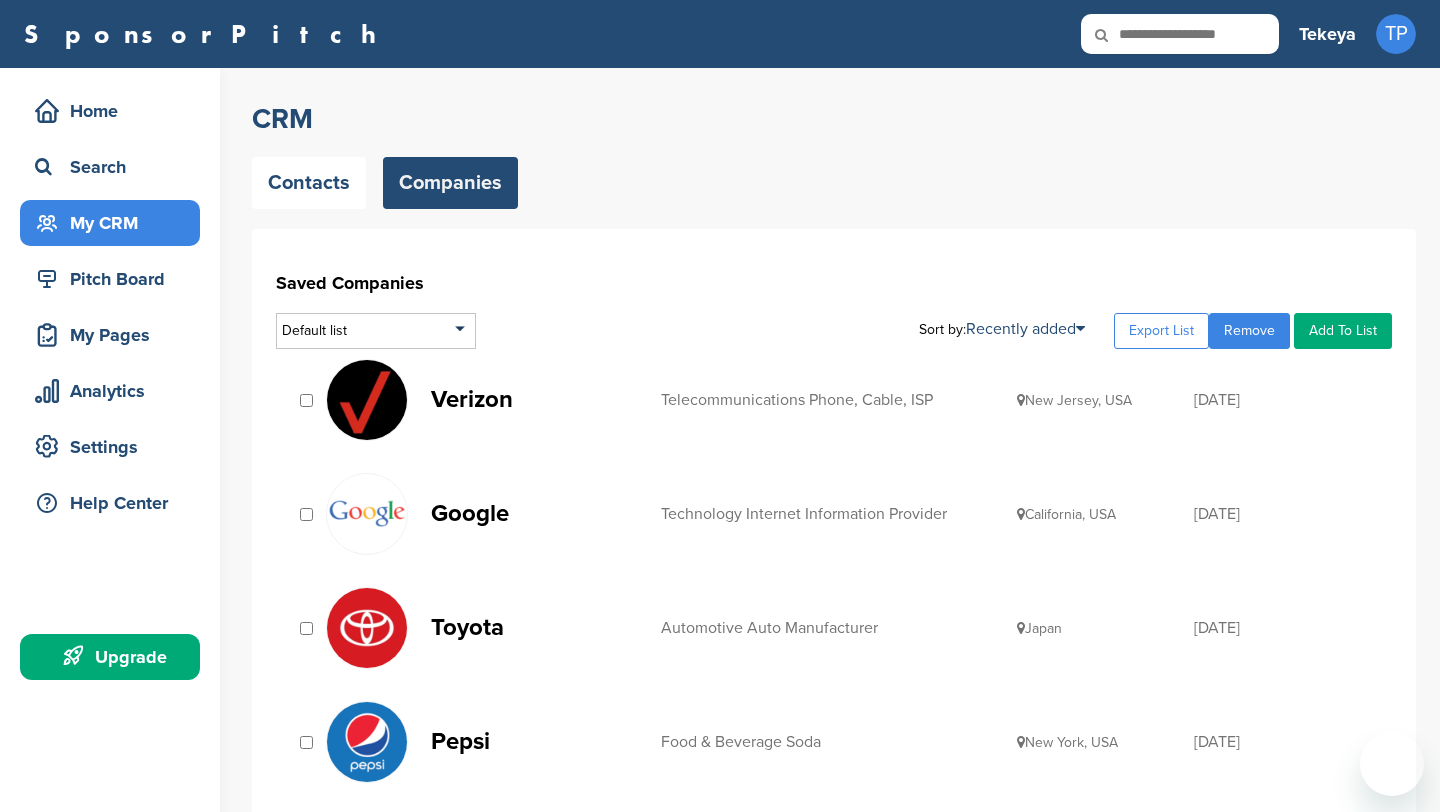 scroll, scrollTop: 0, scrollLeft: 0, axis: both 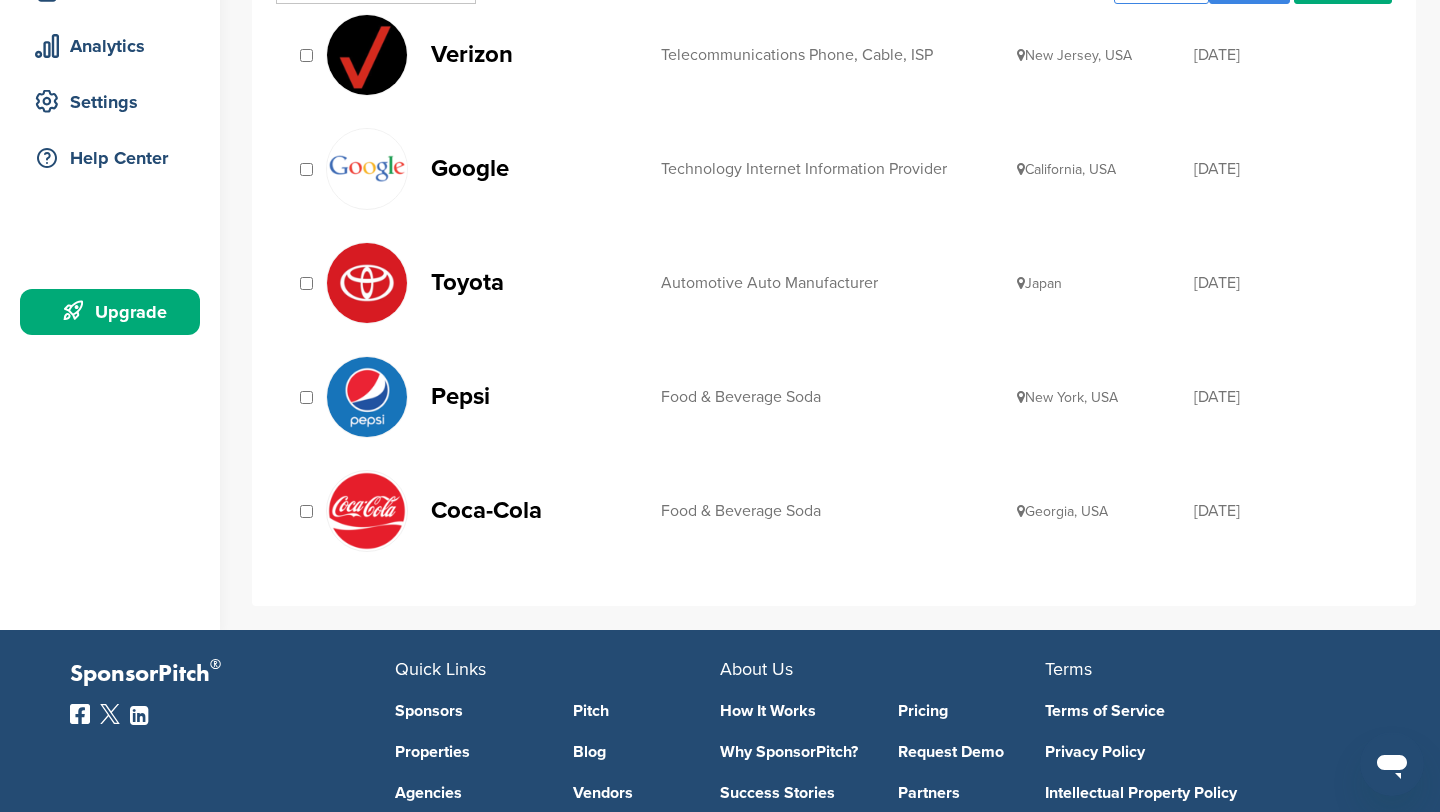 click at bounding box center (368, 511) 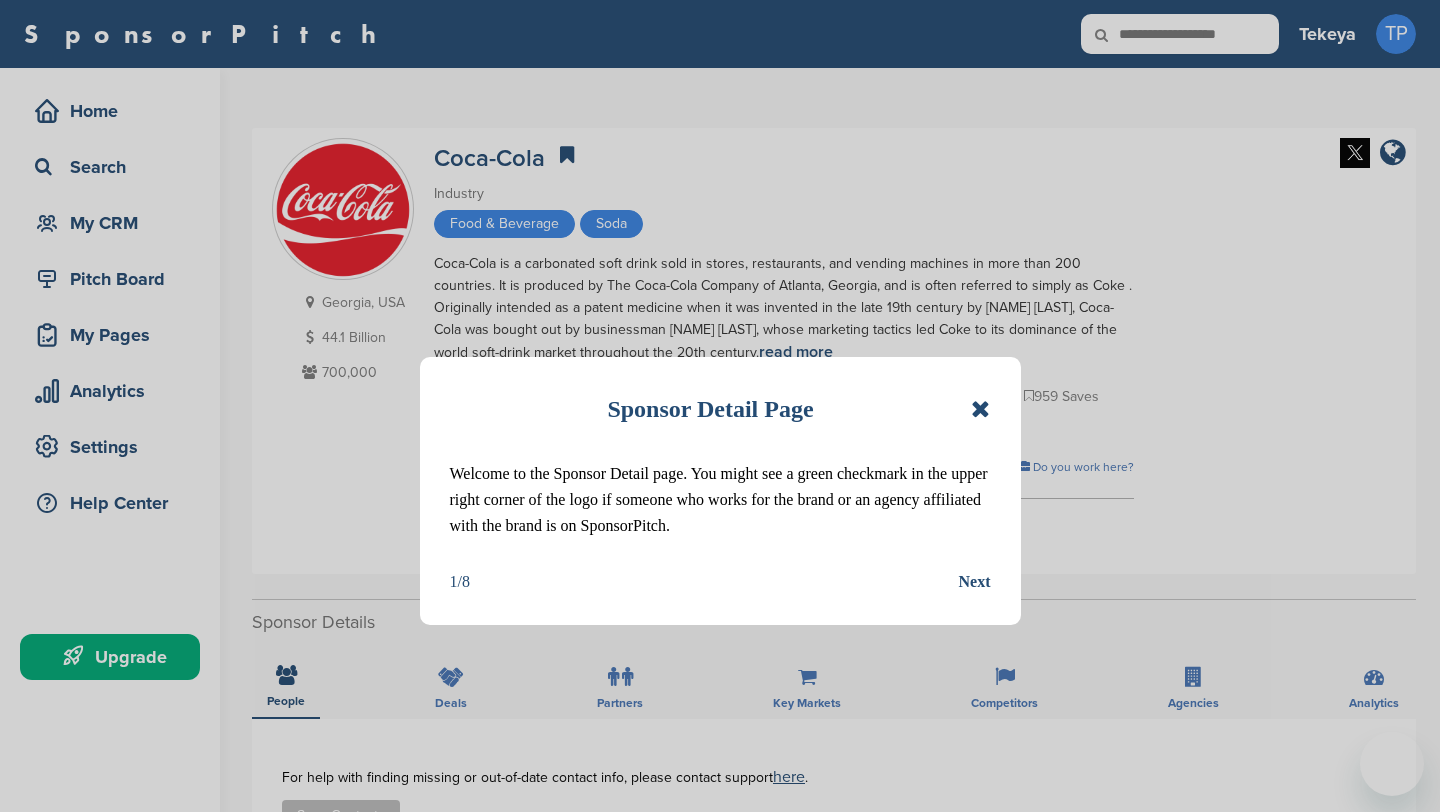 scroll, scrollTop: 0, scrollLeft: 0, axis: both 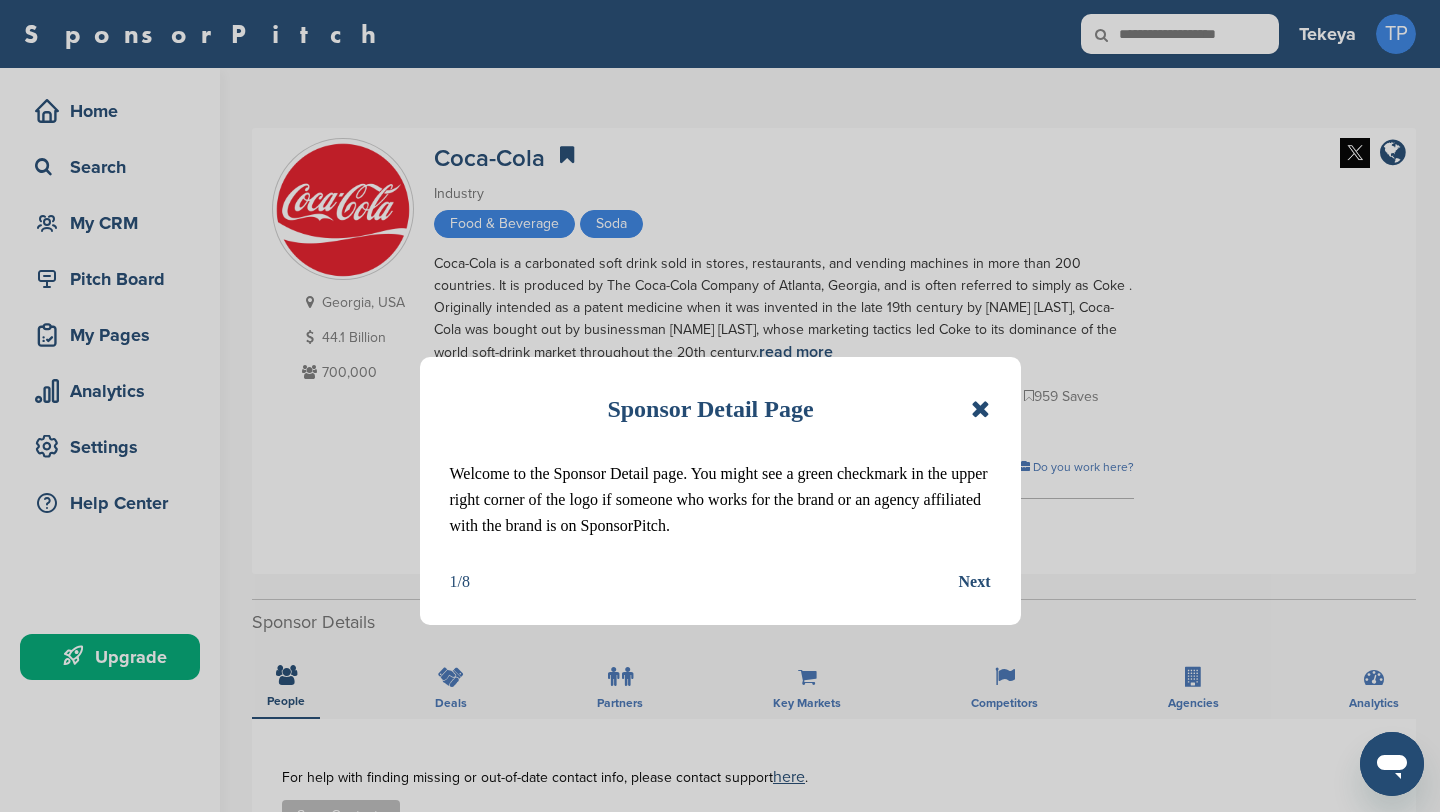 click at bounding box center (980, 409) 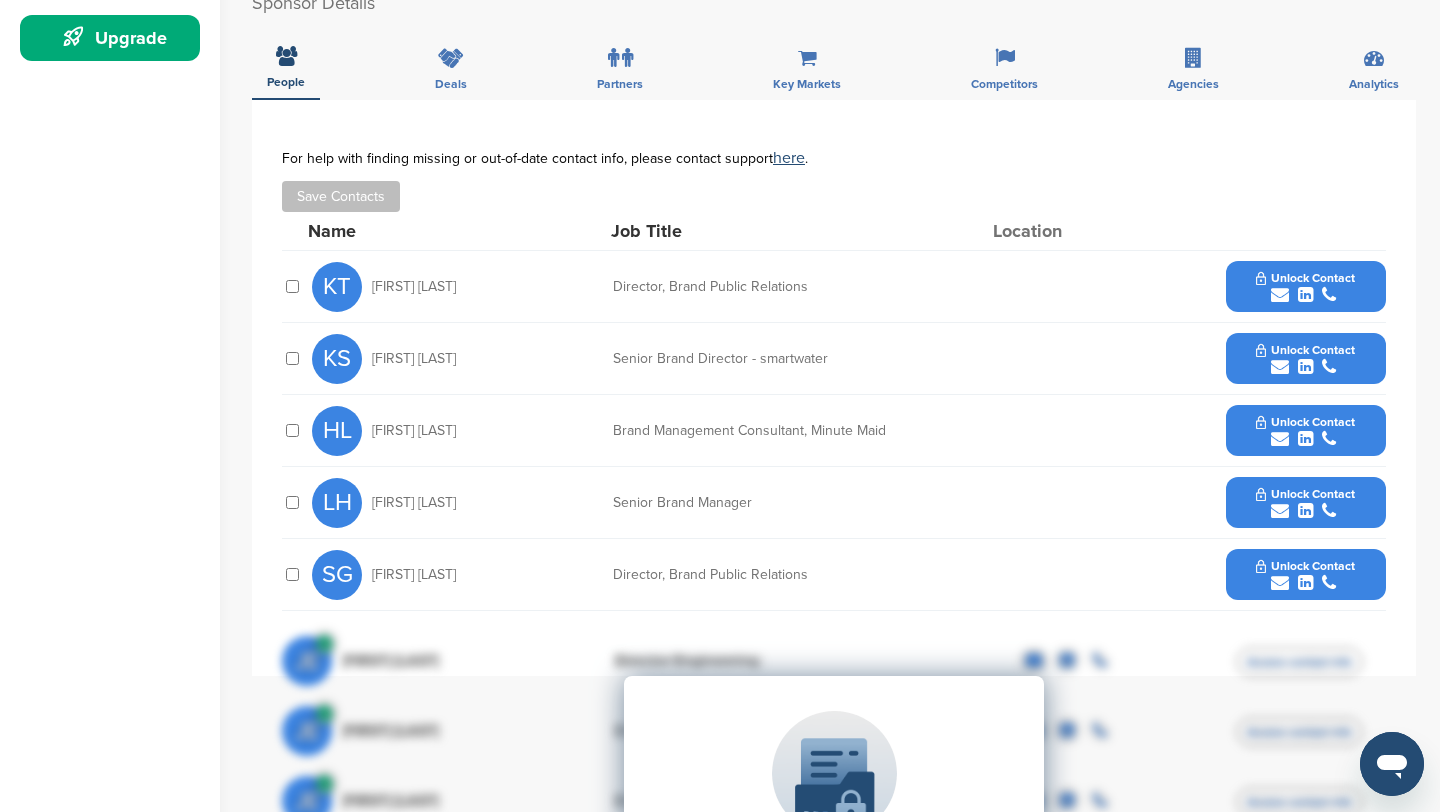 scroll, scrollTop: 622, scrollLeft: 0, axis: vertical 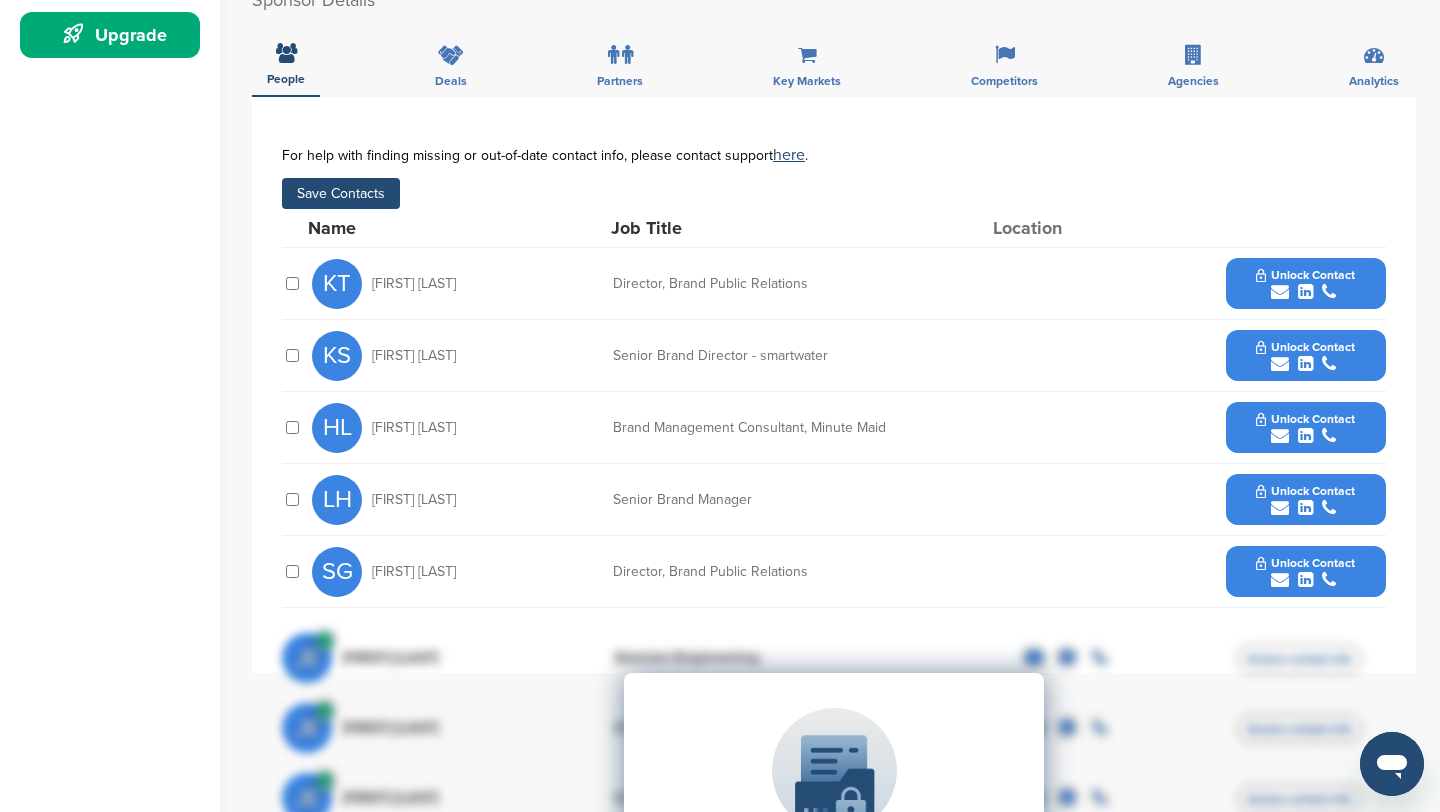 click on "Save Contacts" at bounding box center [341, 193] 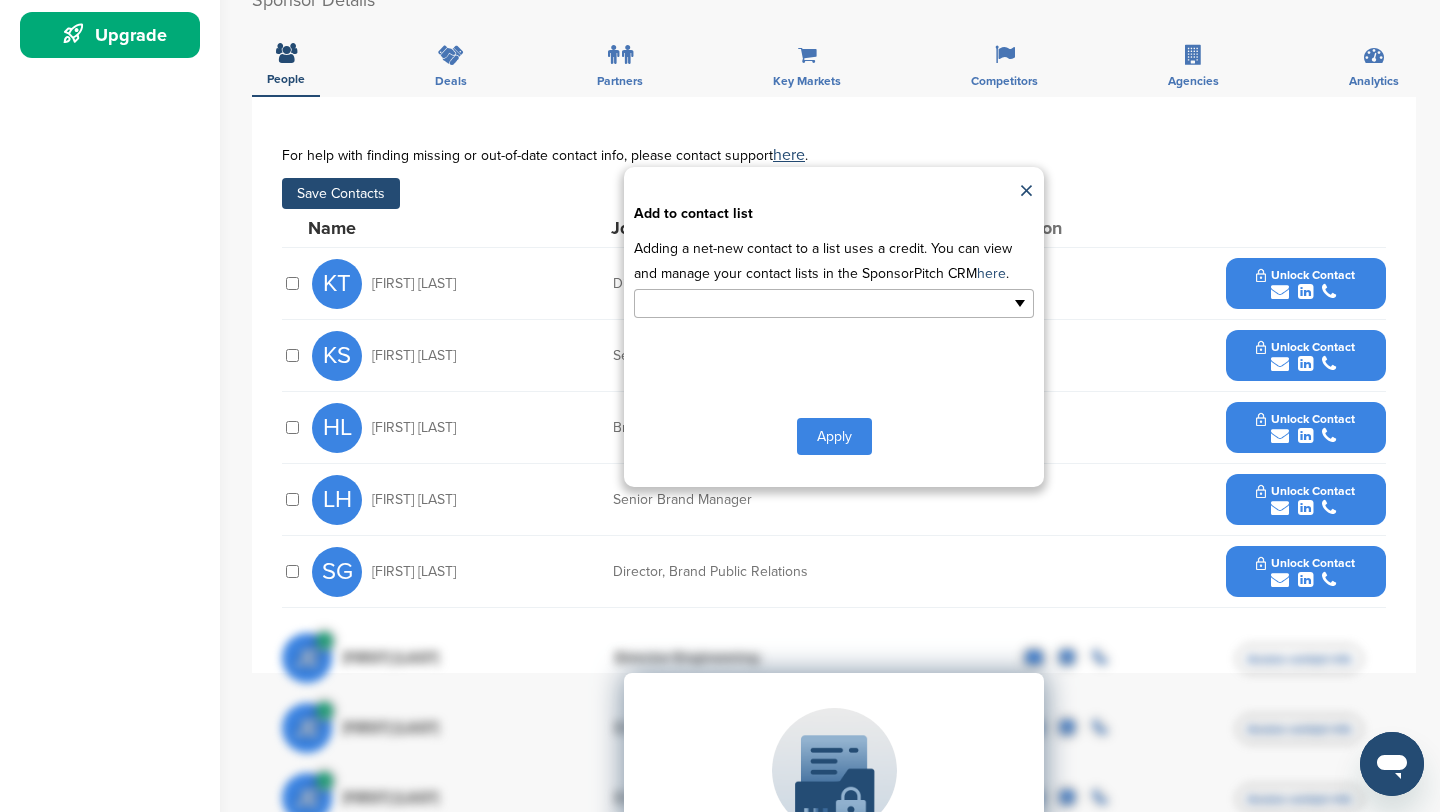 click at bounding box center [747, 303] 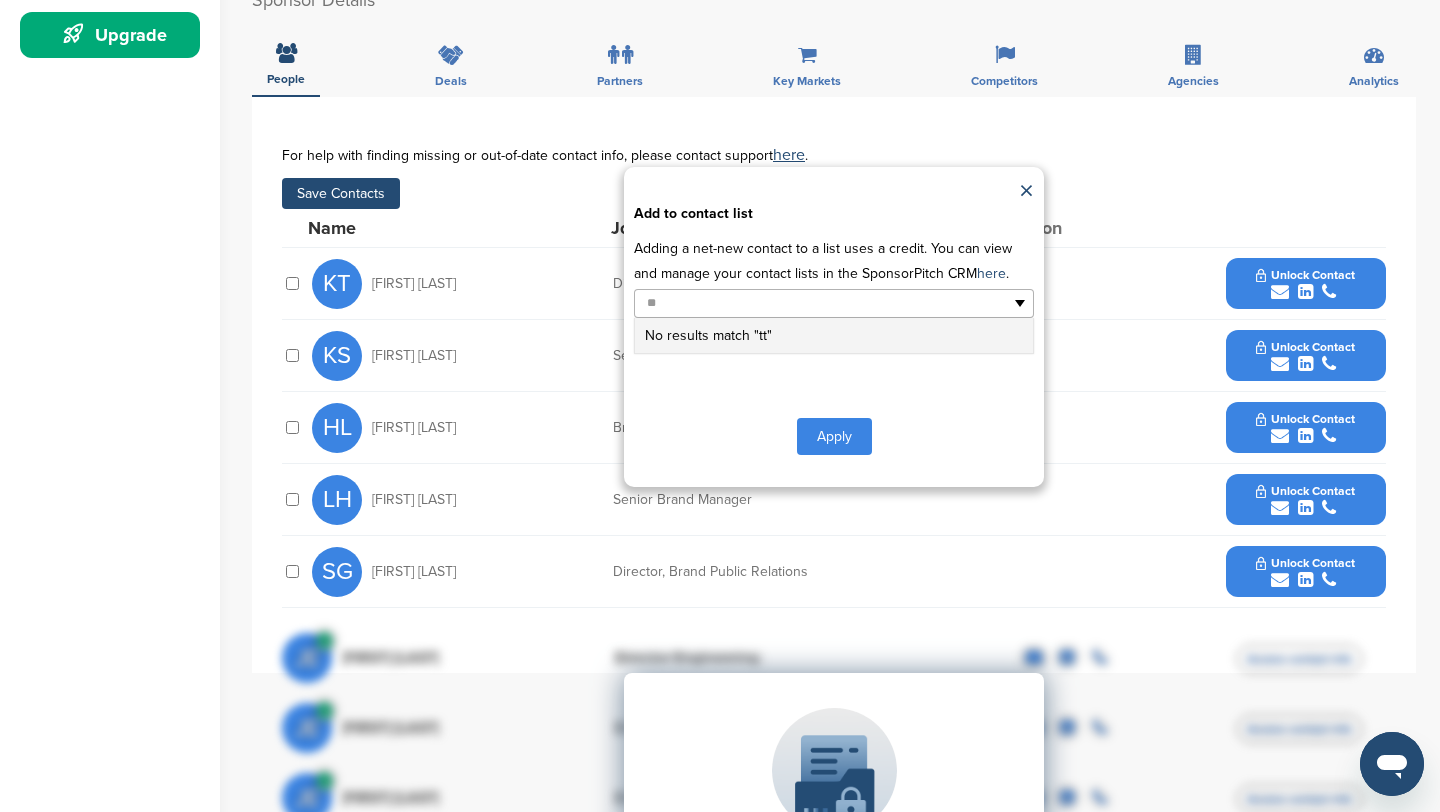 type on "*" 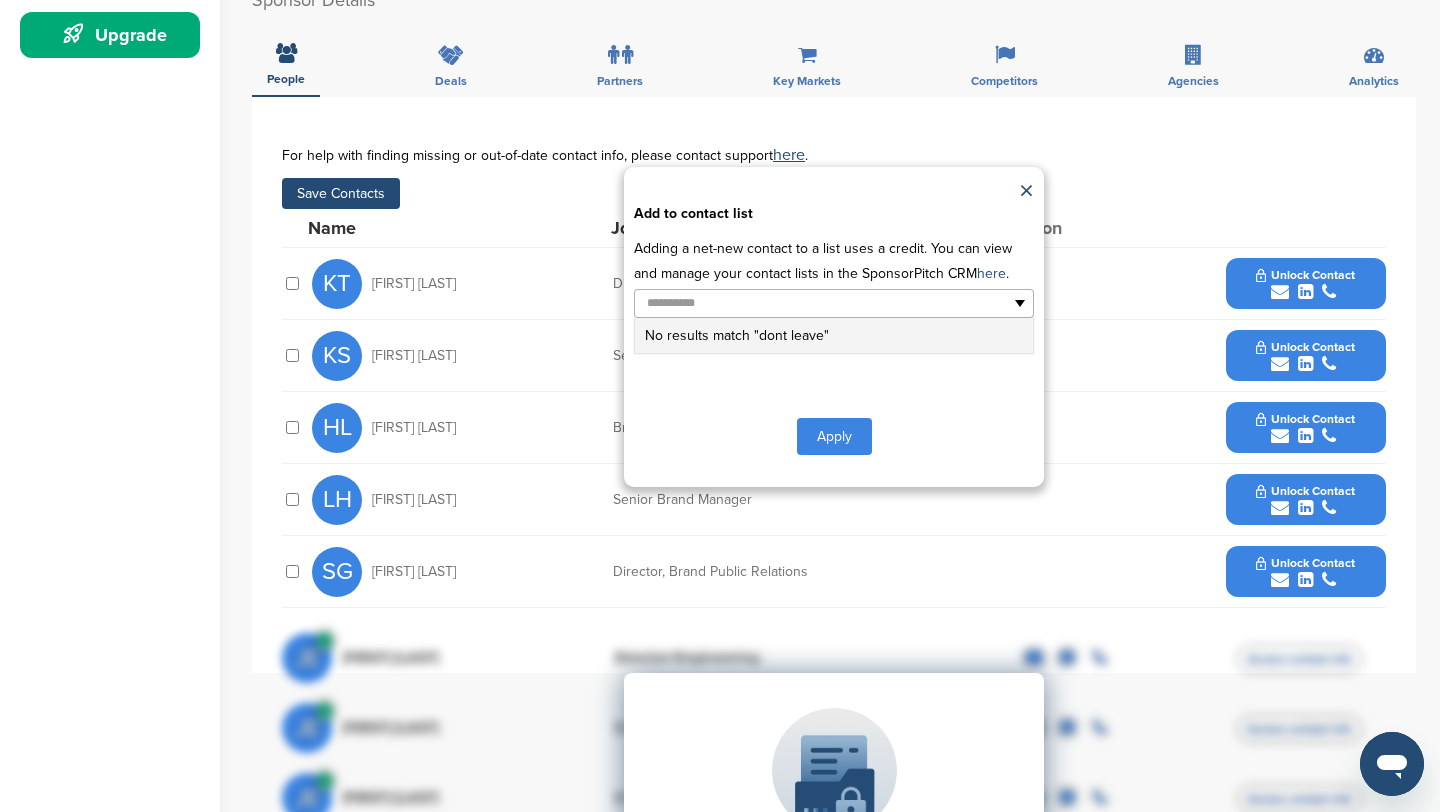 click on "Apply" at bounding box center [834, 436] 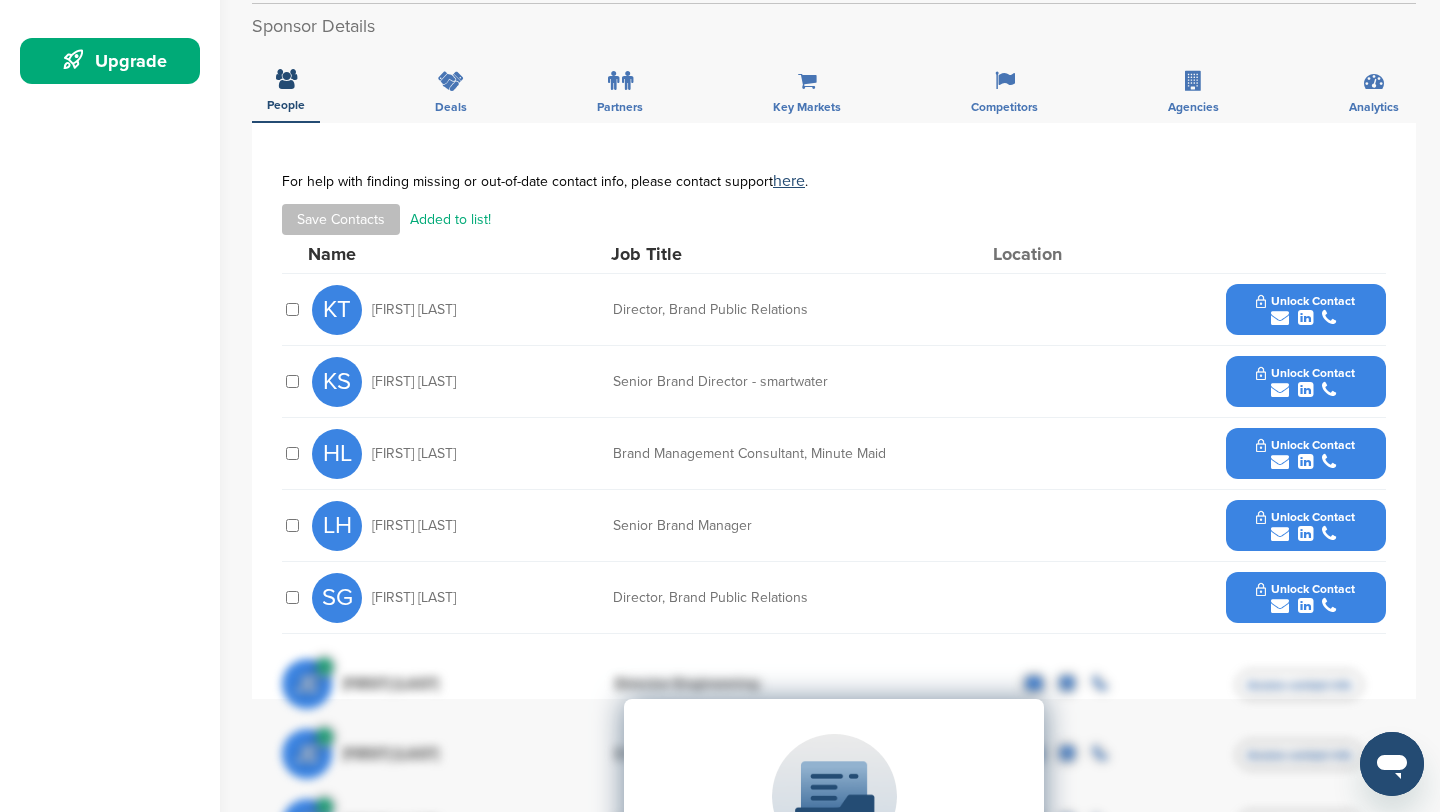 scroll, scrollTop: 0, scrollLeft: 0, axis: both 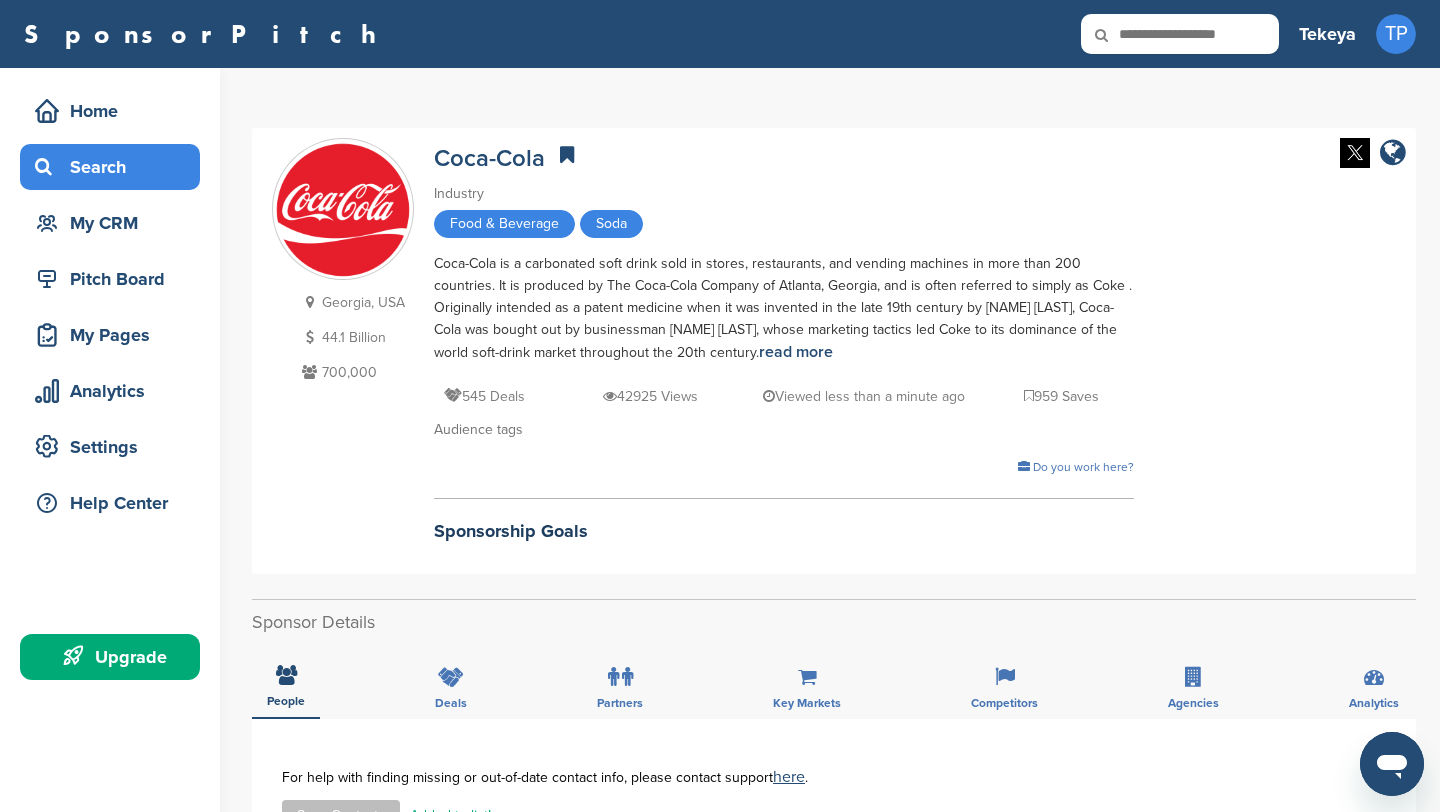 click on "Search" at bounding box center (115, 167) 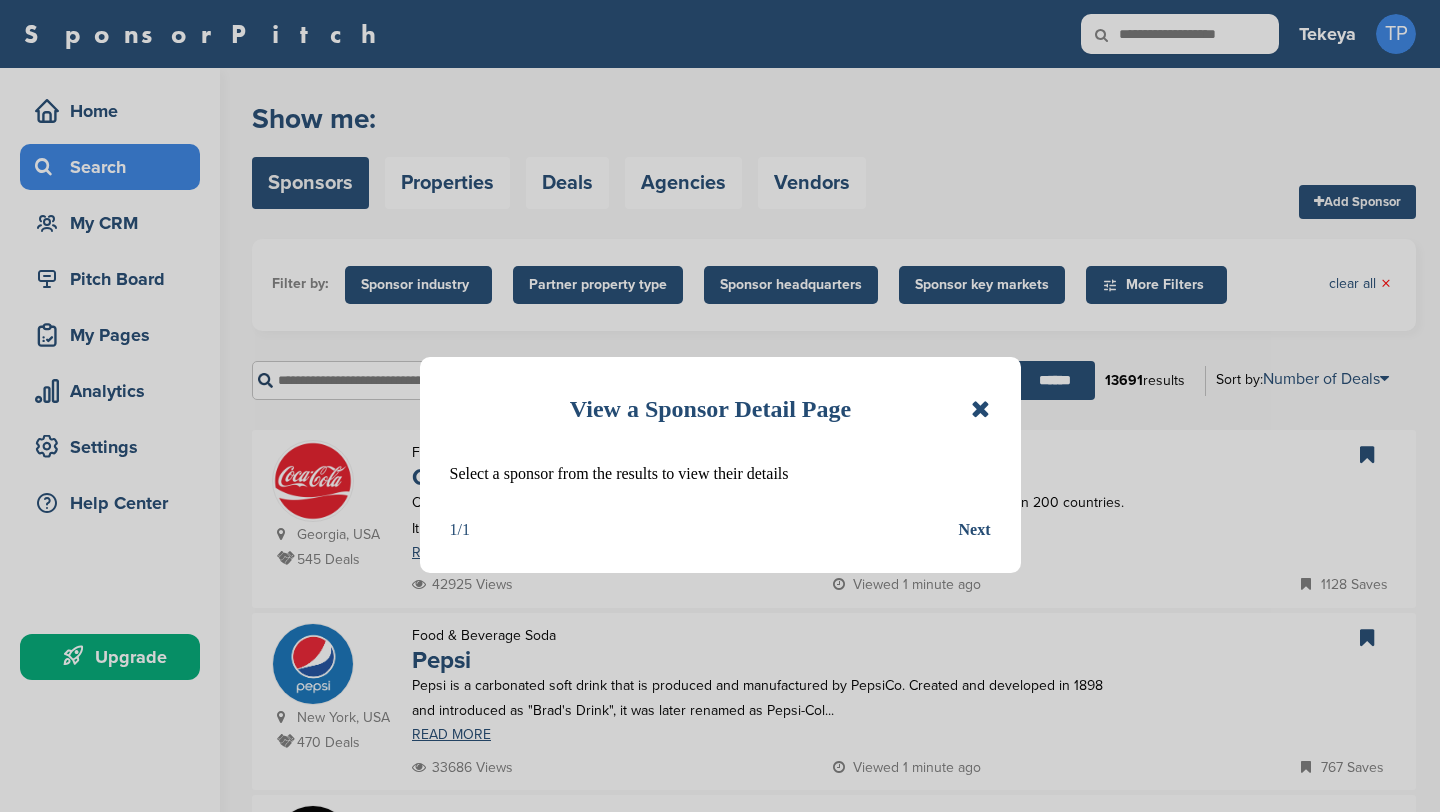 scroll, scrollTop: 0, scrollLeft: 0, axis: both 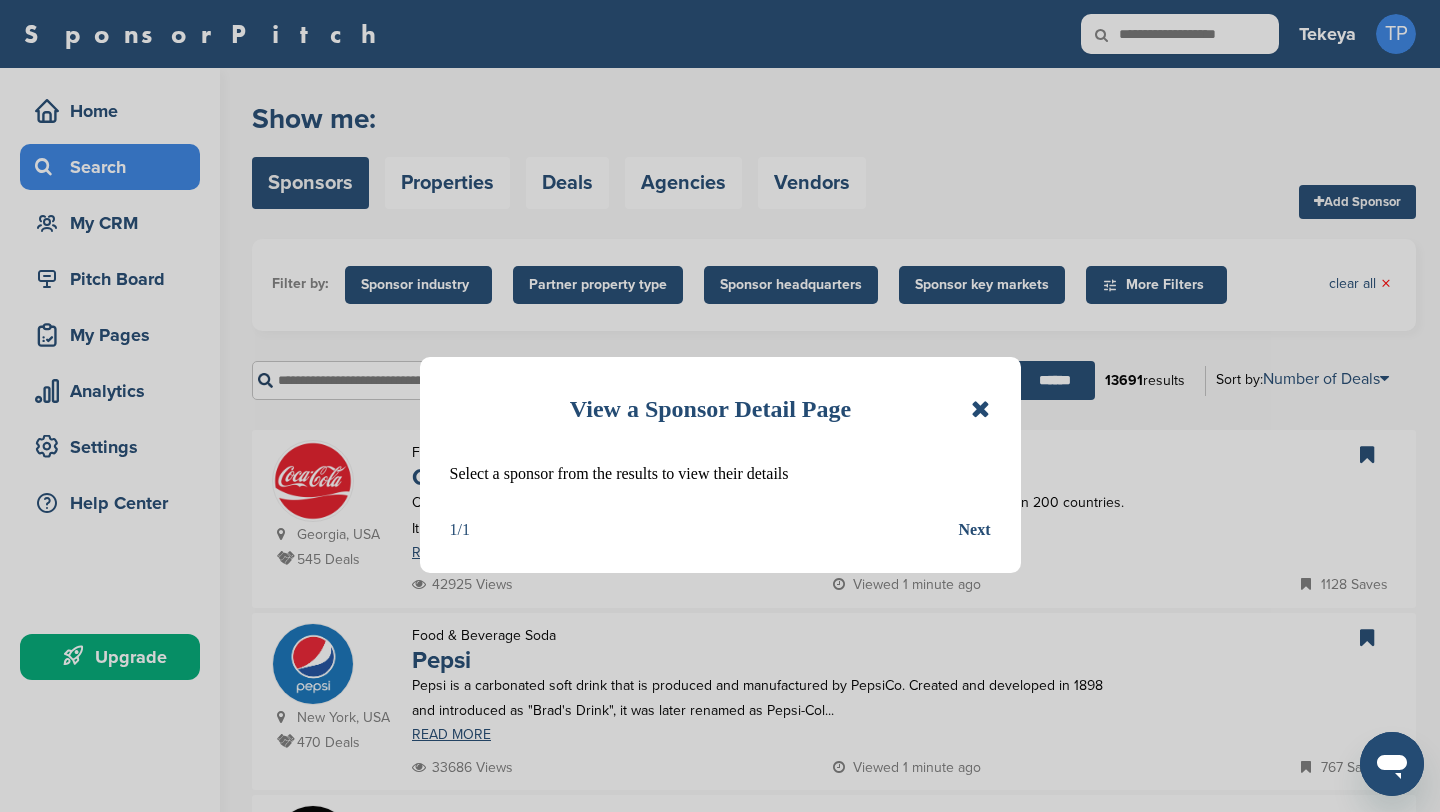click at bounding box center [980, 409] 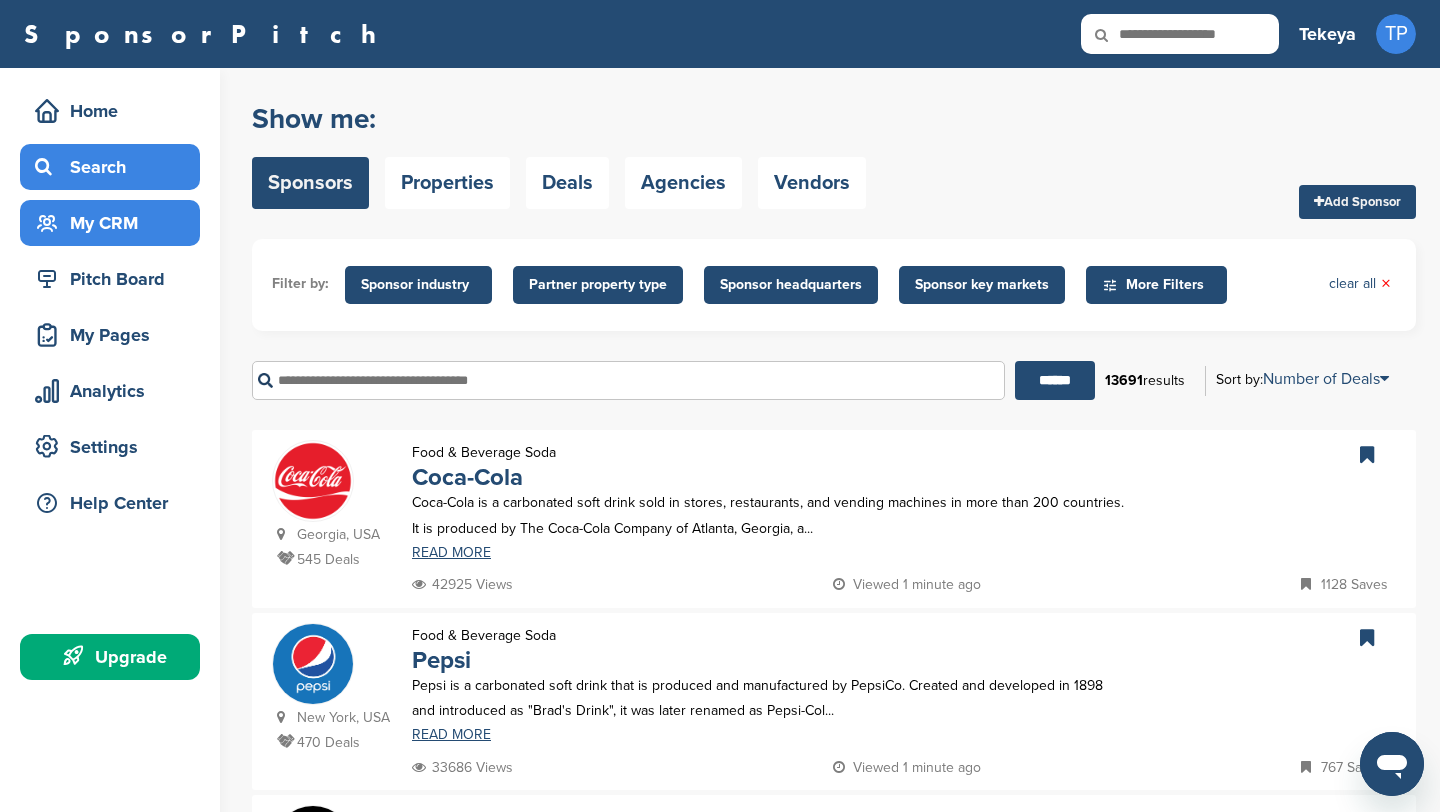 click on "My CRM" at bounding box center (115, 223) 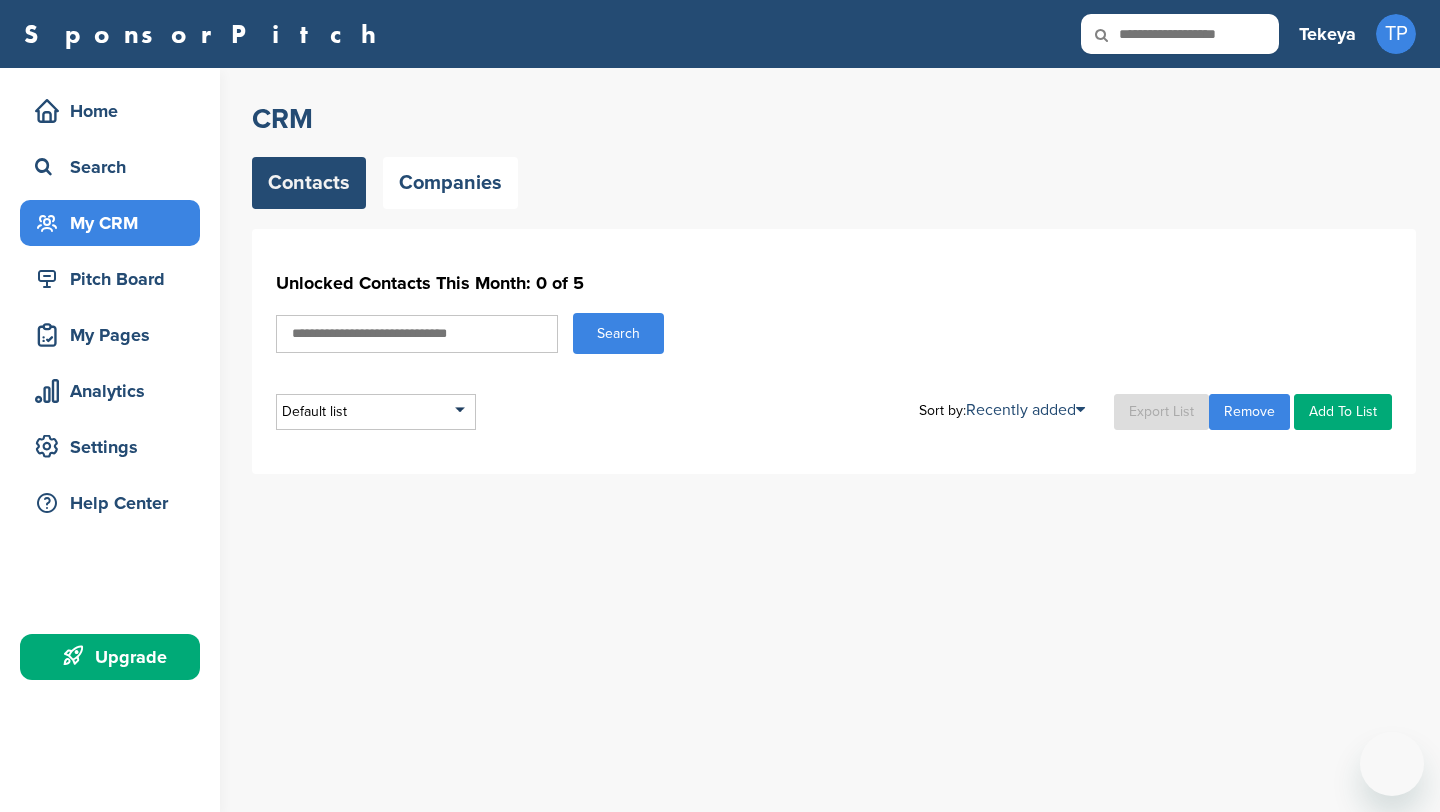 scroll, scrollTop: 0, scrollLeft: 0, axis: both 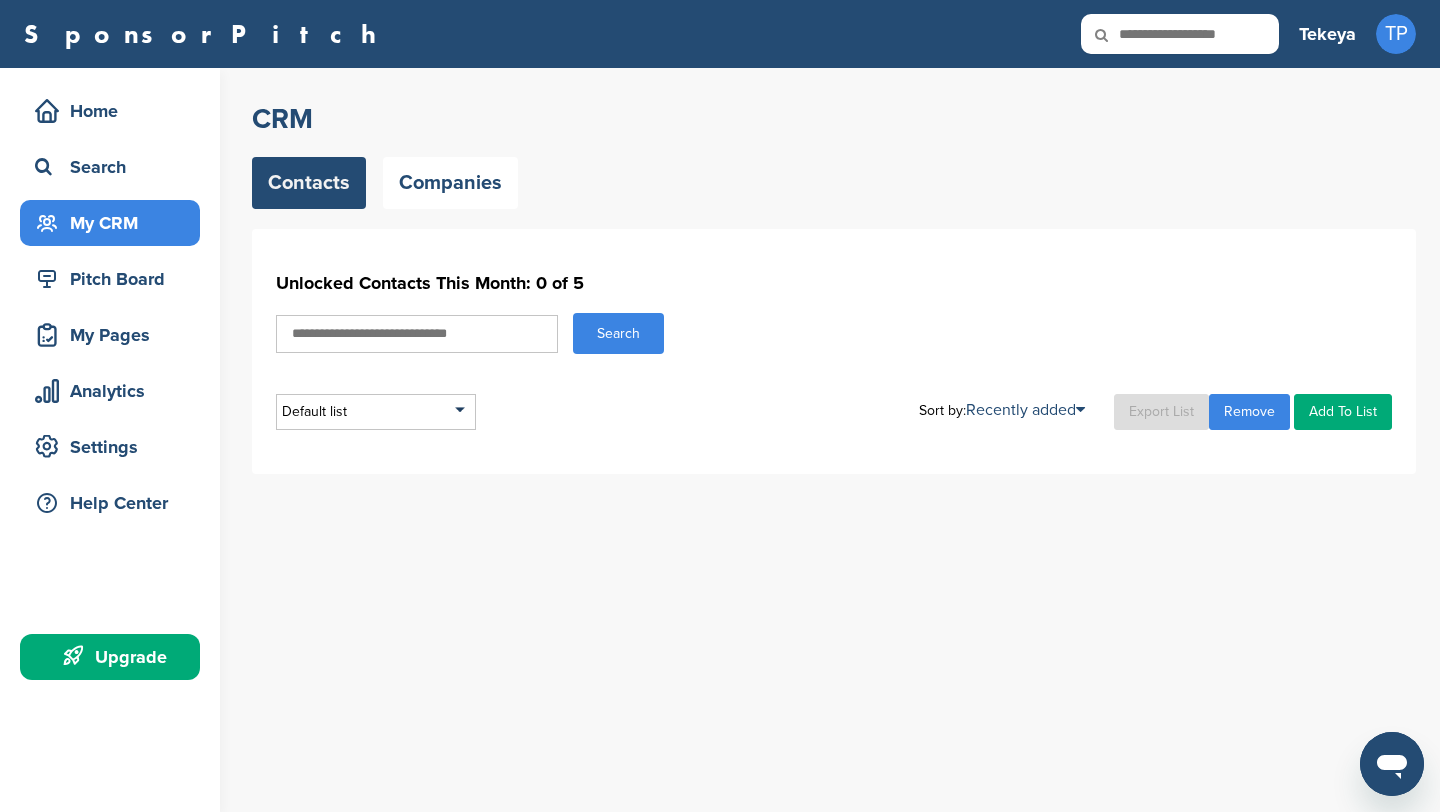 click on "Search" at bounding box center (618, 333) 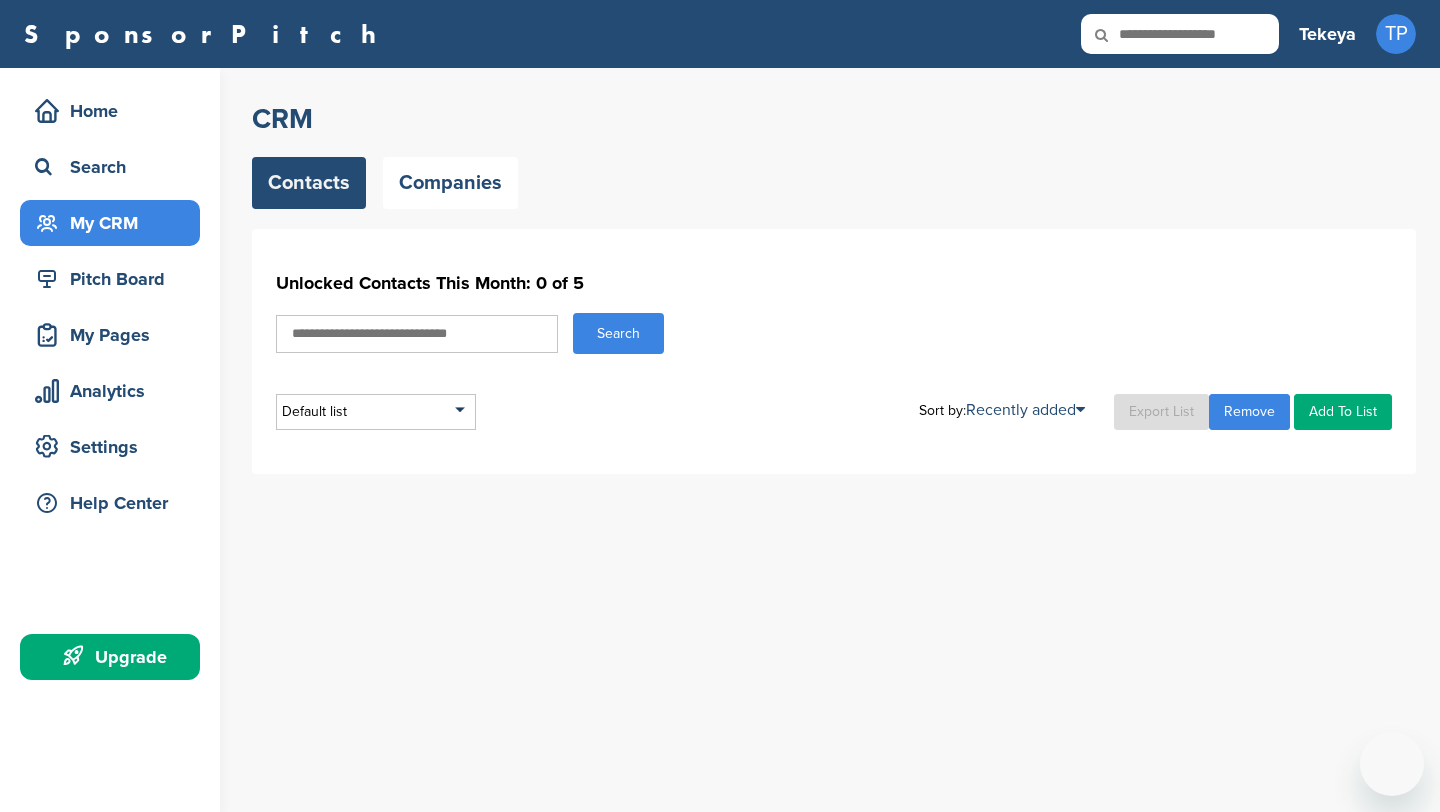 scroll, scrollTop: 0, scrollLeft: 0, axis: both 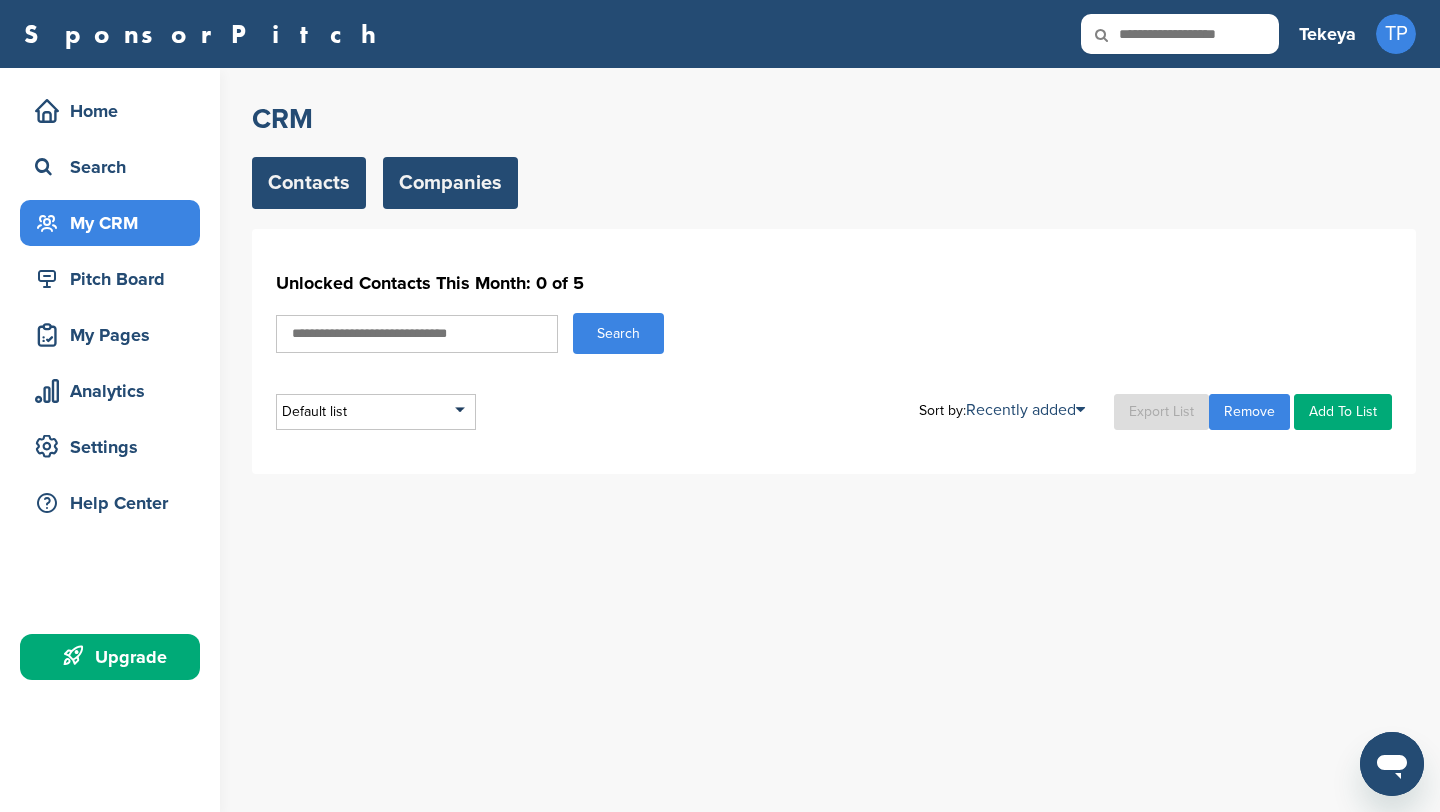 click on "Companies" at bounding box center (450, 183) 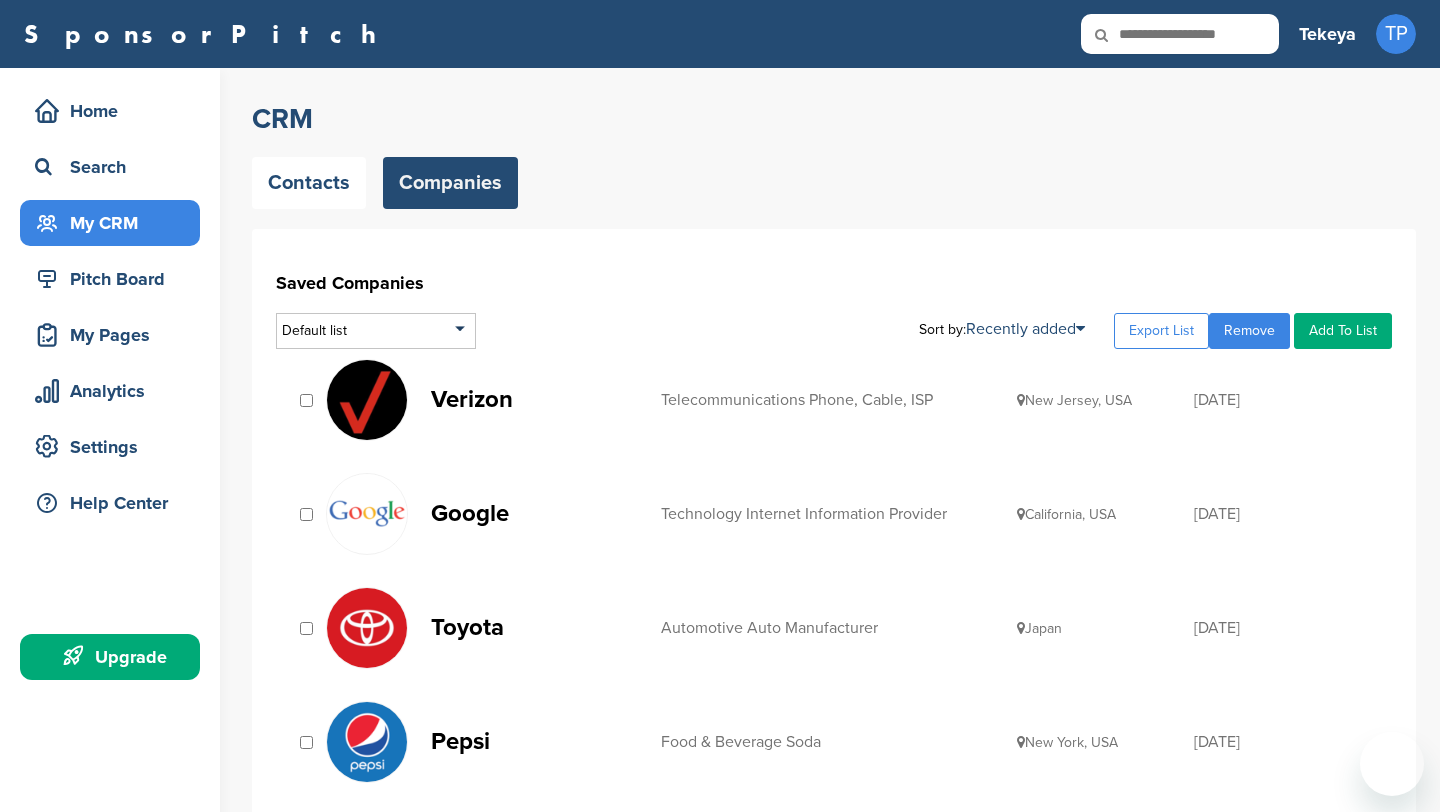 scroll, scrollTop: 0, scrollLeft: 0, axis: both 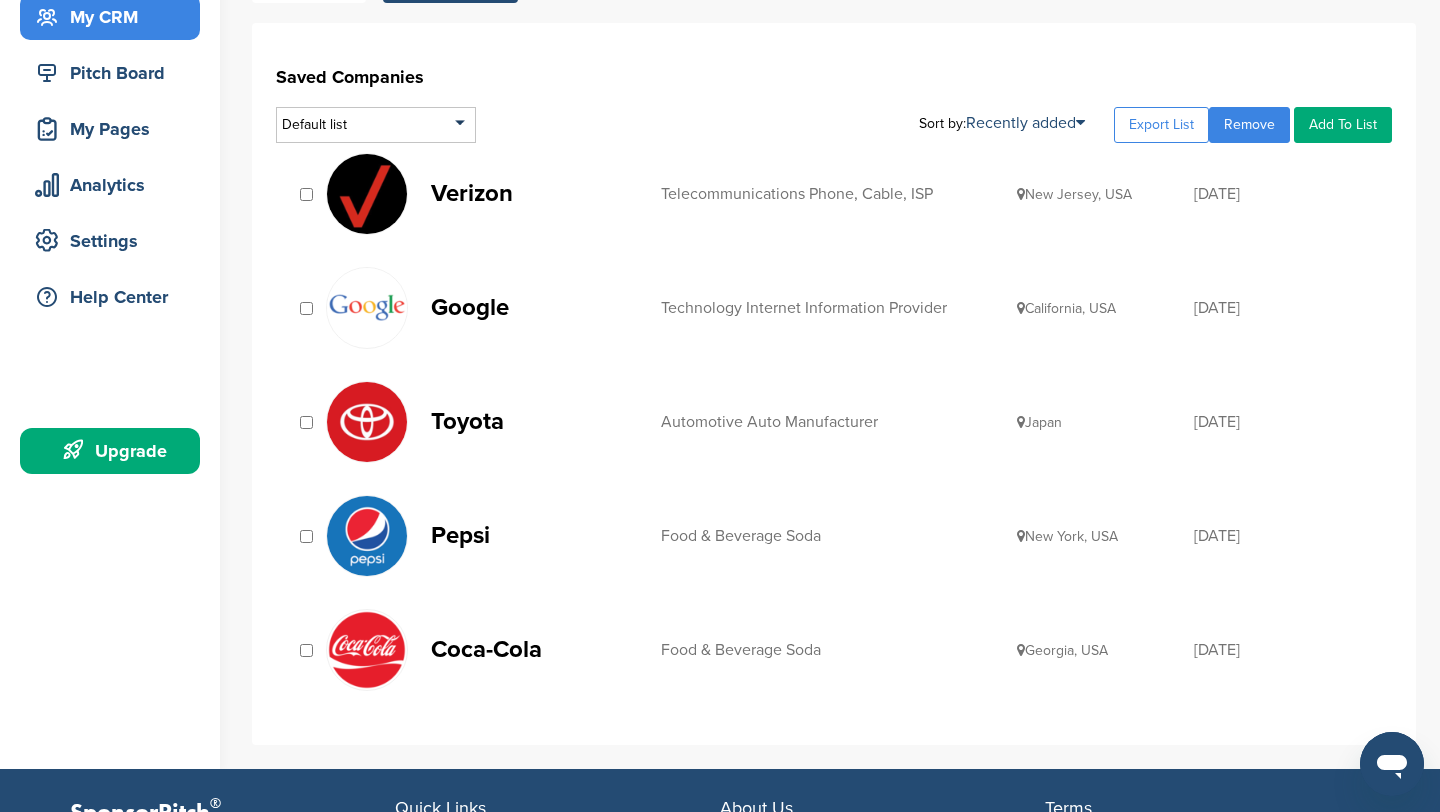 click at bounding box center [306, 650] 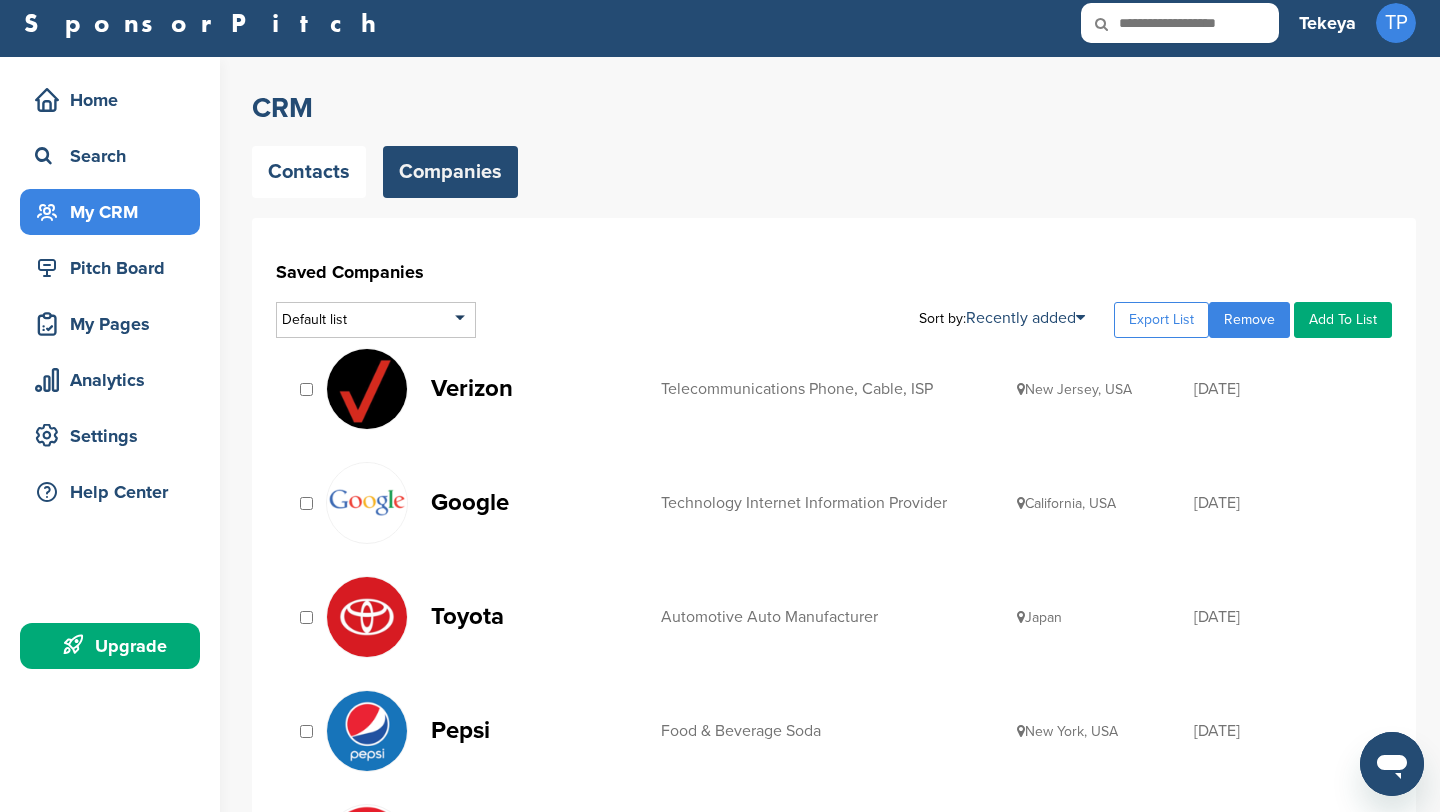 scroll, scrollTop: 0, scrollLeft: 0, axis: both 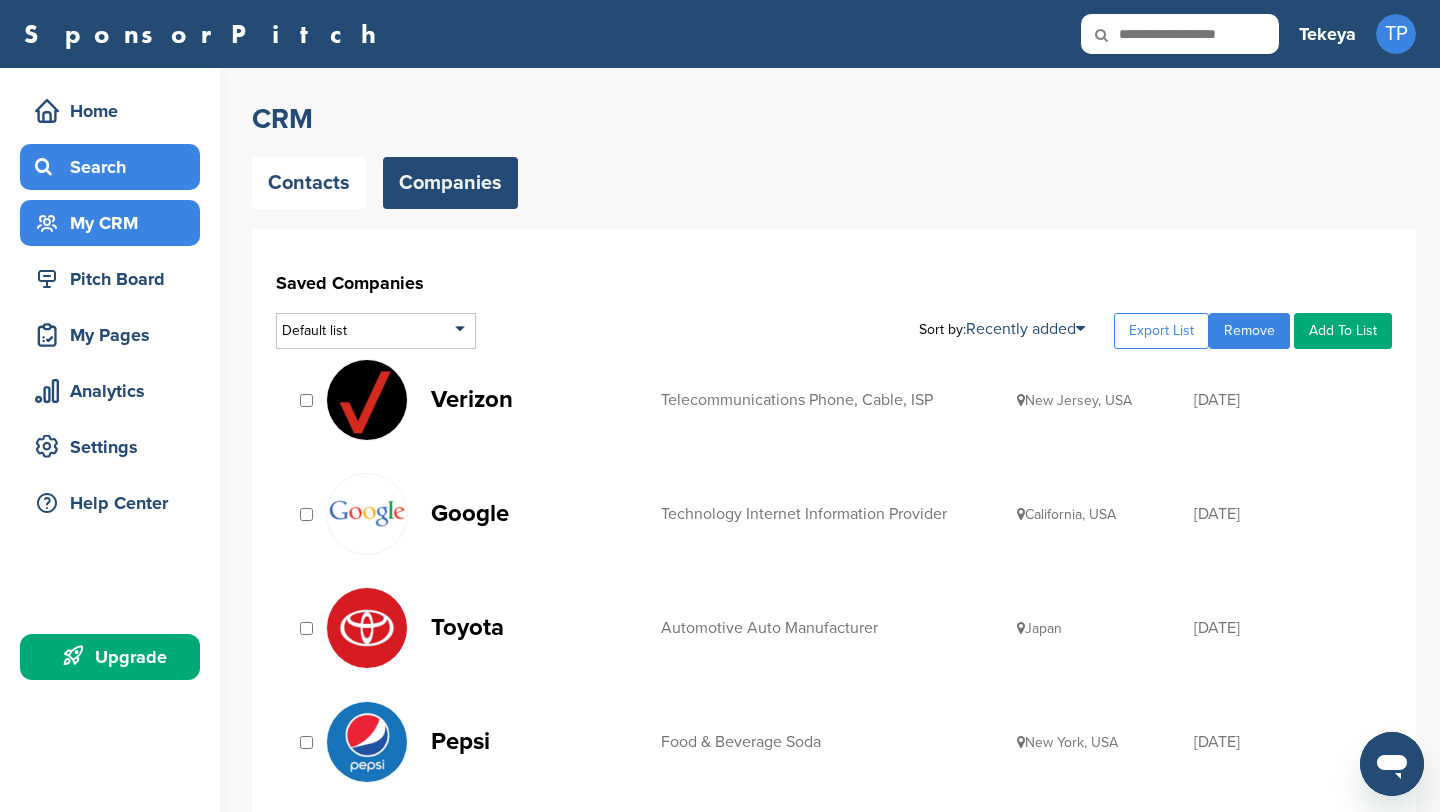 click on "Search" at bounding box center [115, 167] 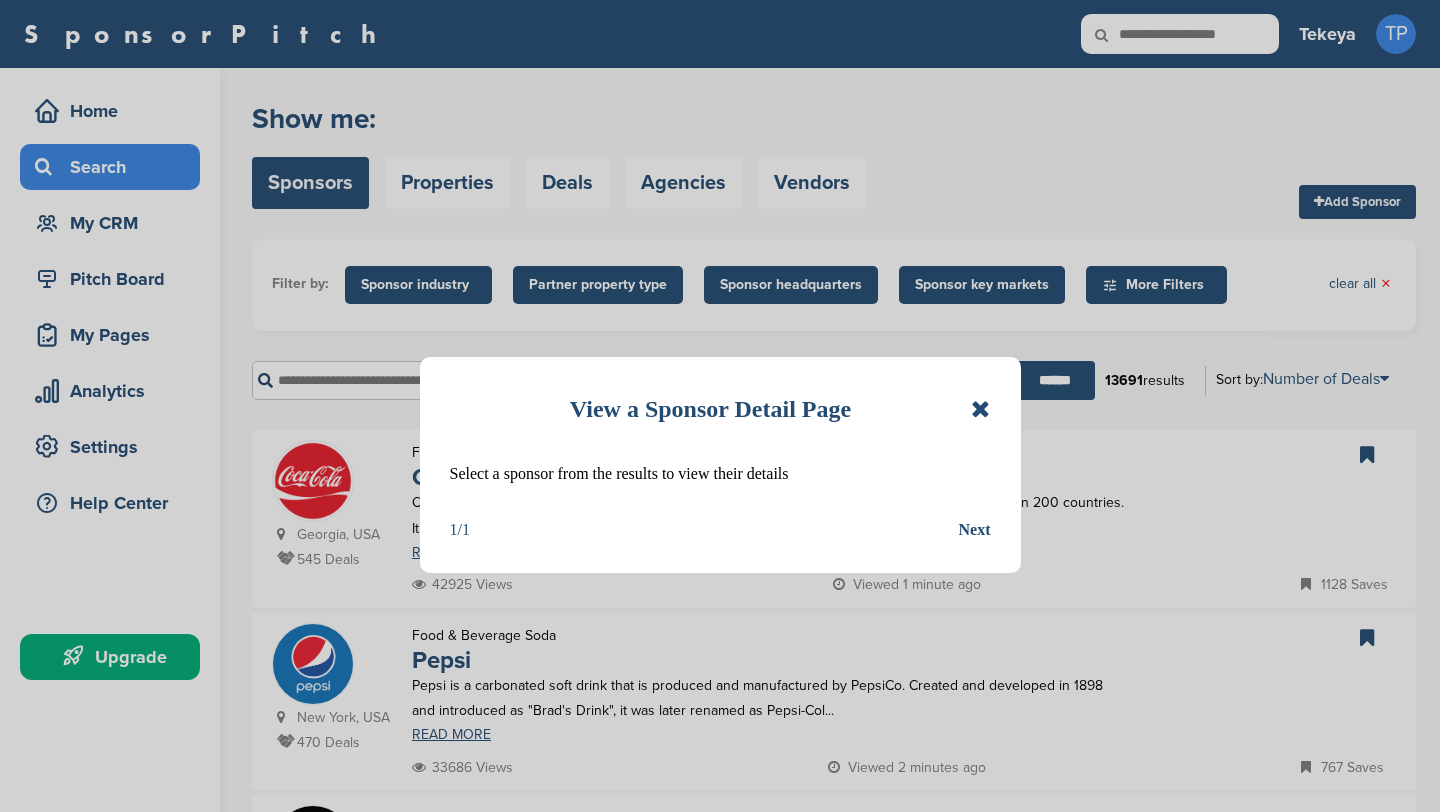 scroll, scrollTop: 0, scrollLeft: 0, axis: both 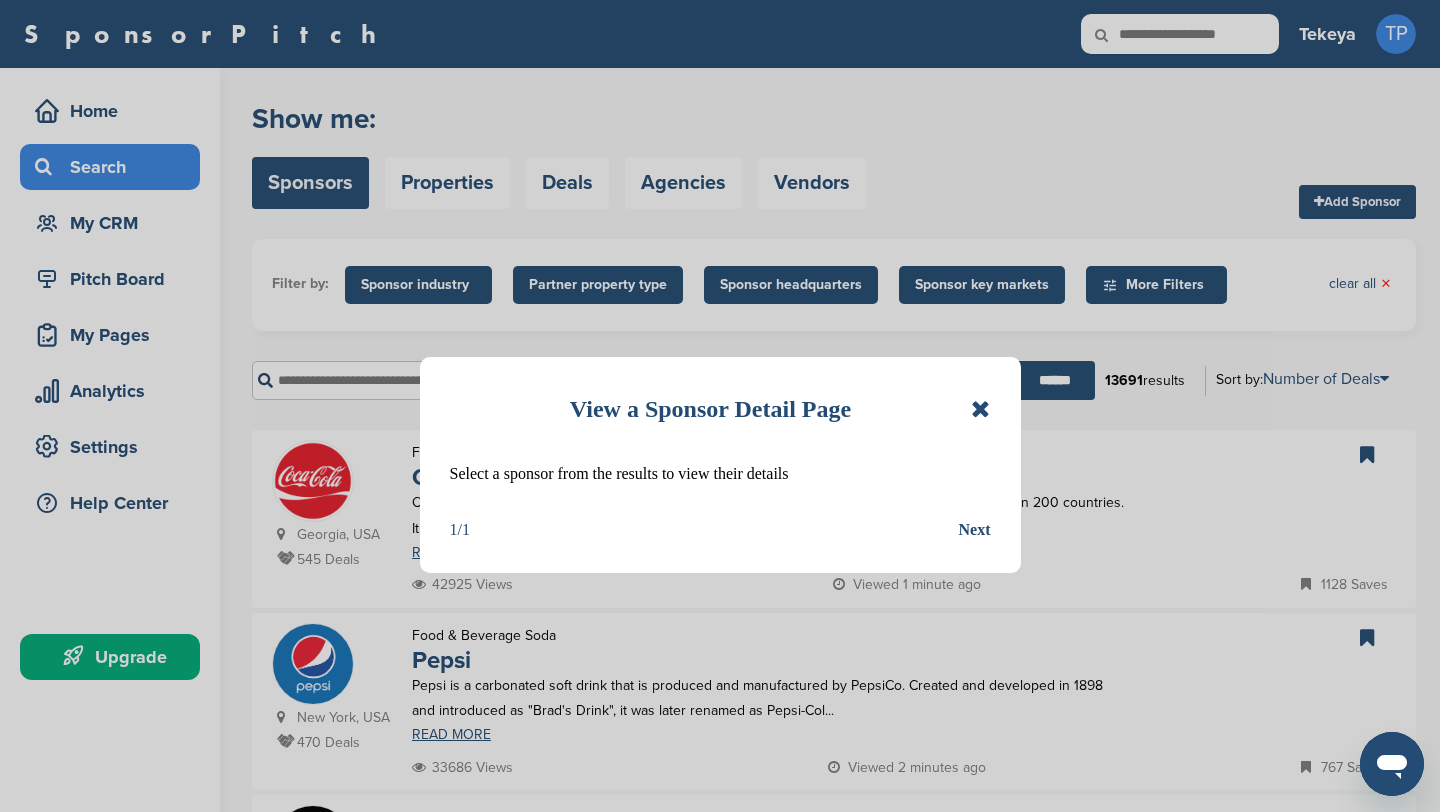 click at bounding box center (980, 409) 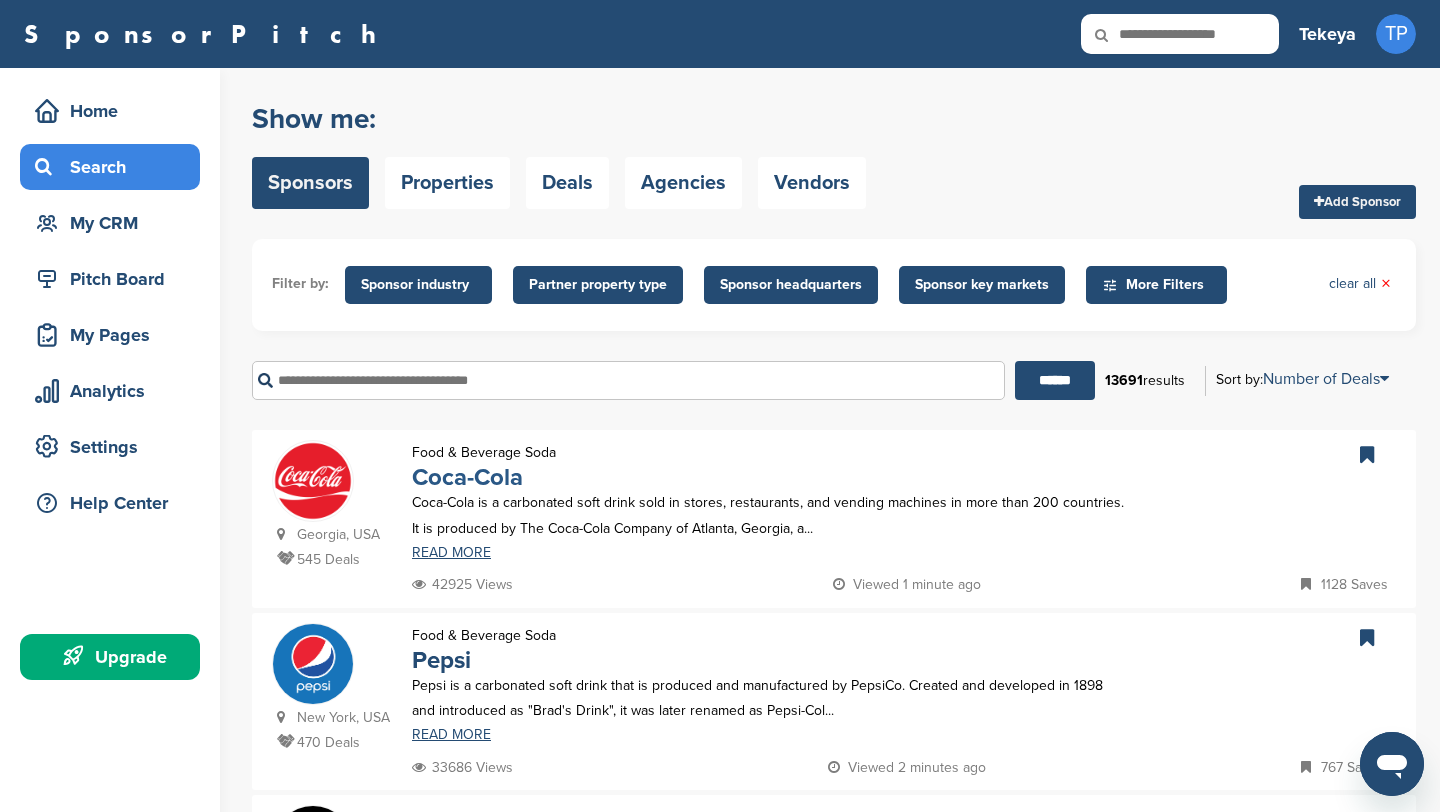 click on "Coca-Cola" at bounding box center (467, 477) 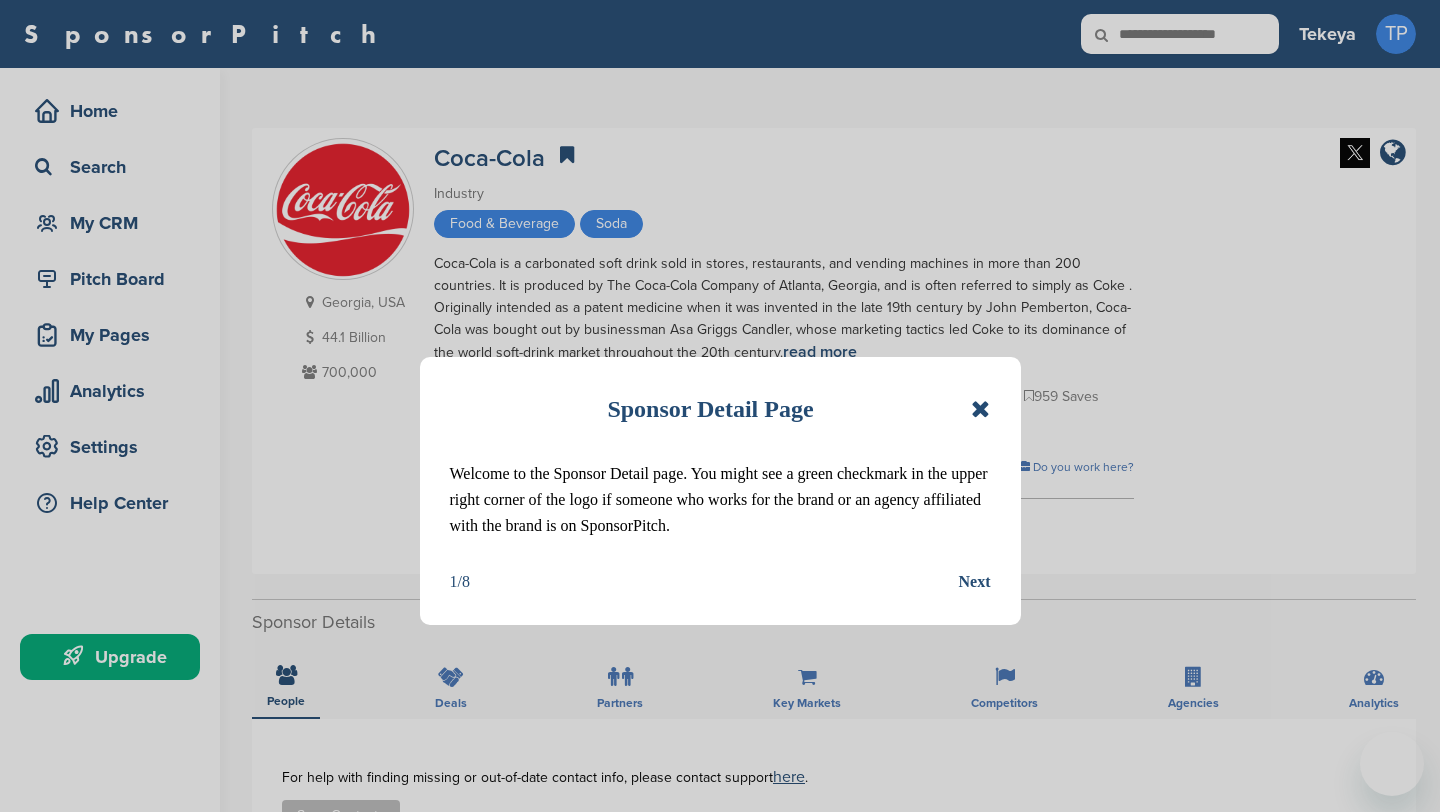 scroll, scrollTop: 0, scrollLeft: 0, axis: both 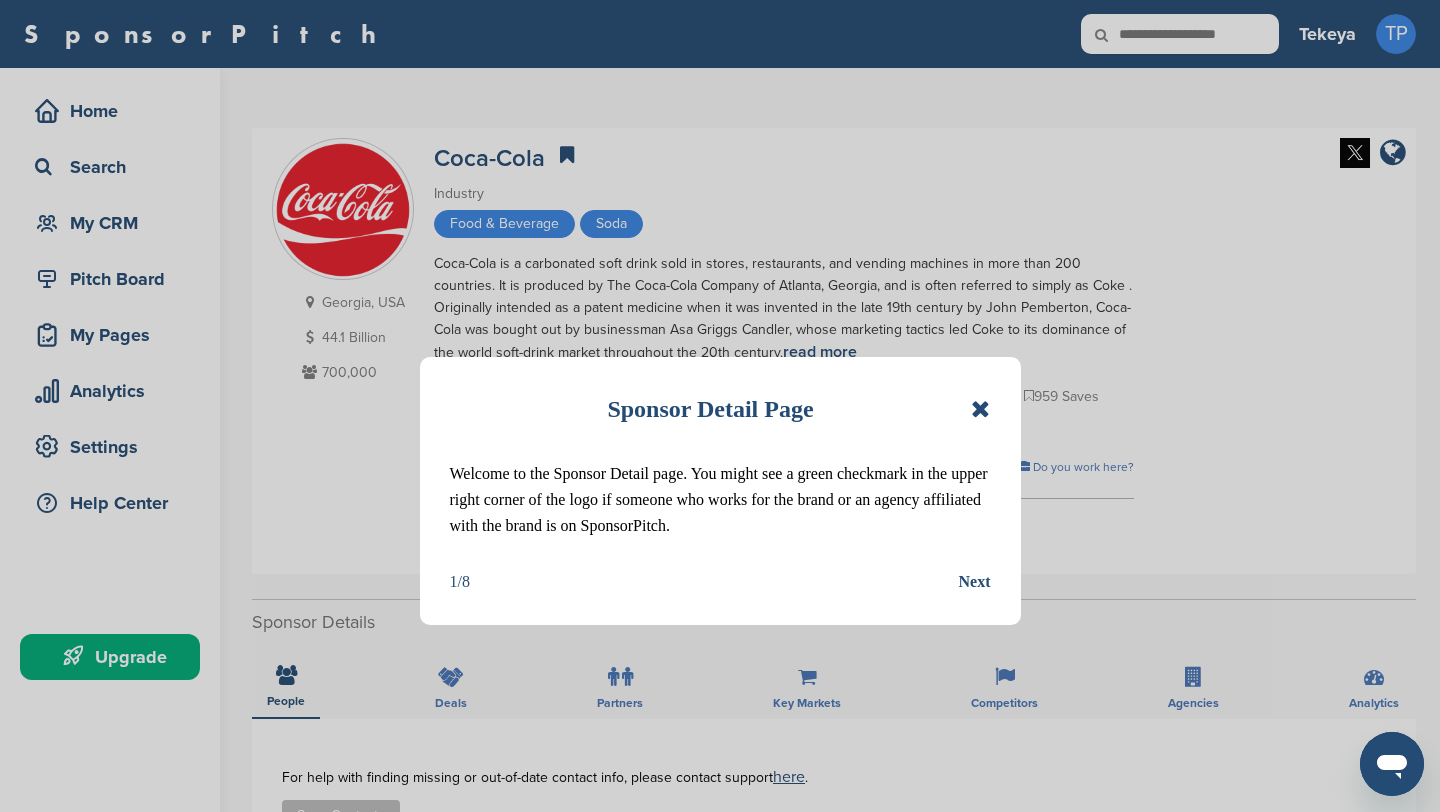 click at bounding box center (980, 409) 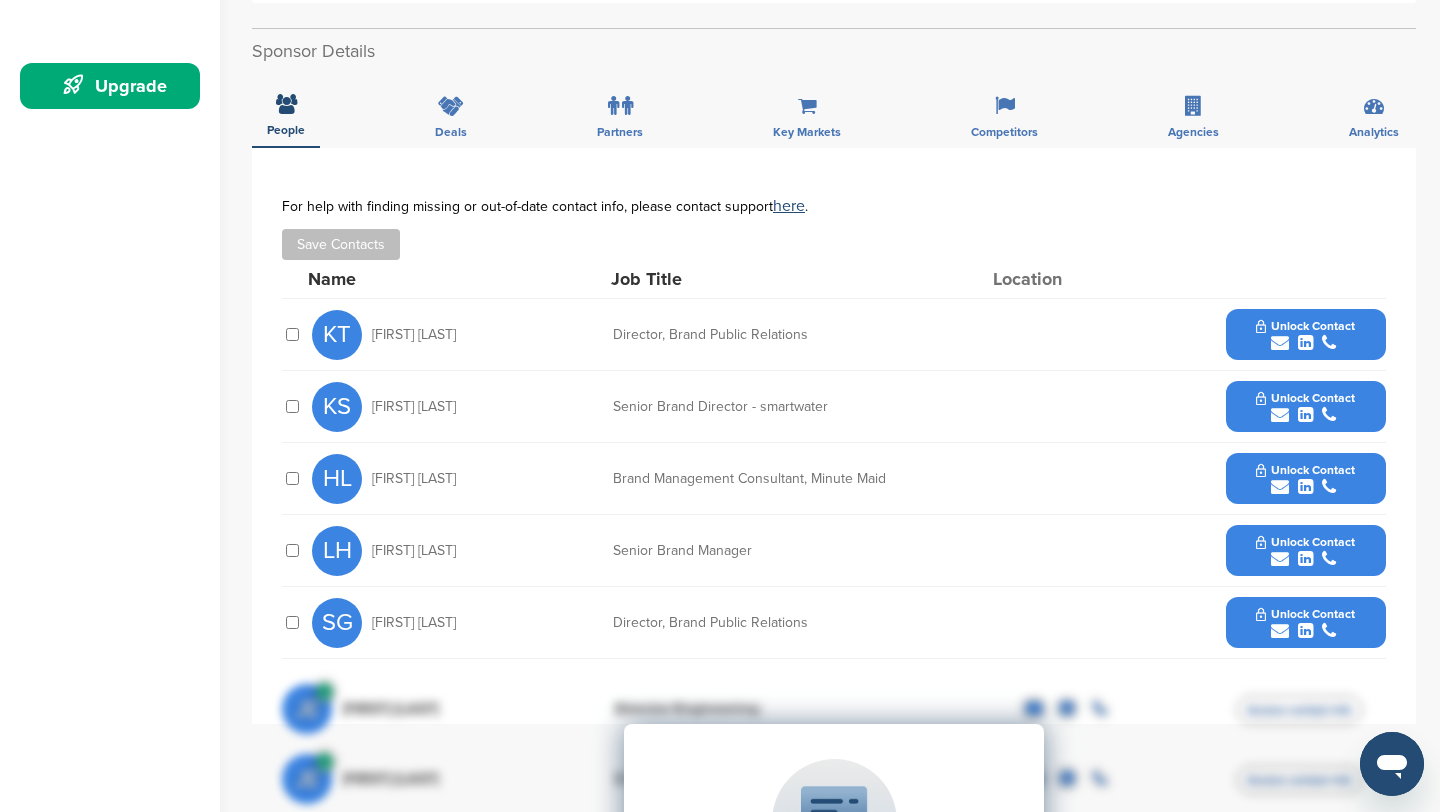 scroll, scrollTop: 577, scrollLeft: 0, axis: vertical 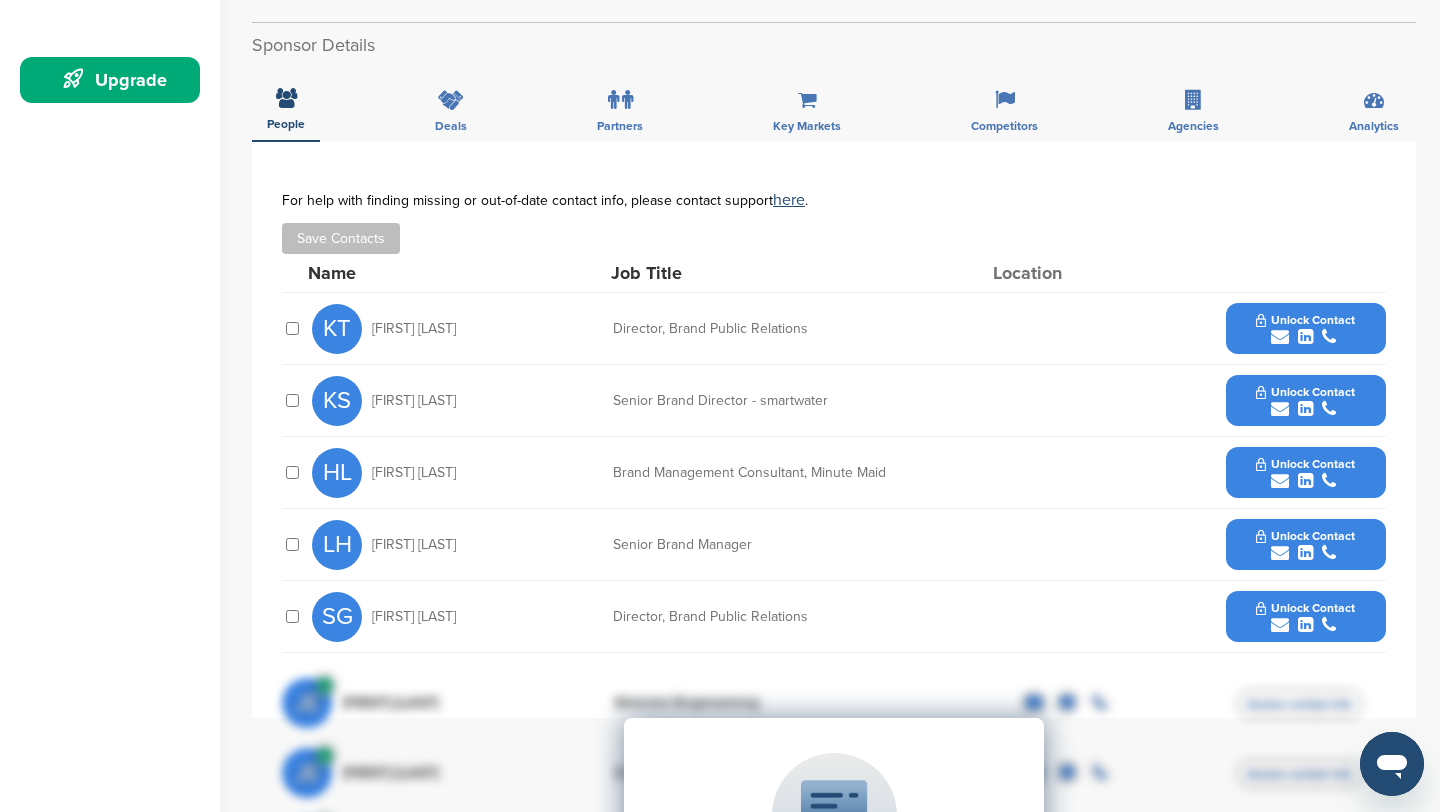 click at bounding box center [1305, 337] 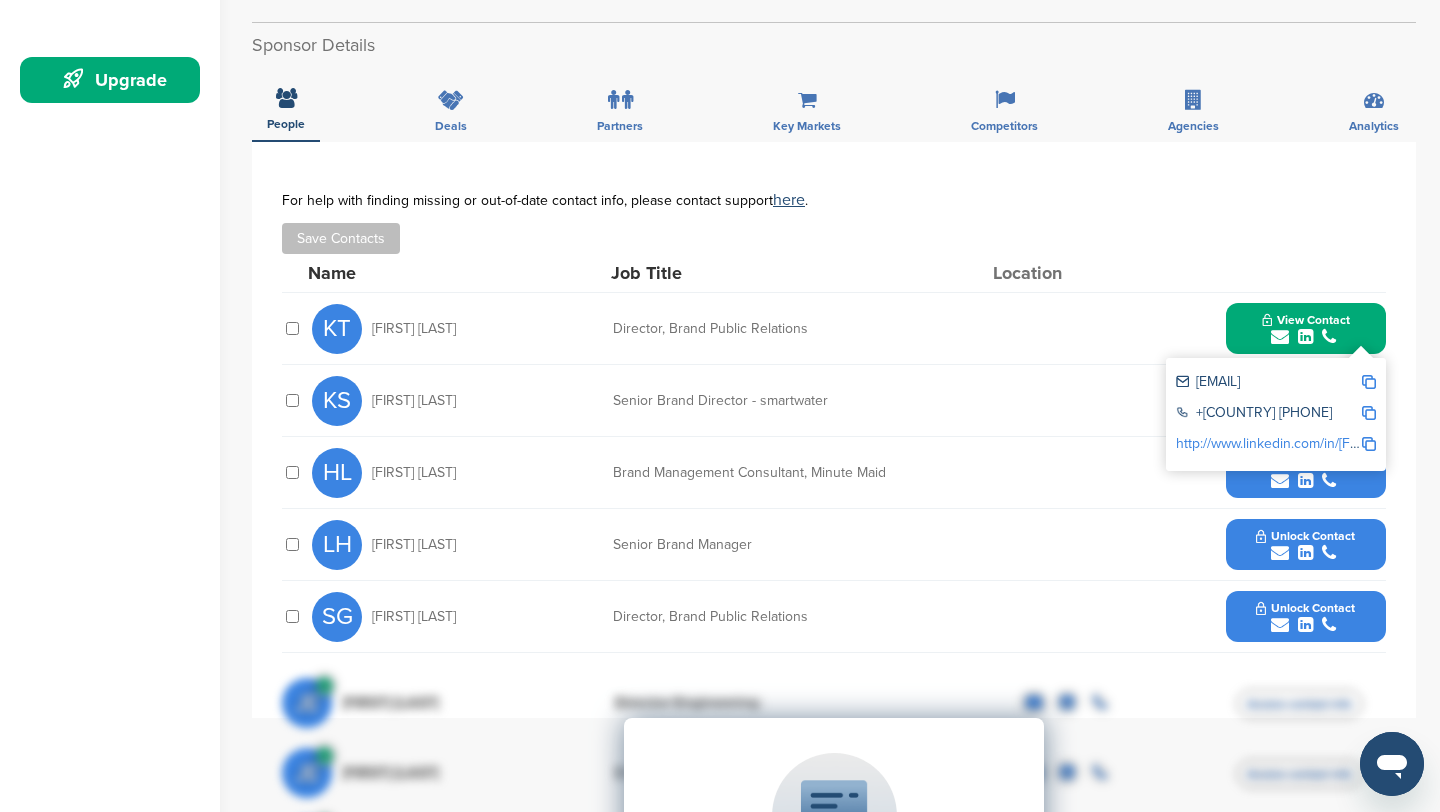 click at bounding box center (1369, 382) 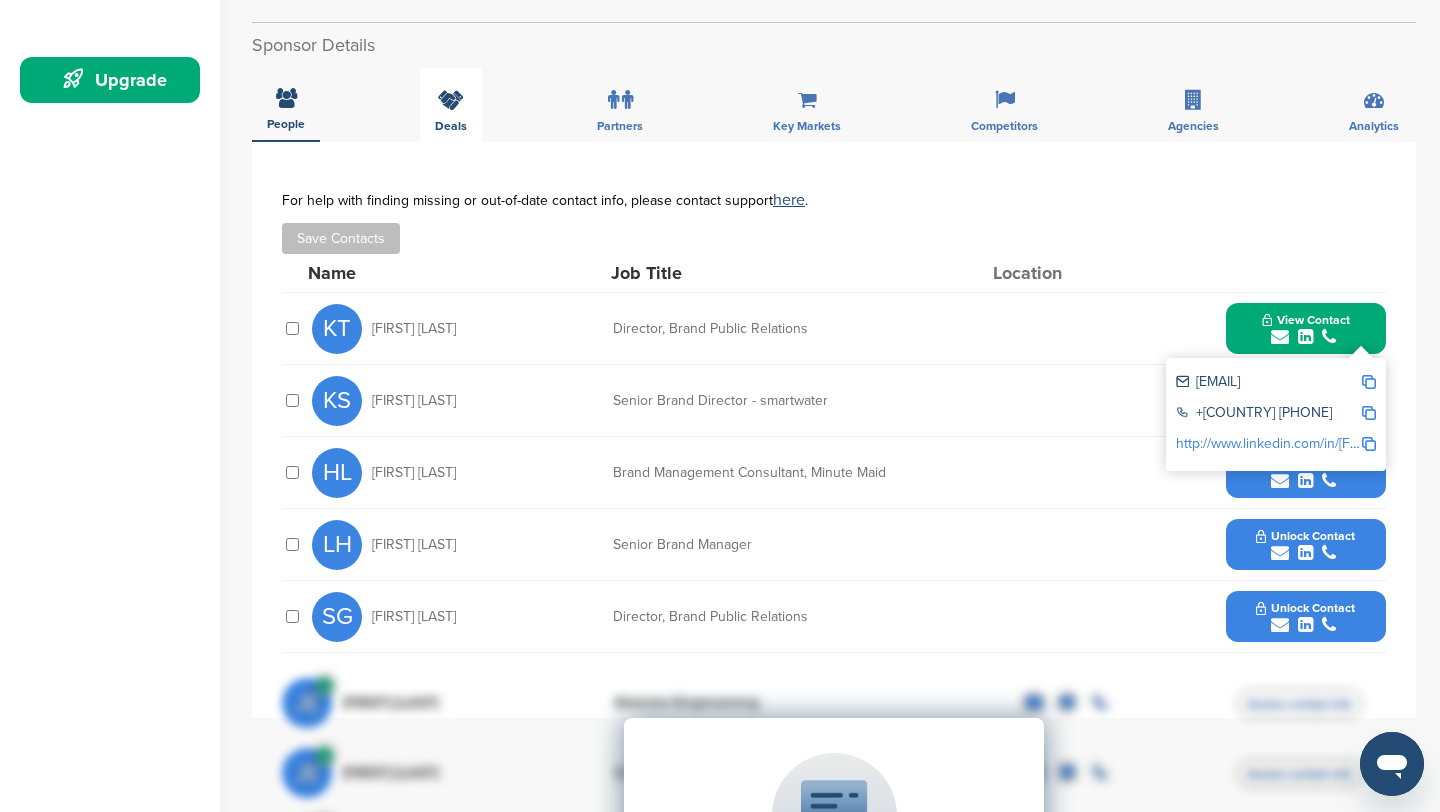 click at bounding box center [451, 100] 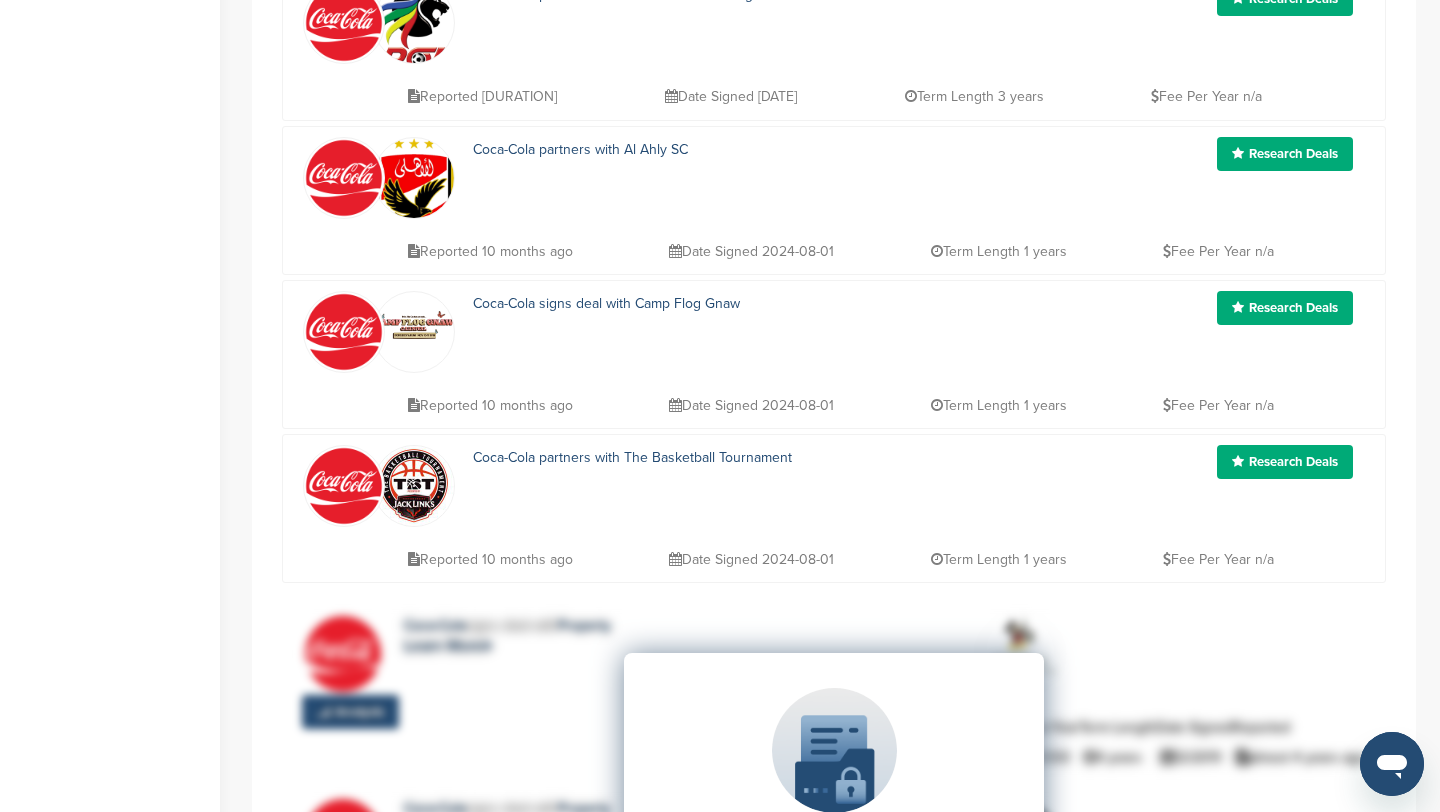 scroll, scrollTop: 973, scrollLeft: 0, axis: vertical 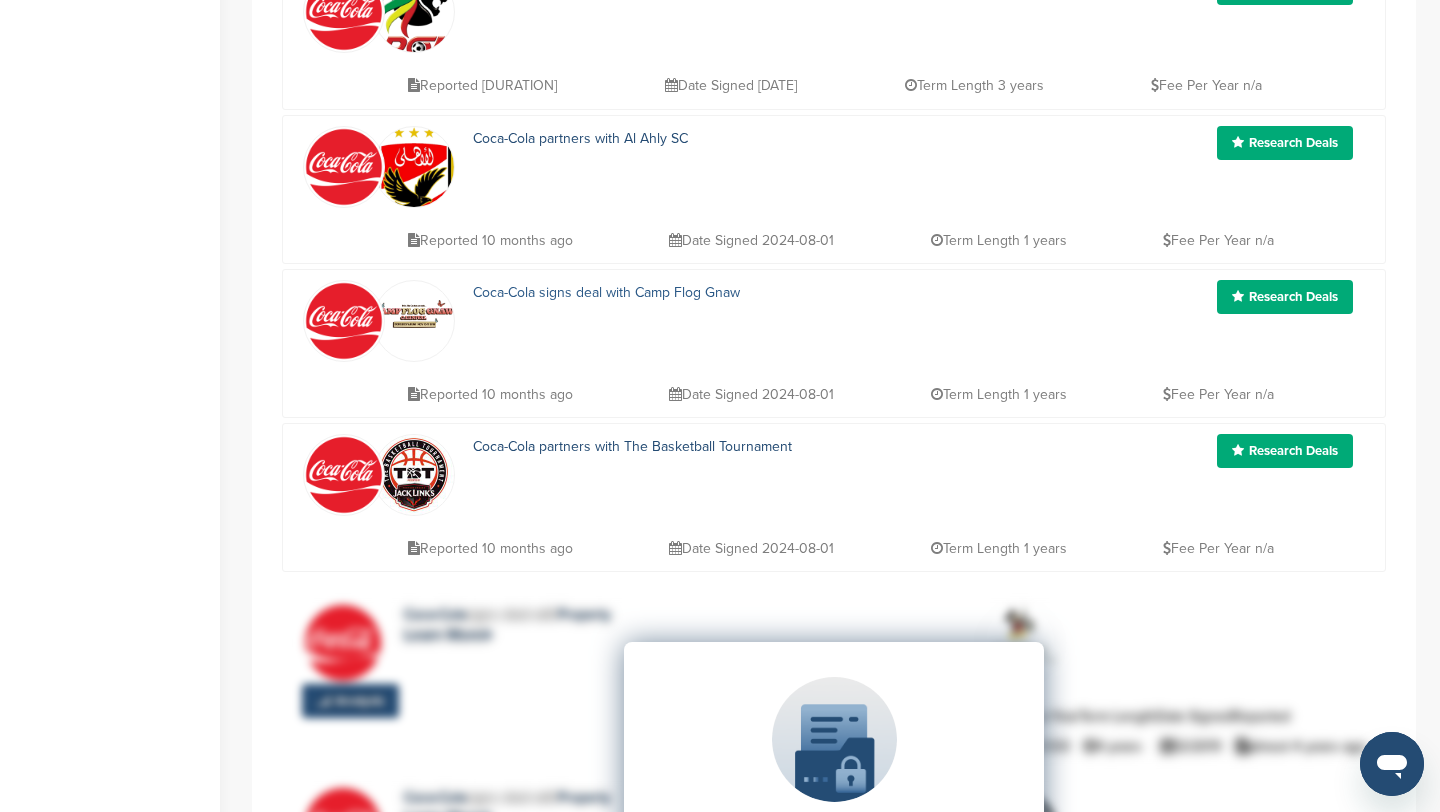 click on "Coca-Cola signs deal with Camp Flog Gnaw" at bounding box center [606, 292] 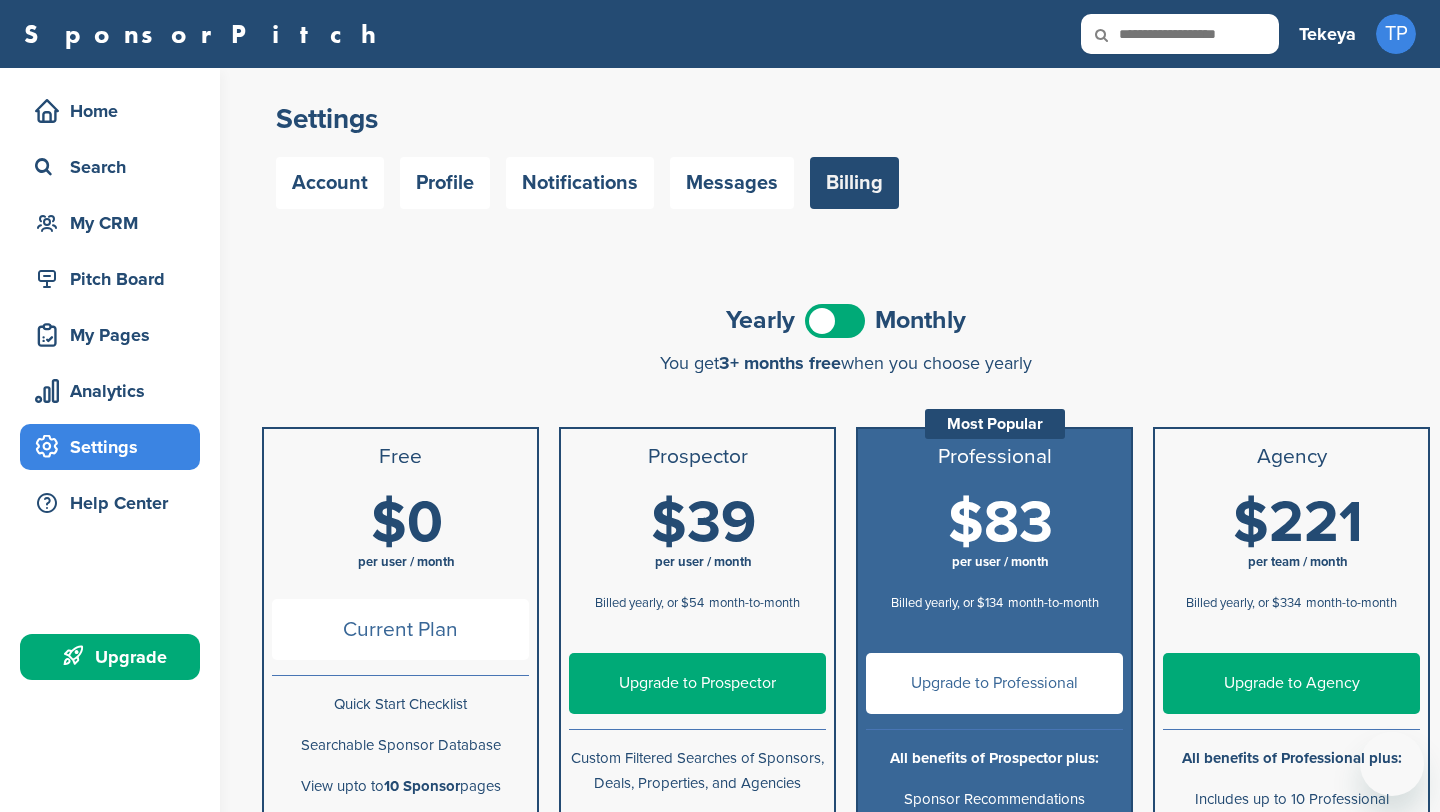 scroll, scrollTop: 0, scrollLeft: 0, axis: both 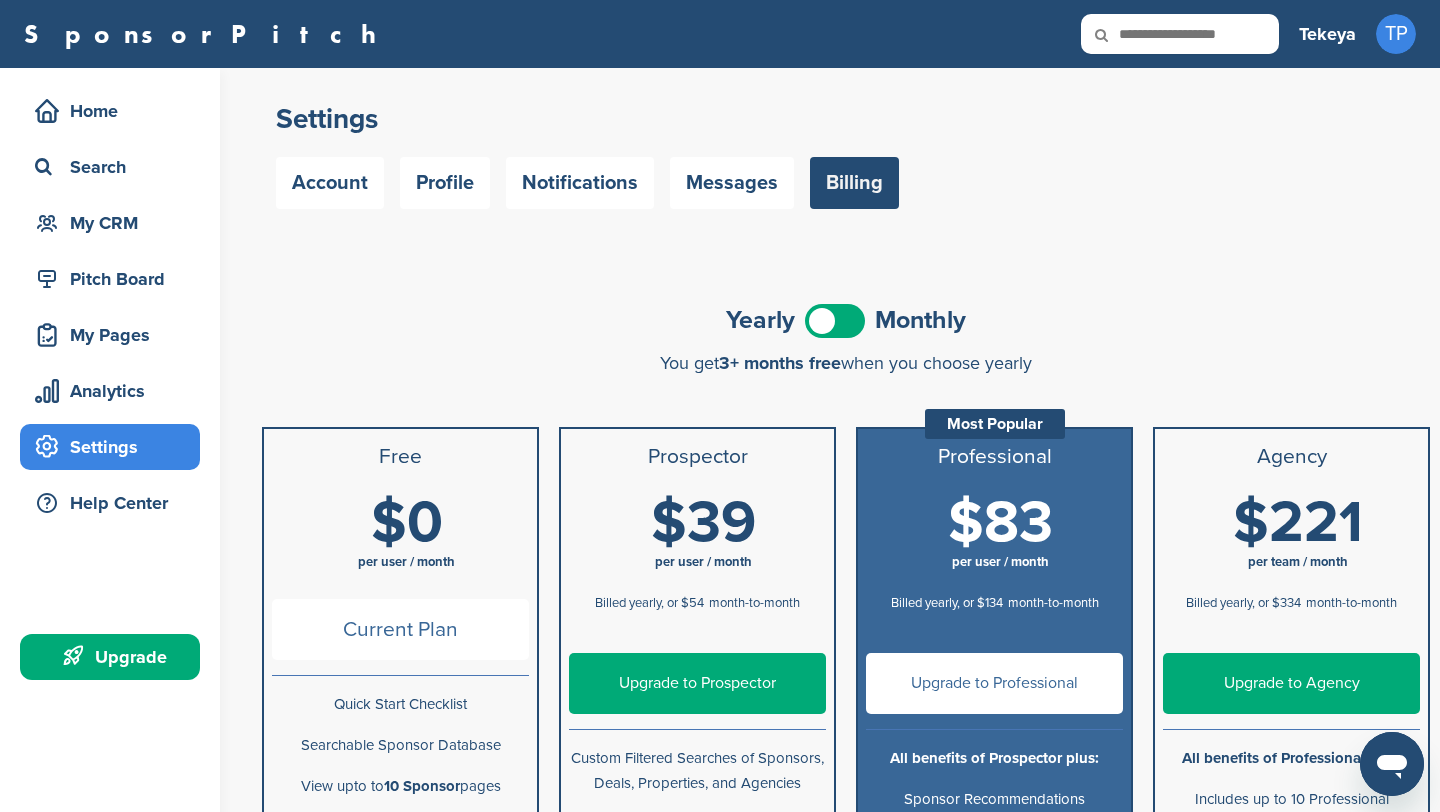 click at bounding box center (835, 321) 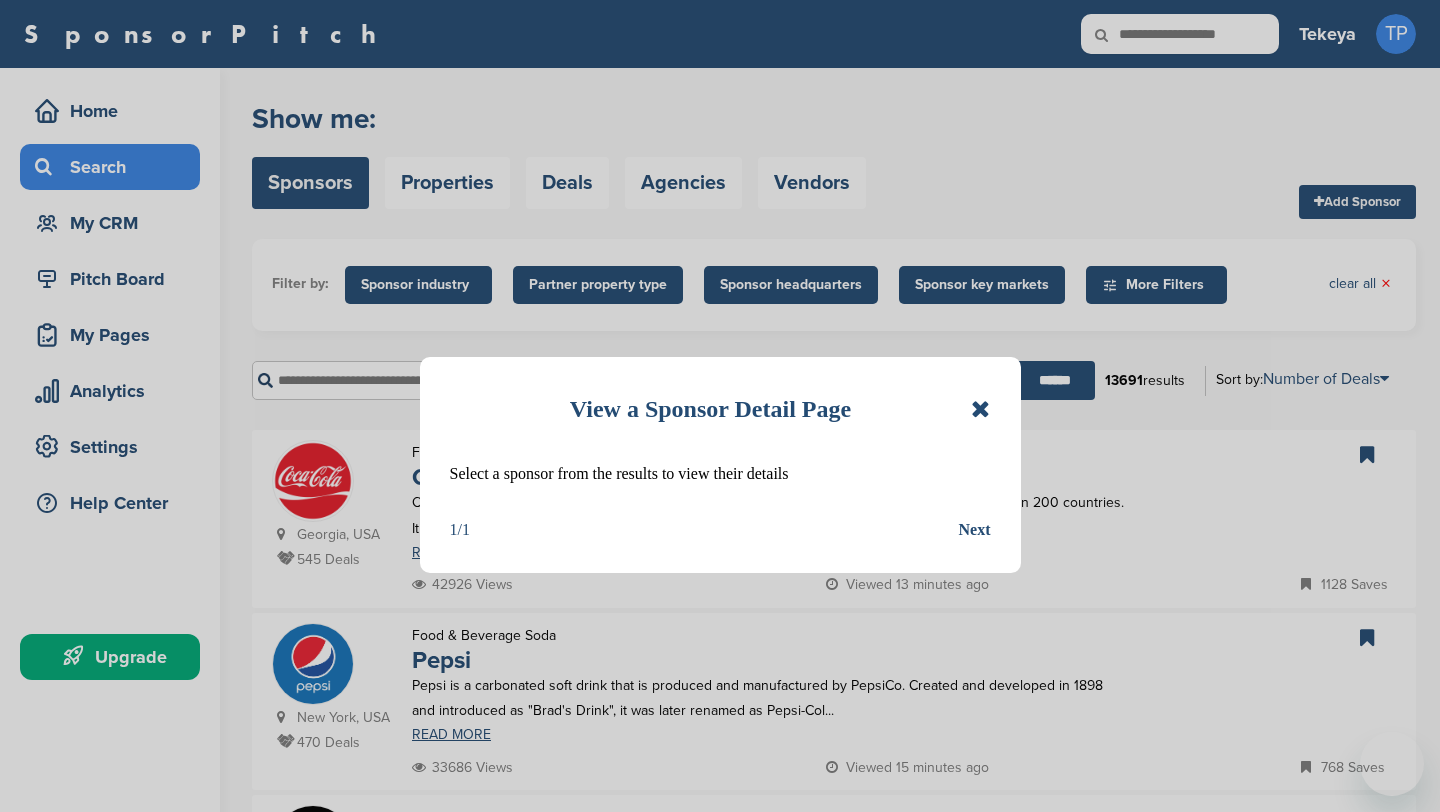 scroll, scrollTop: 0, scrollLeft: 0, axis: both 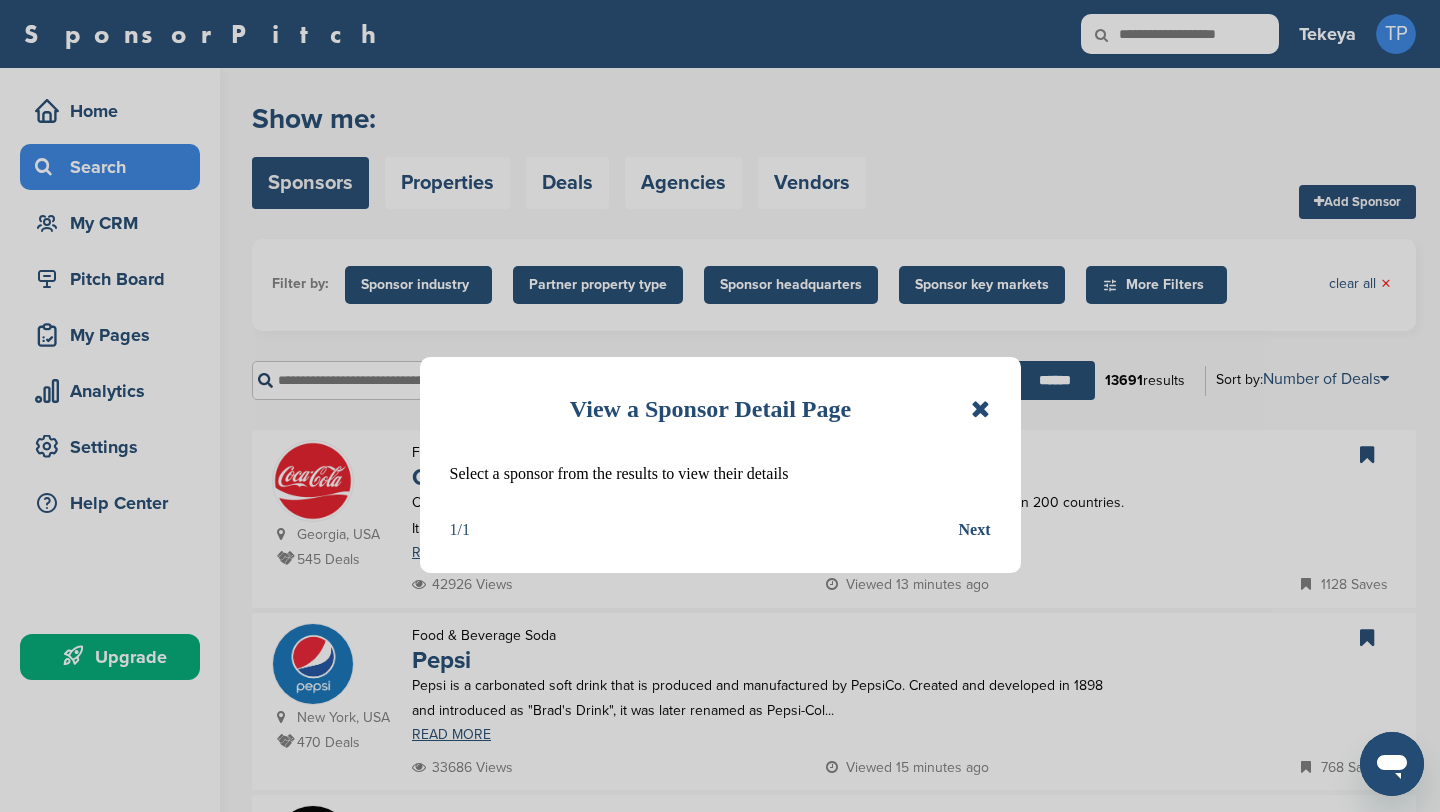 click at bounding box center [980, 409] 